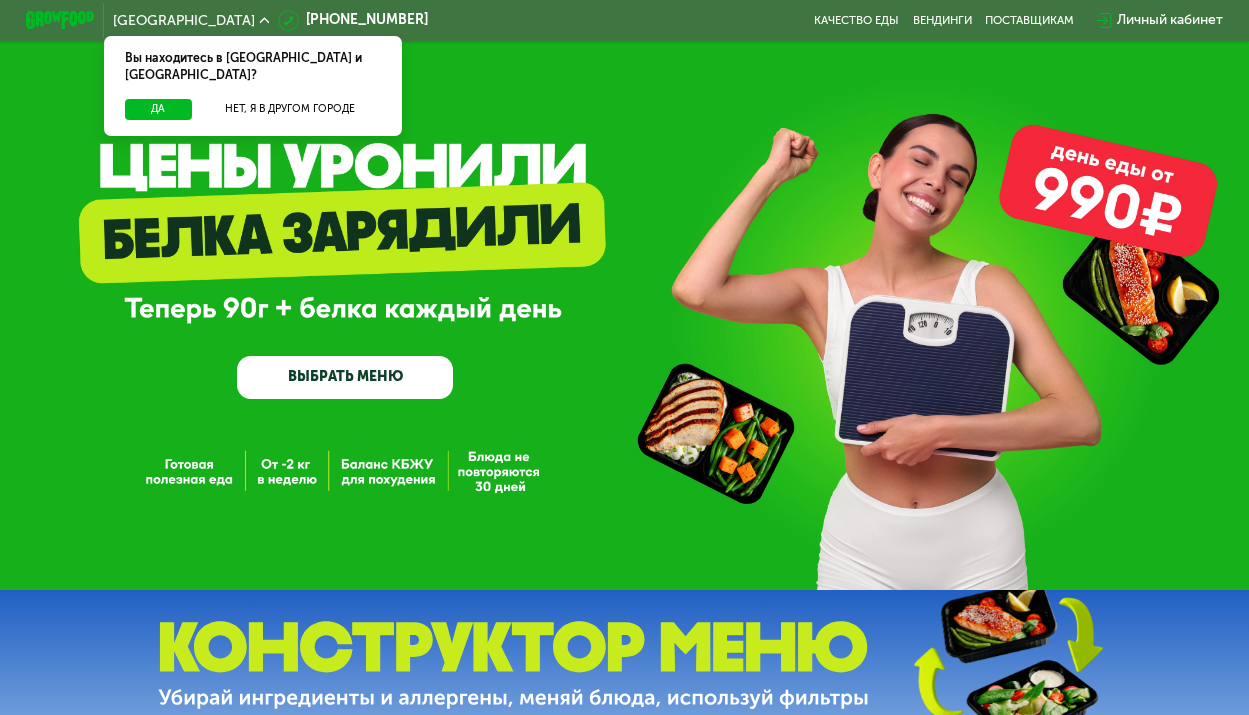 scroll, scrollTop: 0, scrollLeft: 0, axis: both 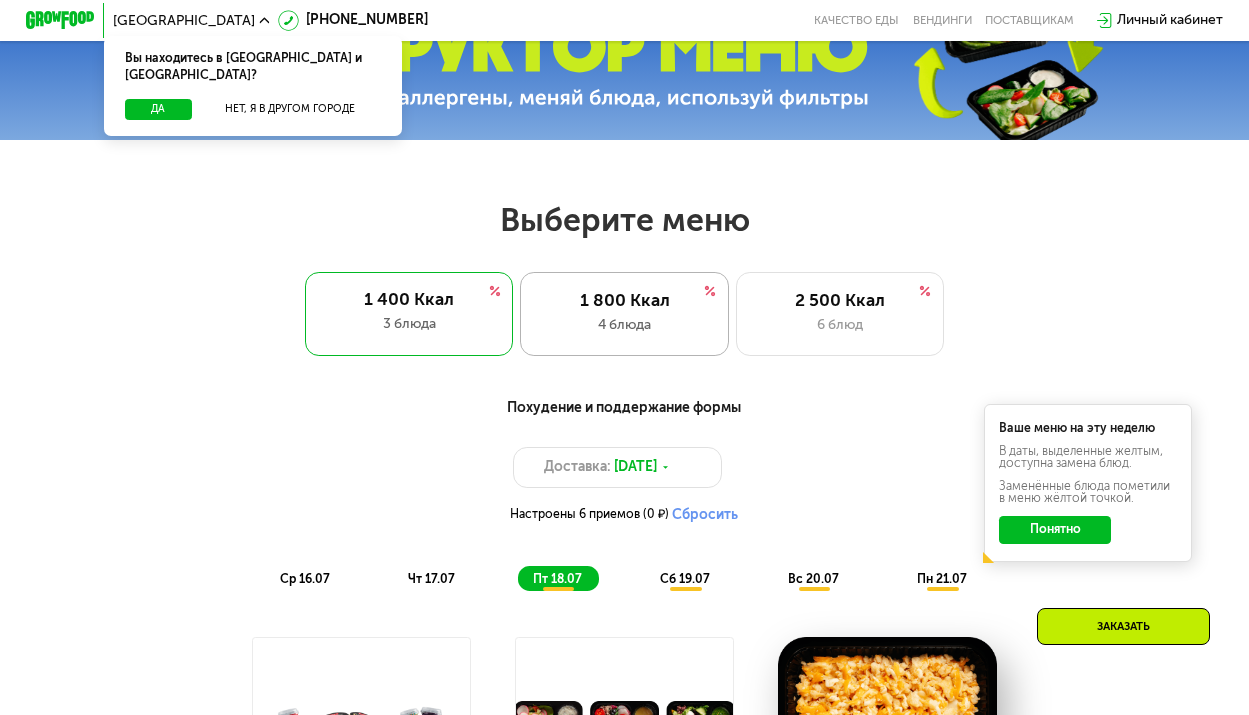 click on "4 блюда" at bounding box center (624, 325) 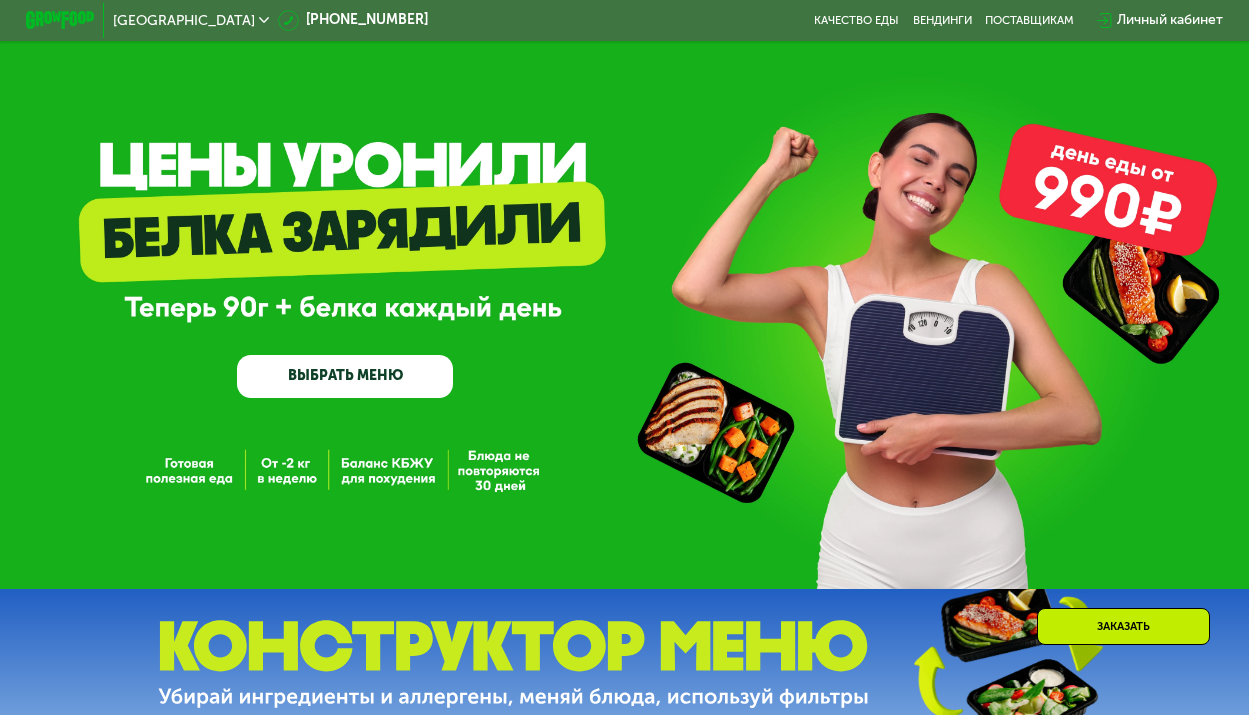 scroll, scrollTop: 0, scrollLeft: 0, axis: both 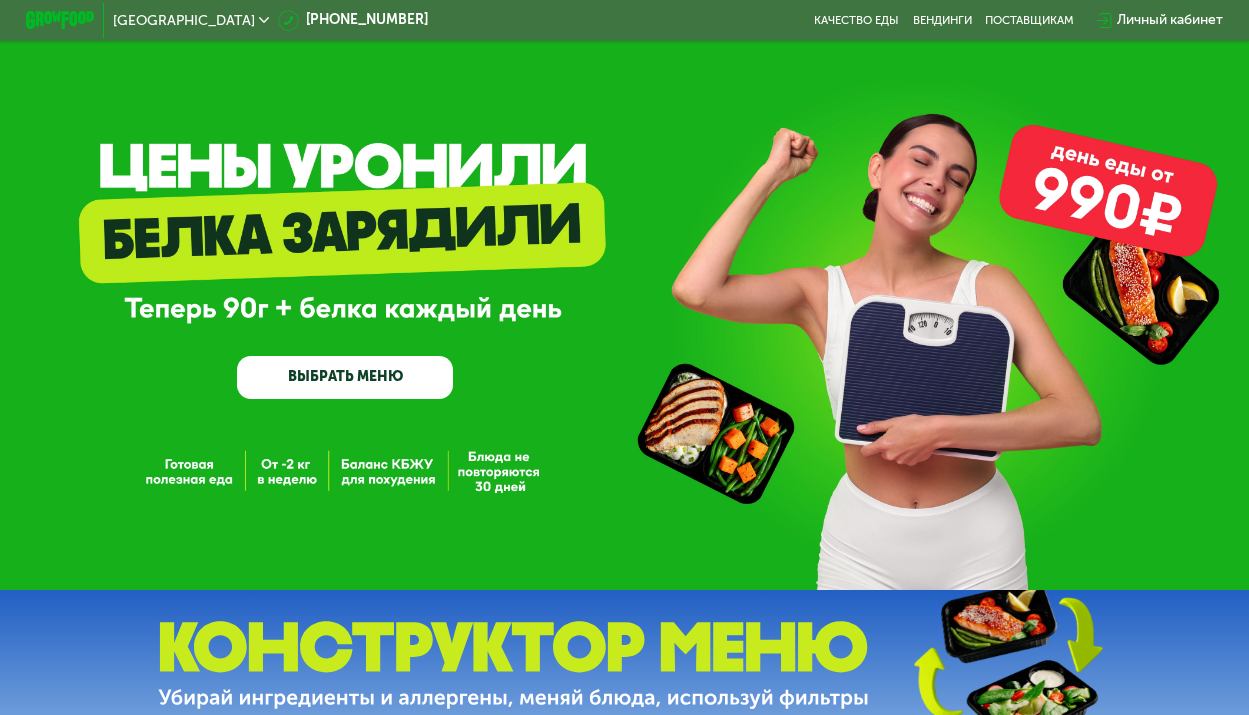 click at bounding box center [60, 20] 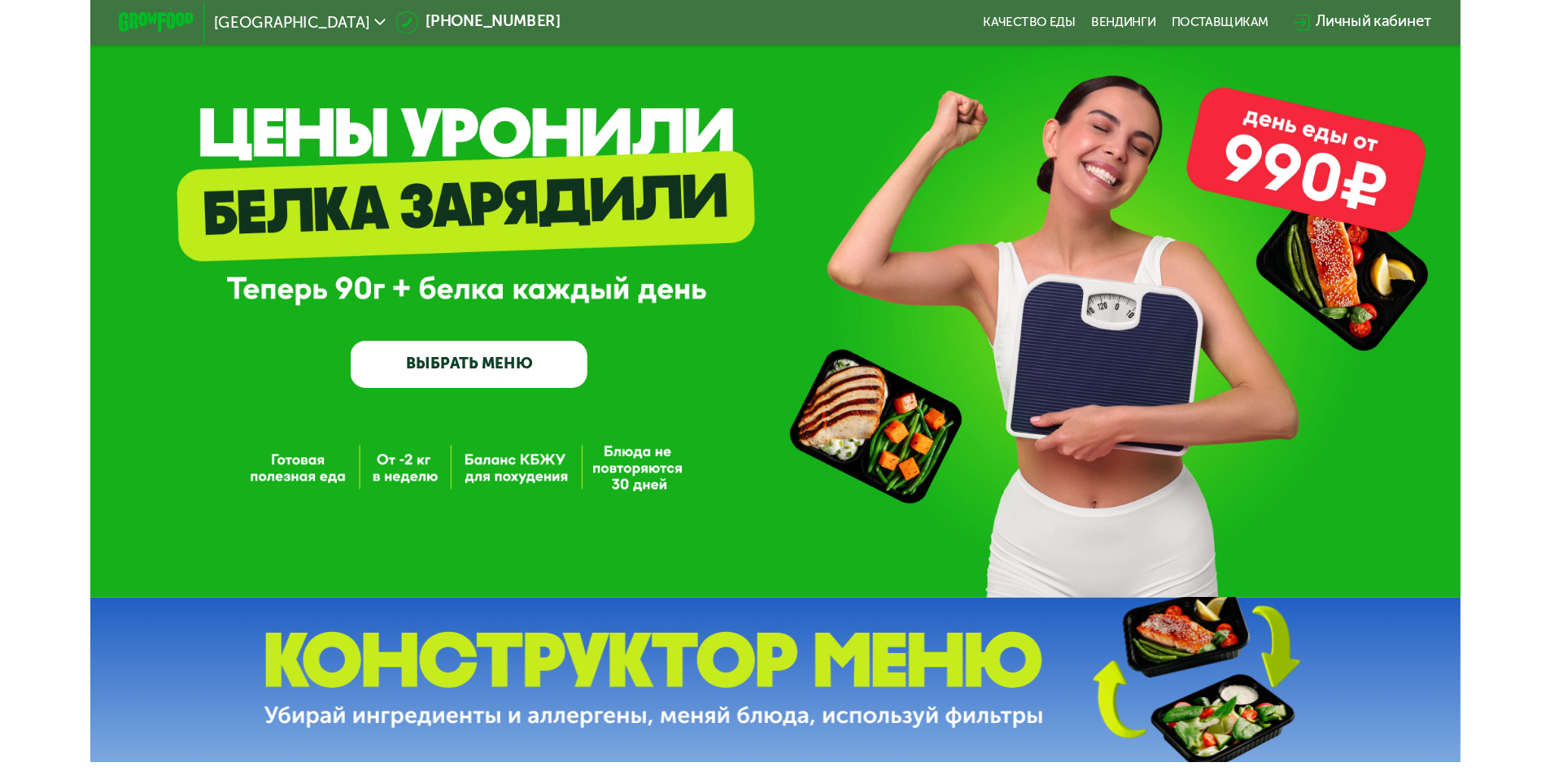 scroll, scrollTop: 0, scrollLeft: 0, axis: both 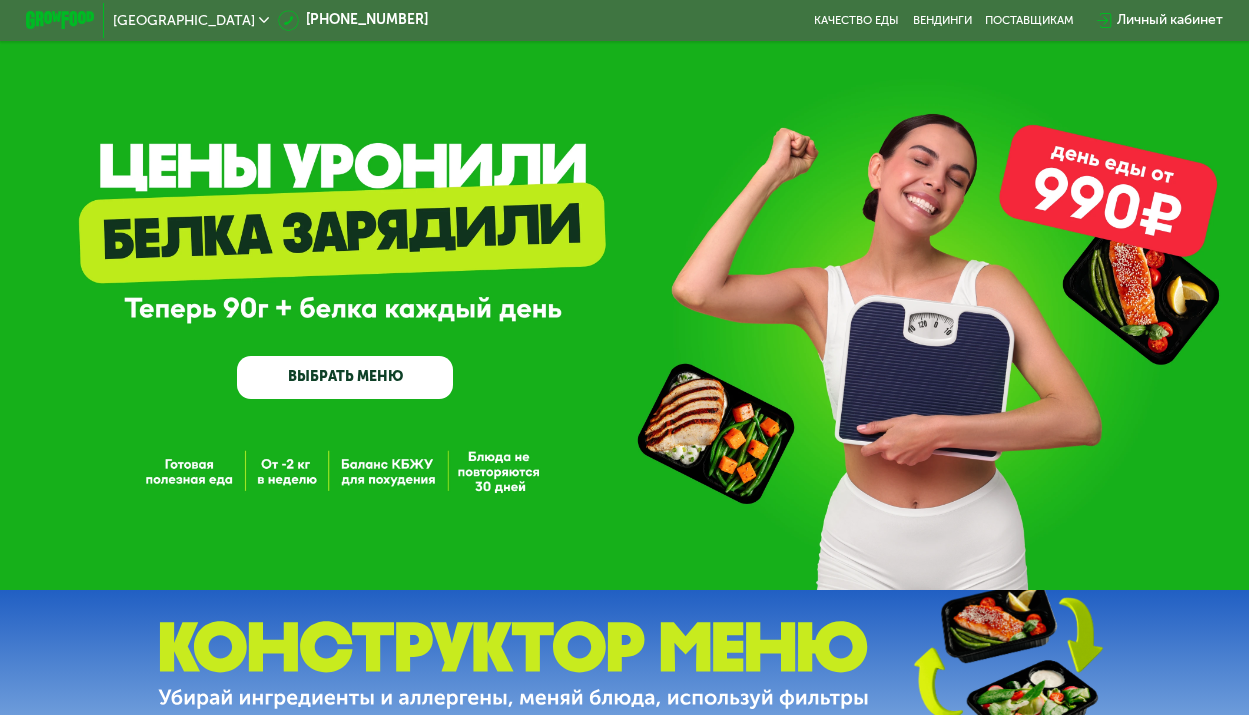 click on "GrowFood — доставка правильного питания  ВЫБРАТЬ МЕНЮ" at bounding box center [624, 298] 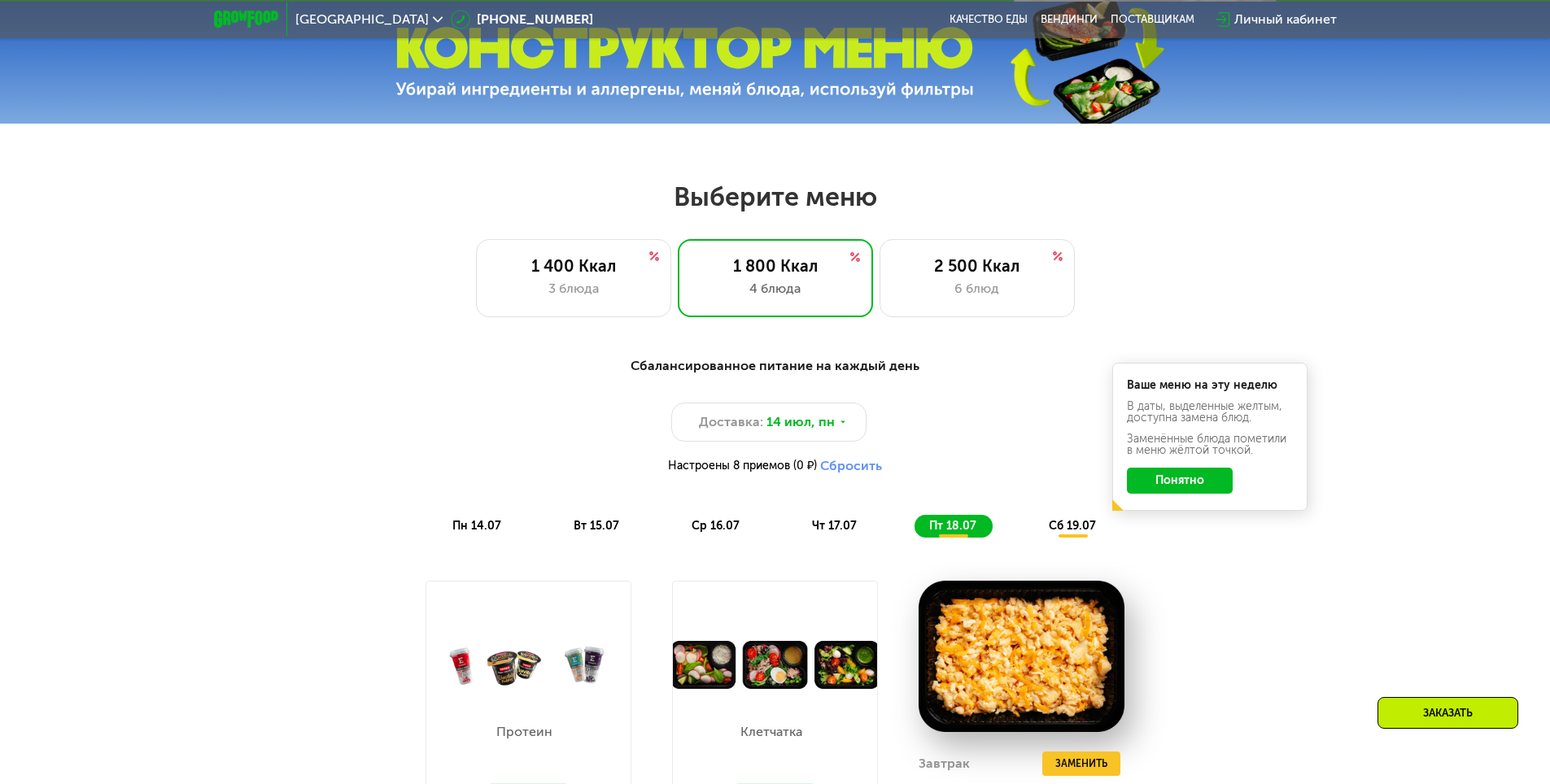 scroll, scrollTop: 813, scrollLeft: 0, axis: vertical 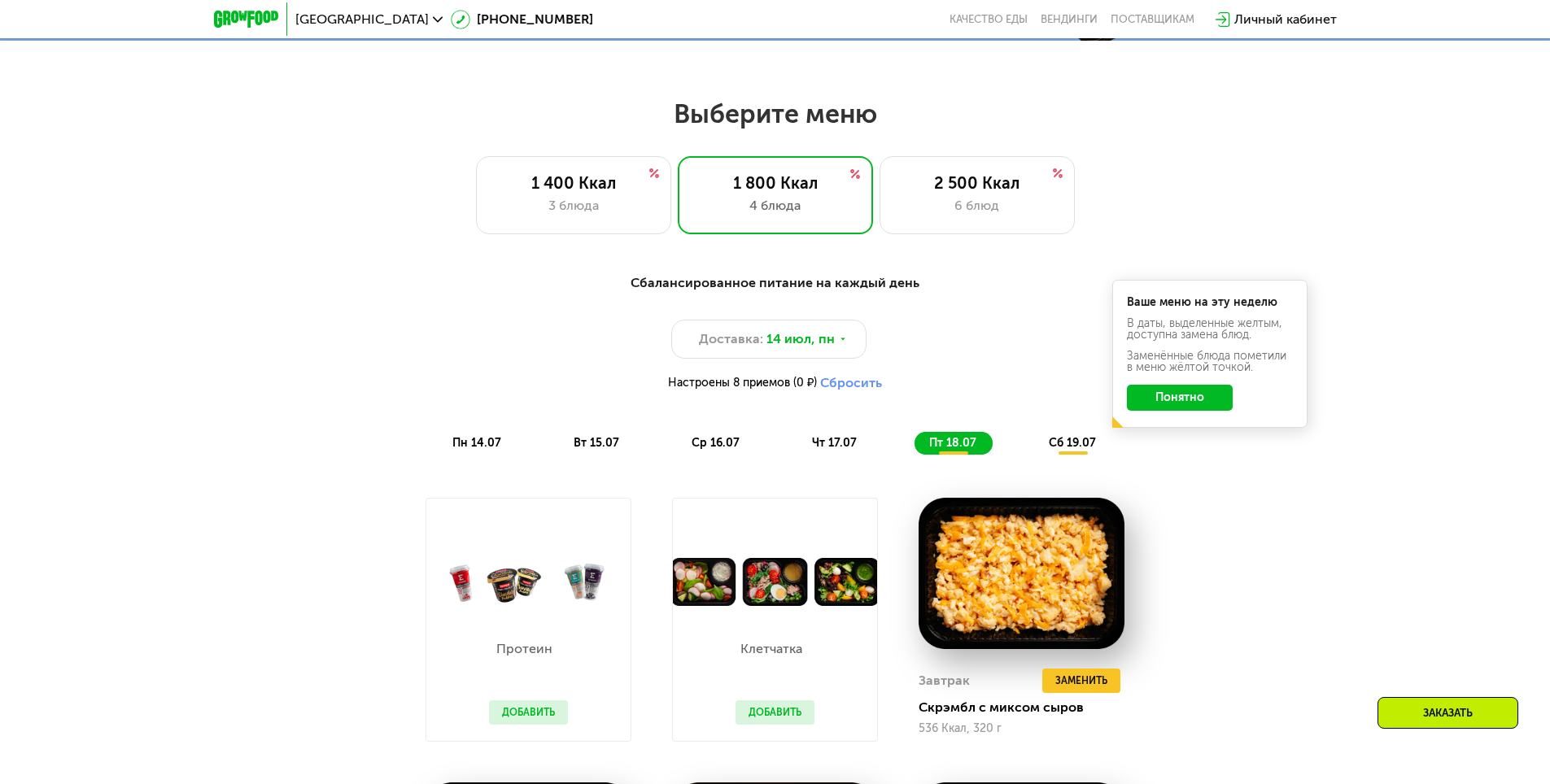 click on "Понятно" 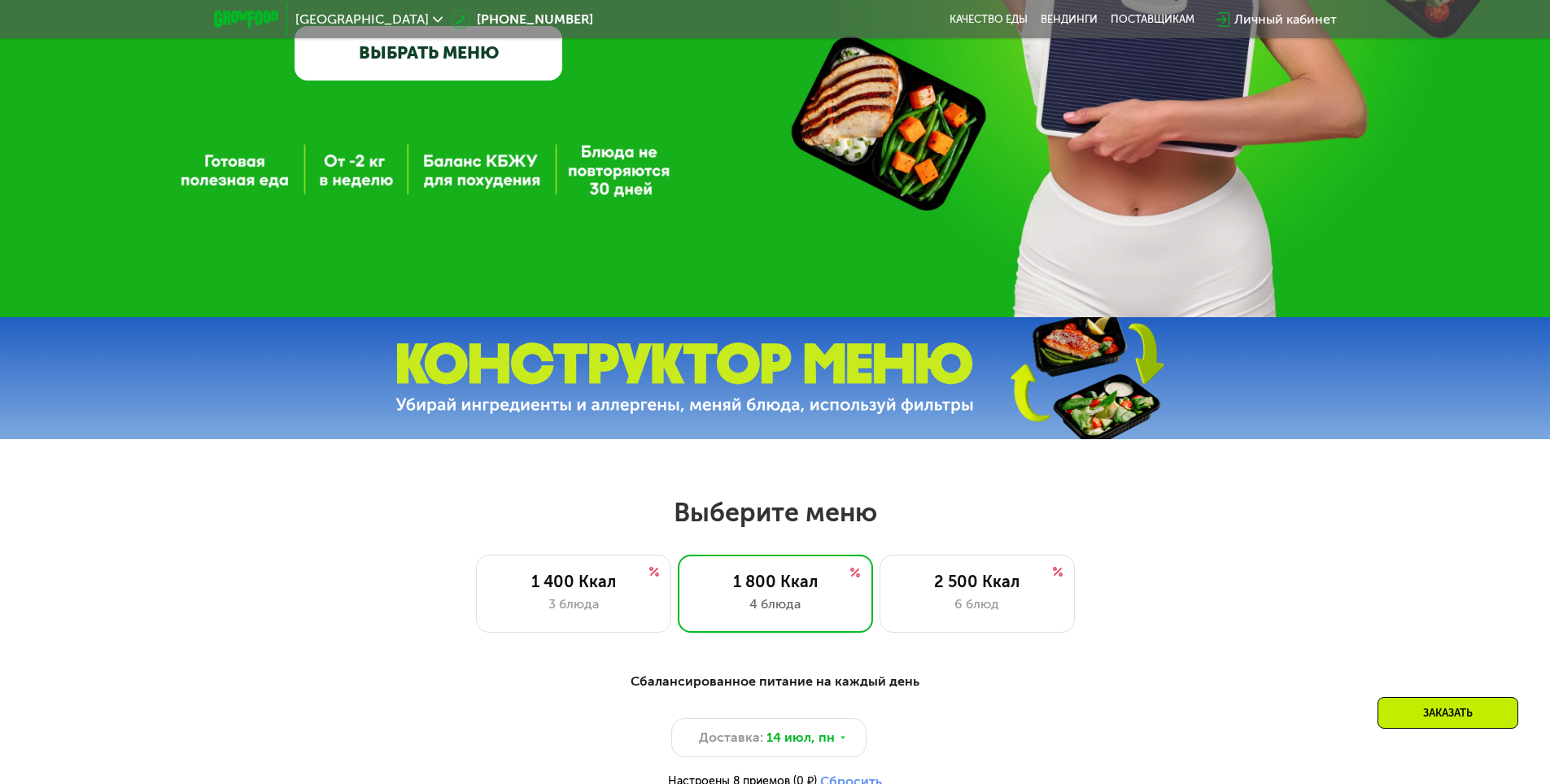 scroll, scrollTop: 407, scrollLeft: 0, axis: vertical 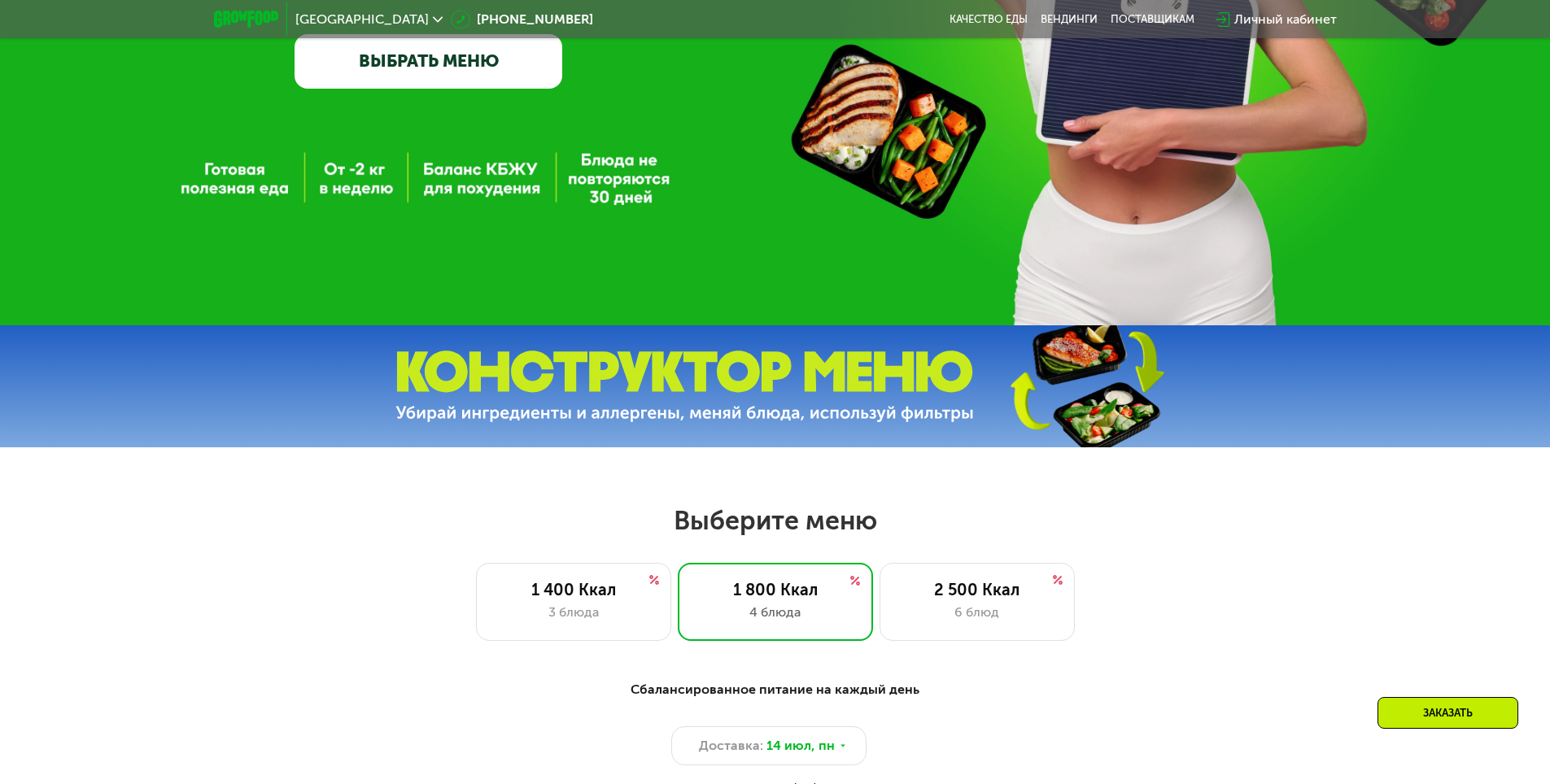 click at bounding box center (684, 386) 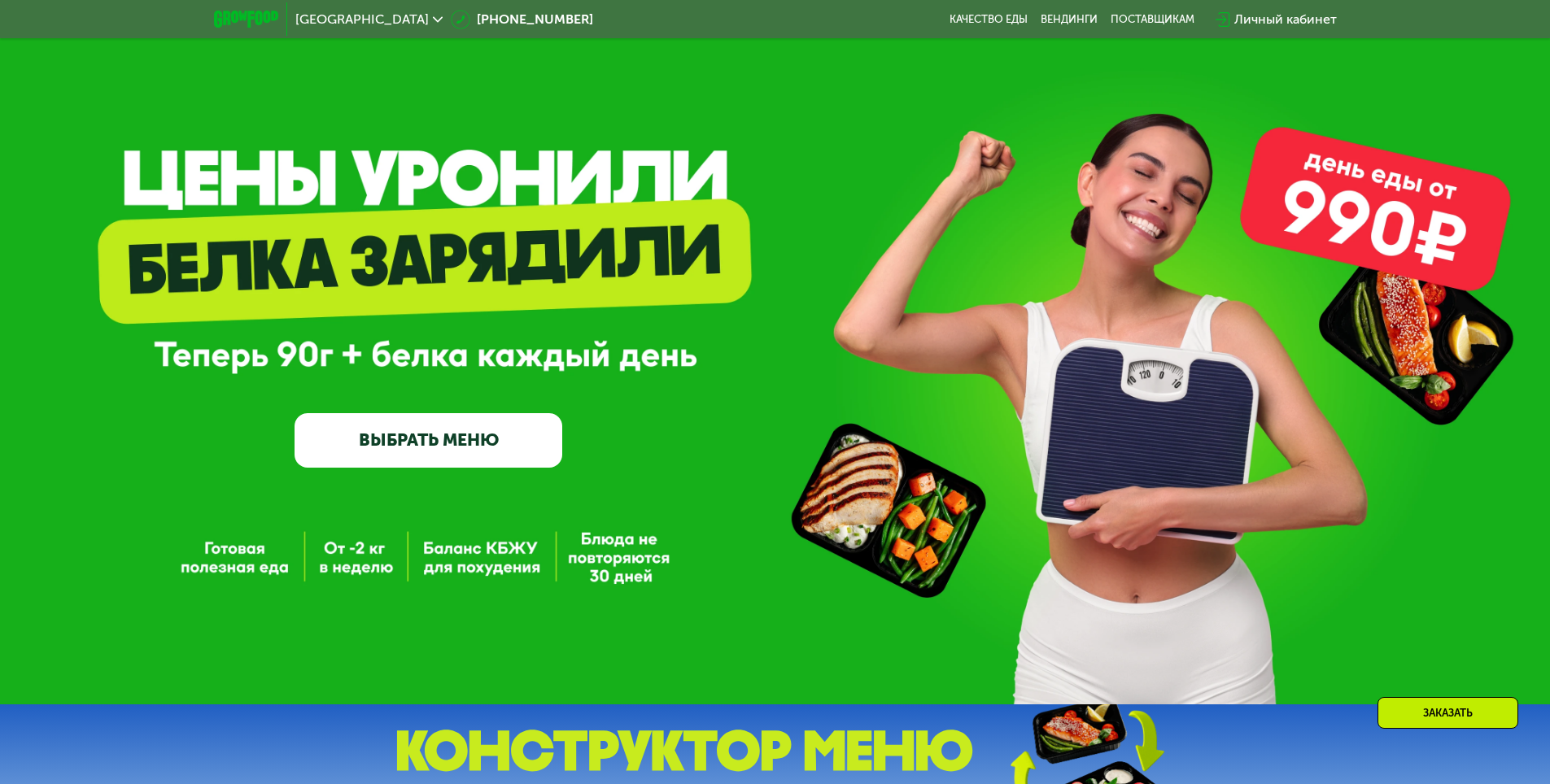 scroll, scrollTop: 0, scrollLeft: 0, axis: both 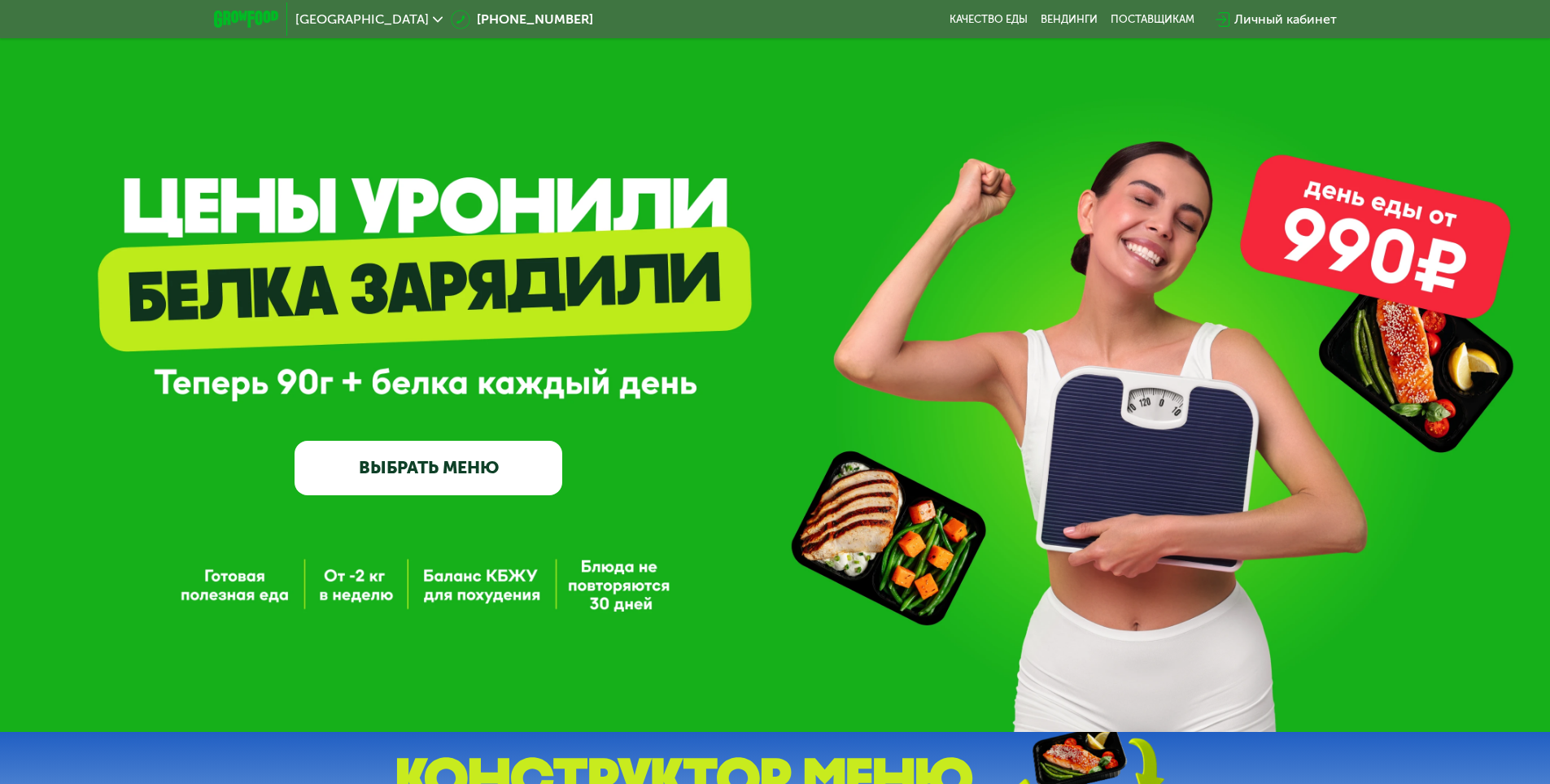click on "GrowFood — доставка правильного питания  ВЫБРАТЬ МЕНЮ" at bounding box center (775, 366) 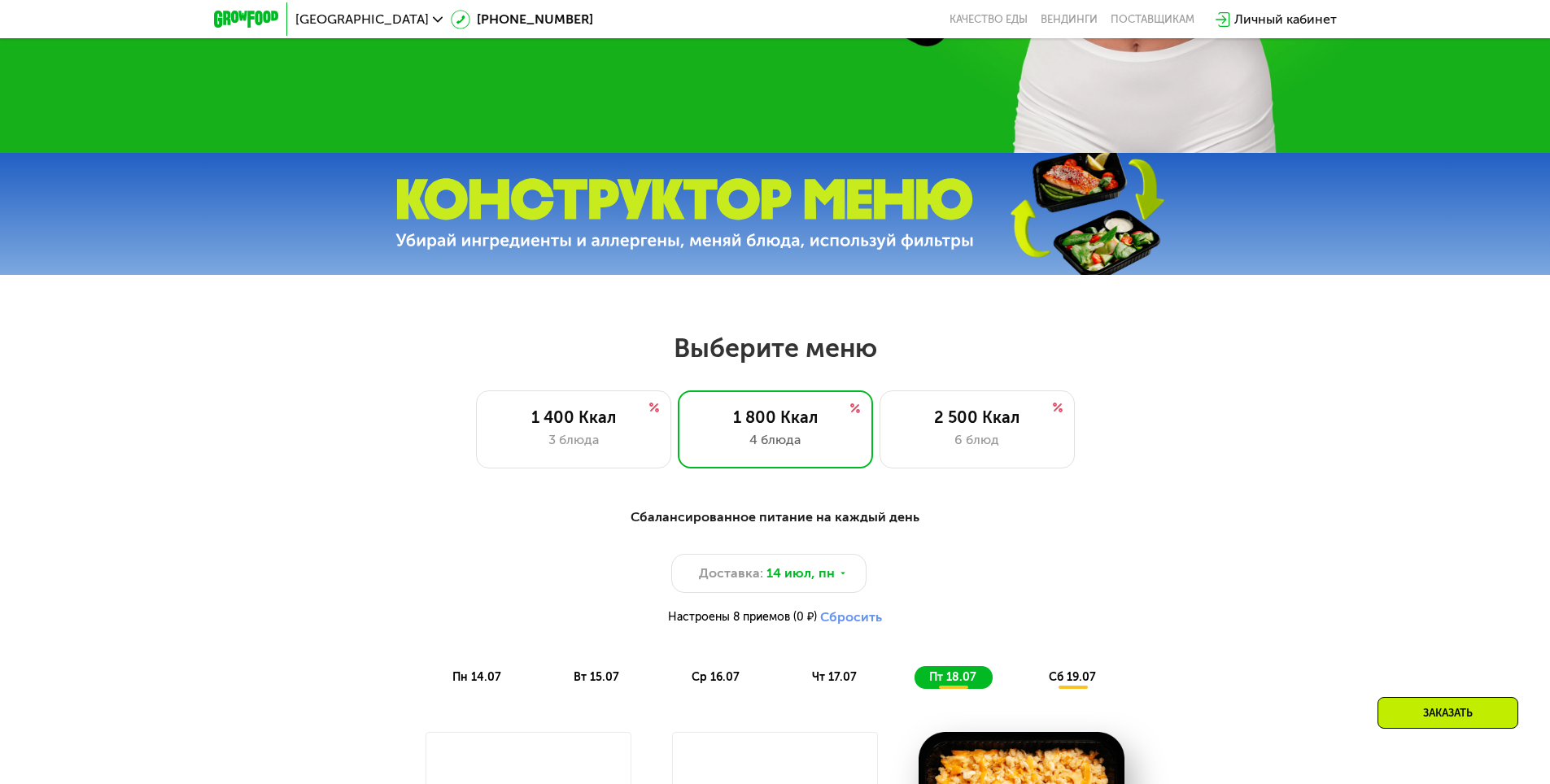 scroll, scrollTop: 553, scrollLeft: 0, axis: vertical 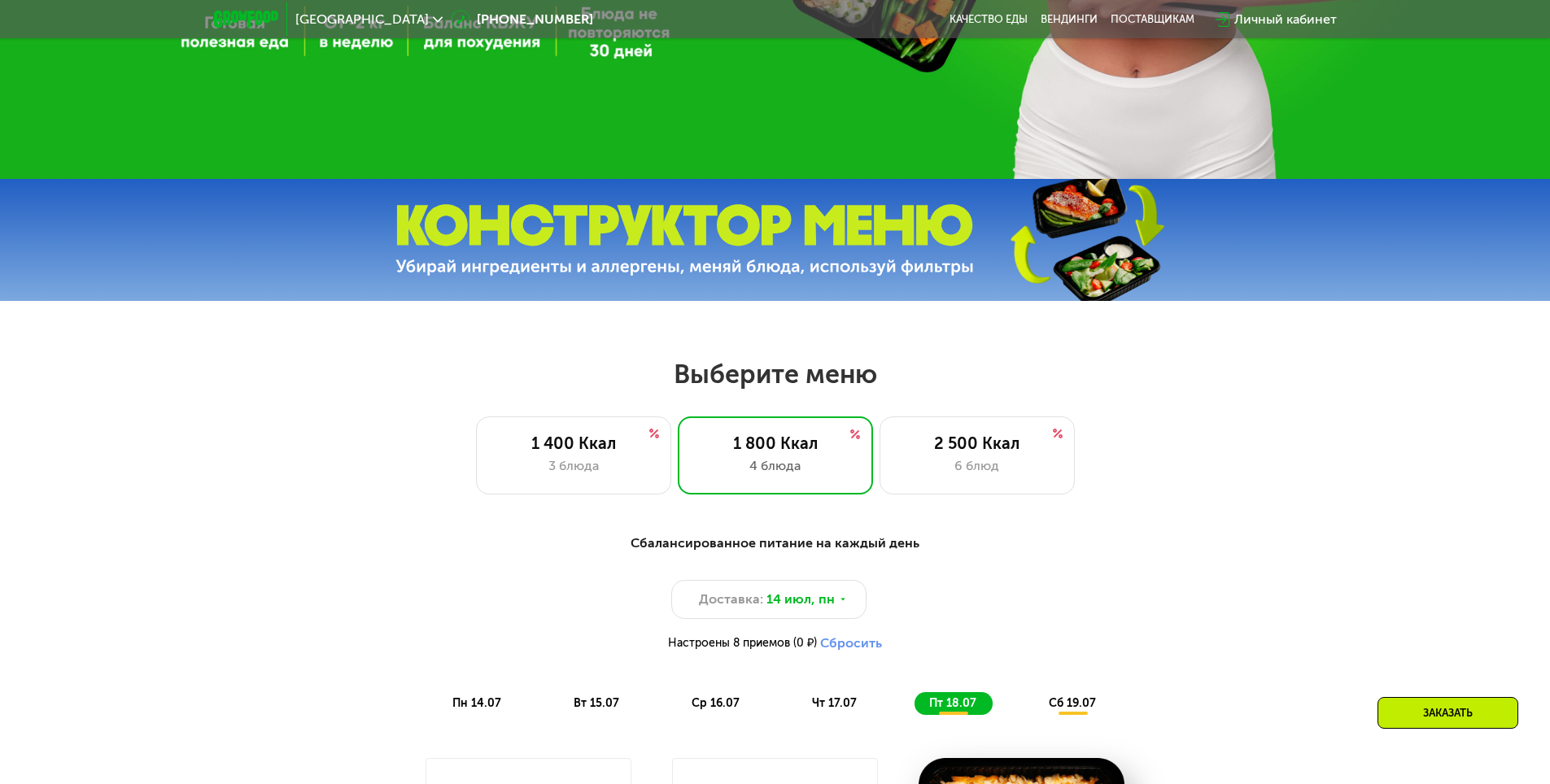 click at bounding box center (775, 240) 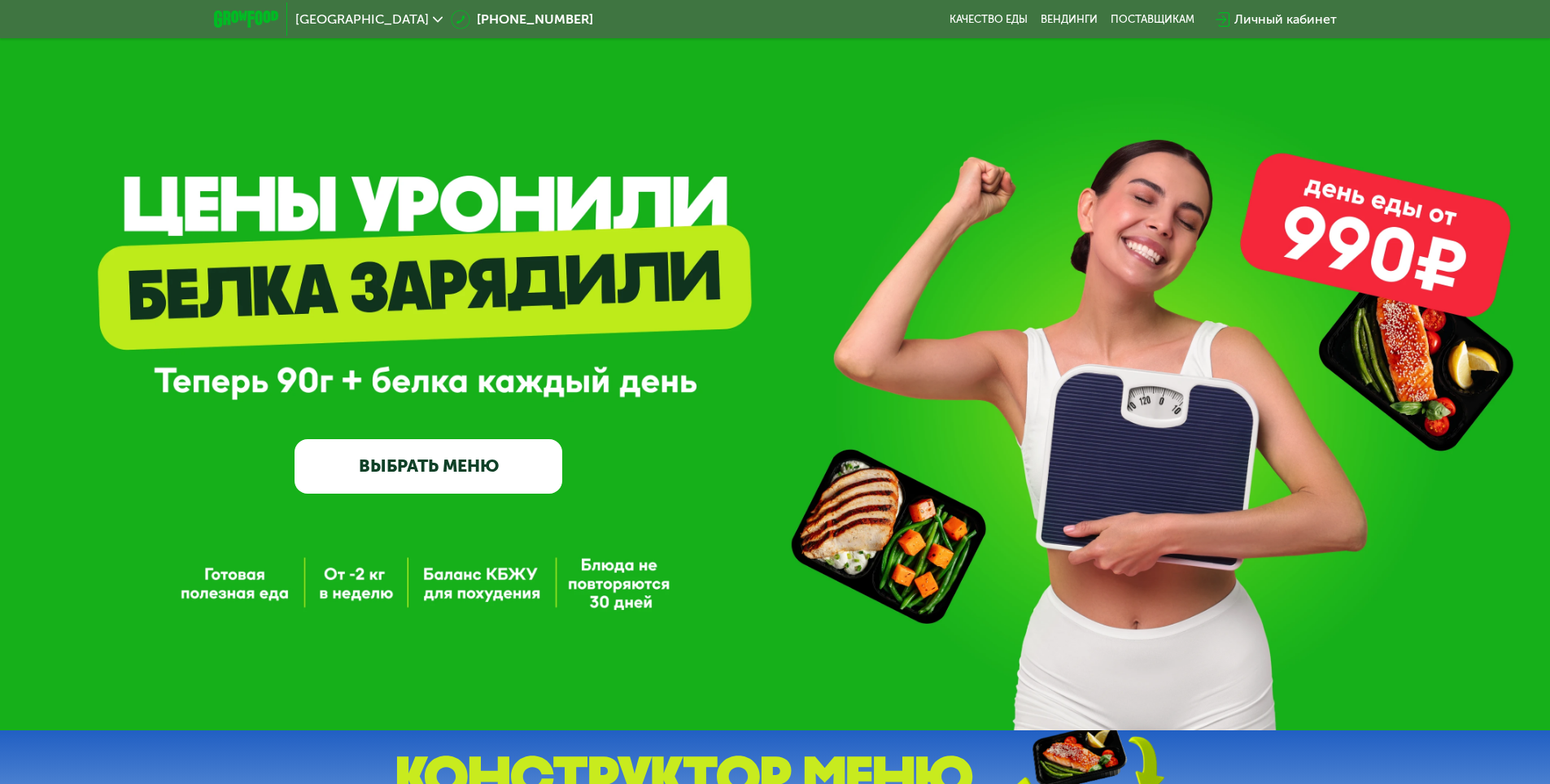 scroll, scrollTop: 0, scrollLeft: 0, axis: both 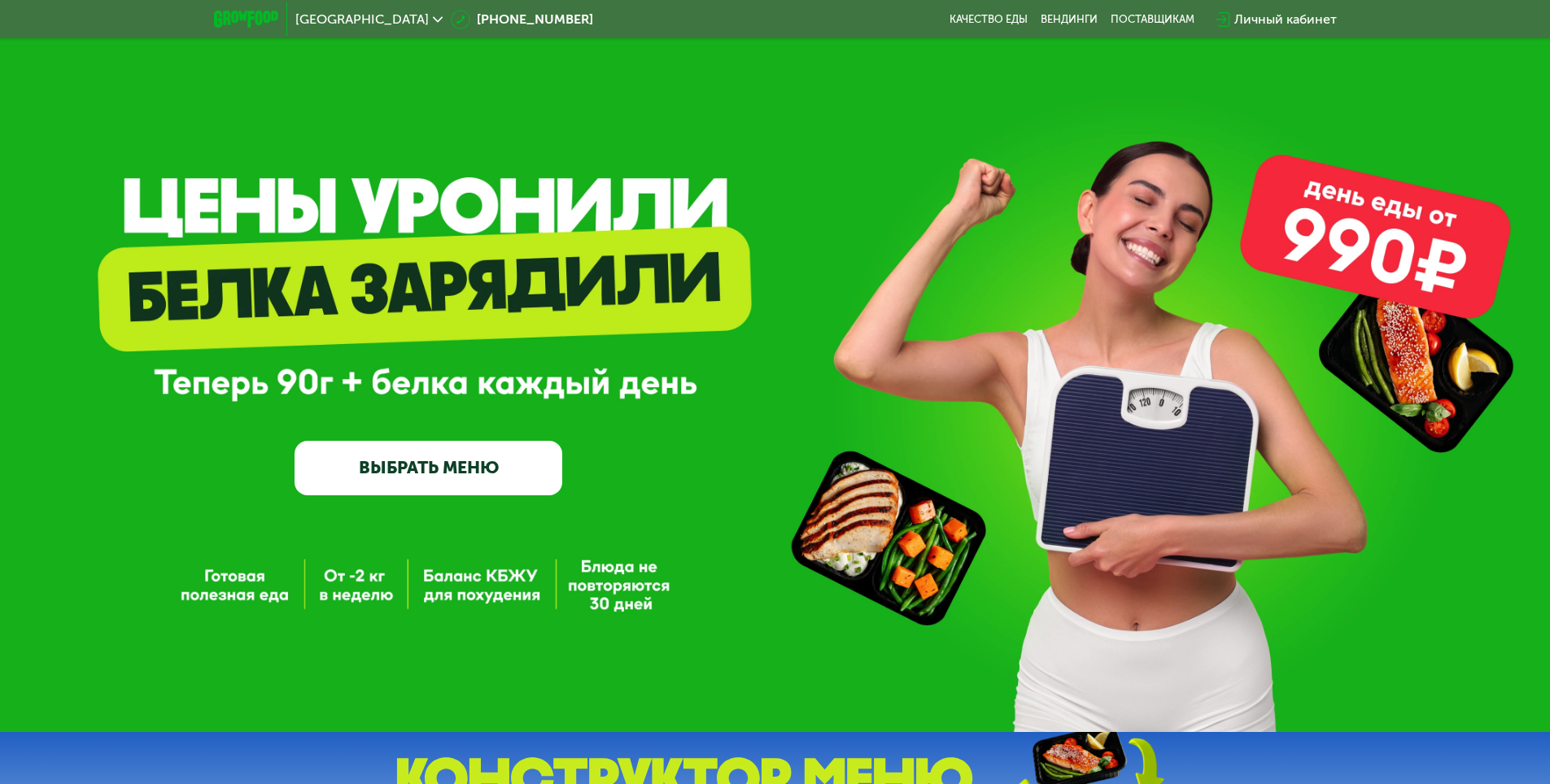 click on "[GEOGRAPHIC_DATA]" at bounding box center (369, 20) 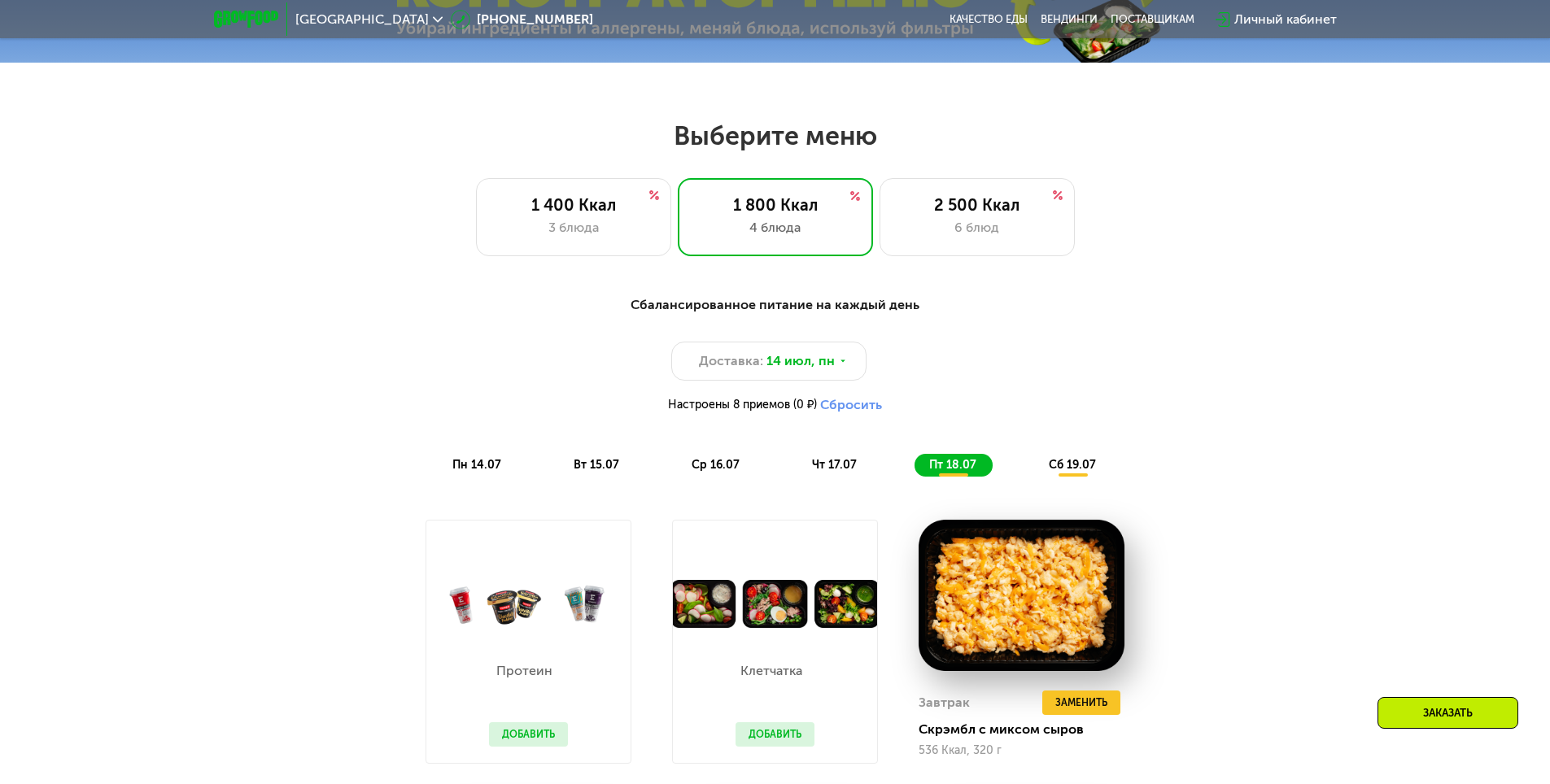 scroll, scrollTop: 813, scrollLeft: 0, axis: vertical 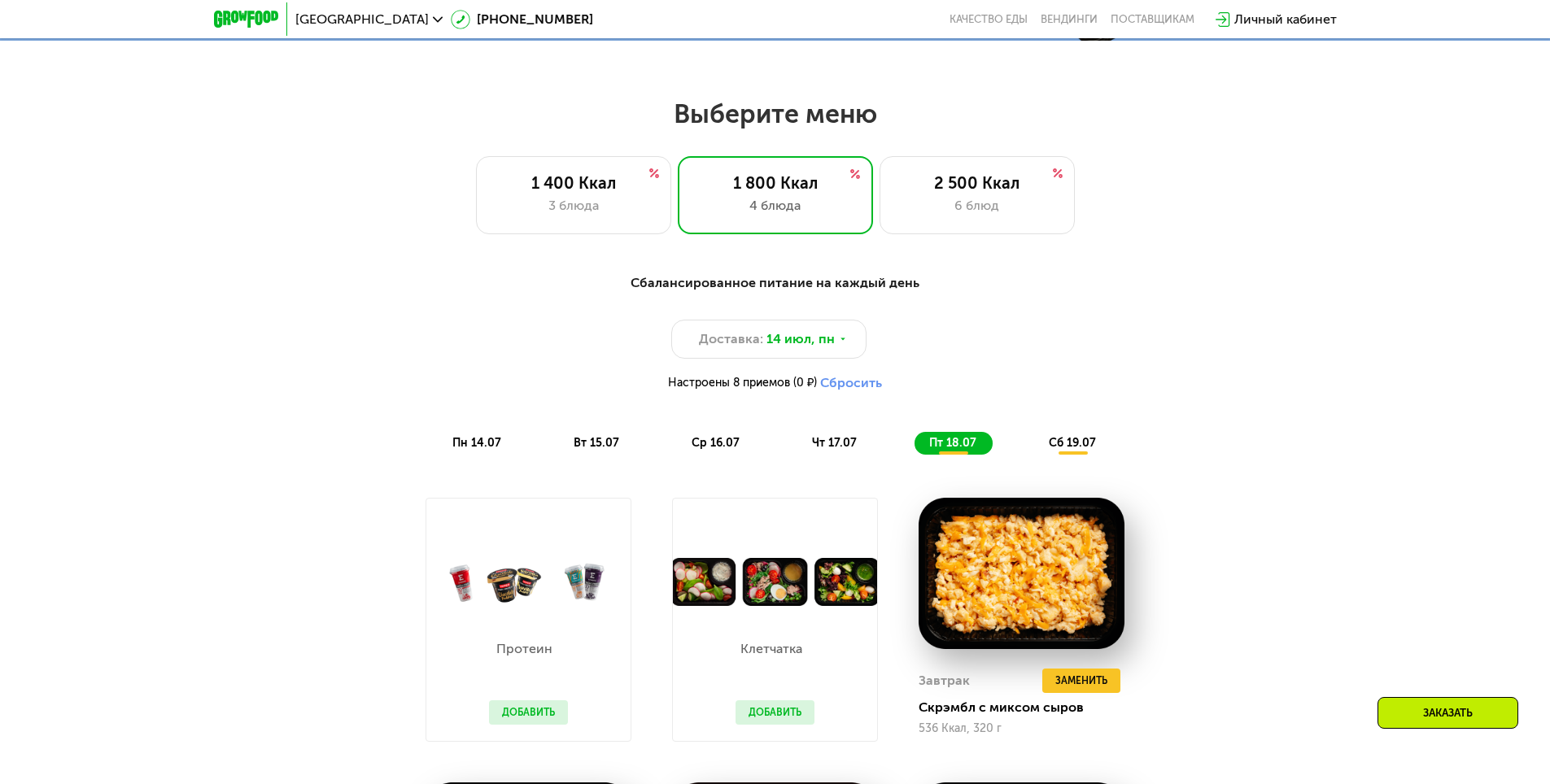 click on "Сбалансированное питание на каждый день Доставка: 14 июл, пн  Настроены 8 приемов (0 ₽)     Сбросить  пн 14.07 вт 15.07 ср 16.07 чт 17.07 пт 18.07 сб 19.07" at bounding box center [775, 364] 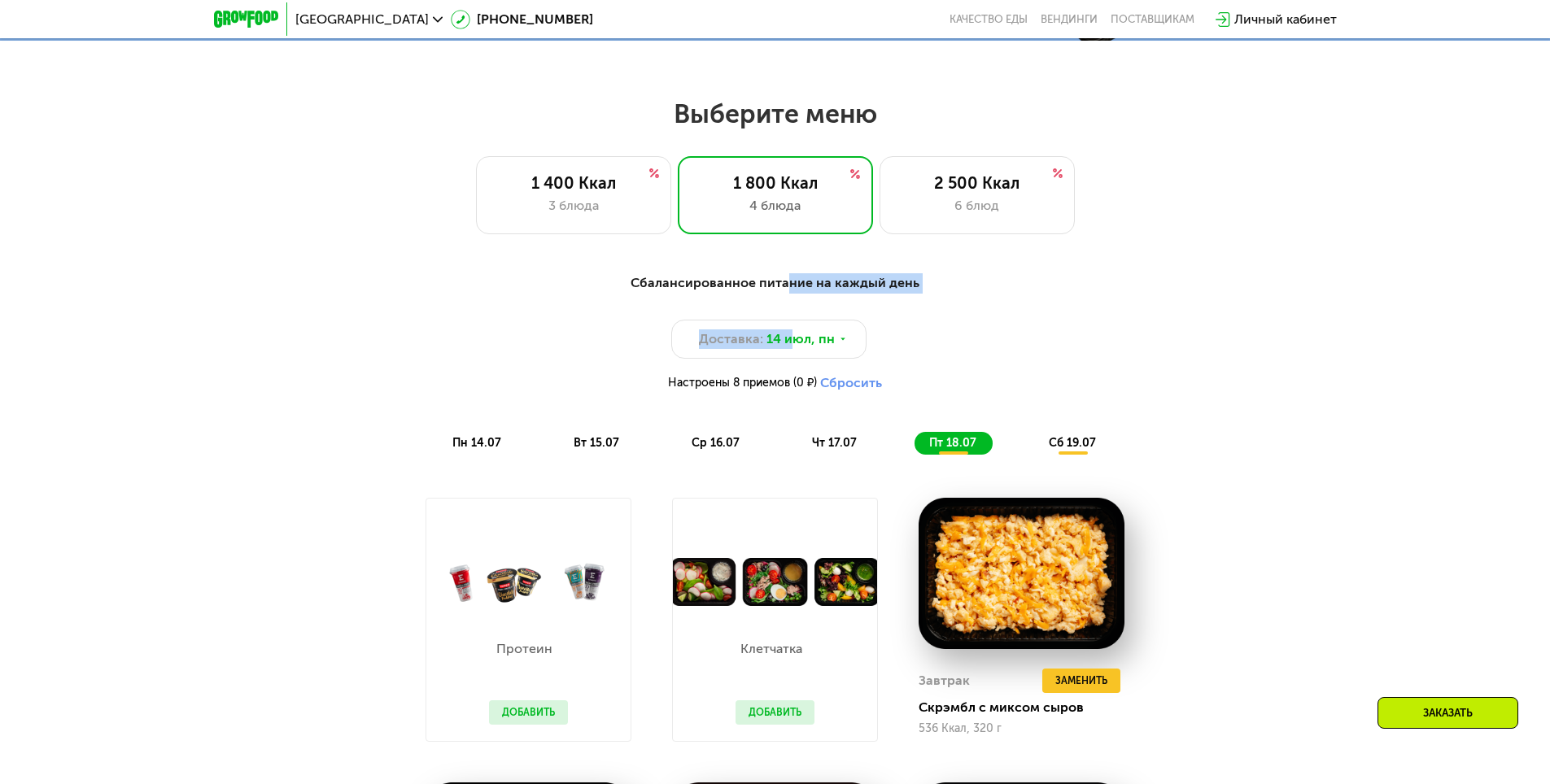click on "Сбалансированное питание на каждый день" at bounding box center (775, 283) 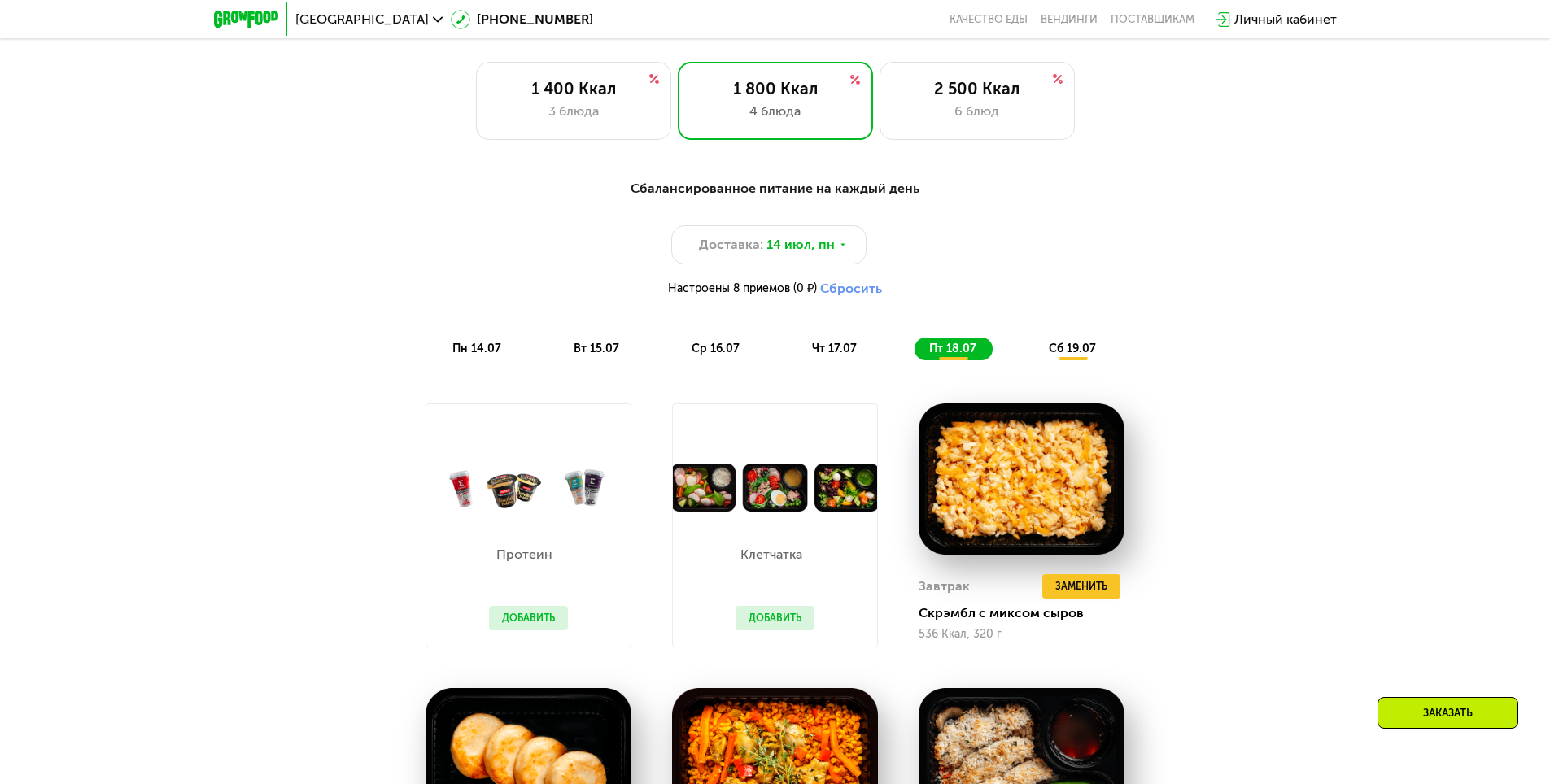 scroll, scrollTop: 1057, scrollLeft: 0, axis: vertical 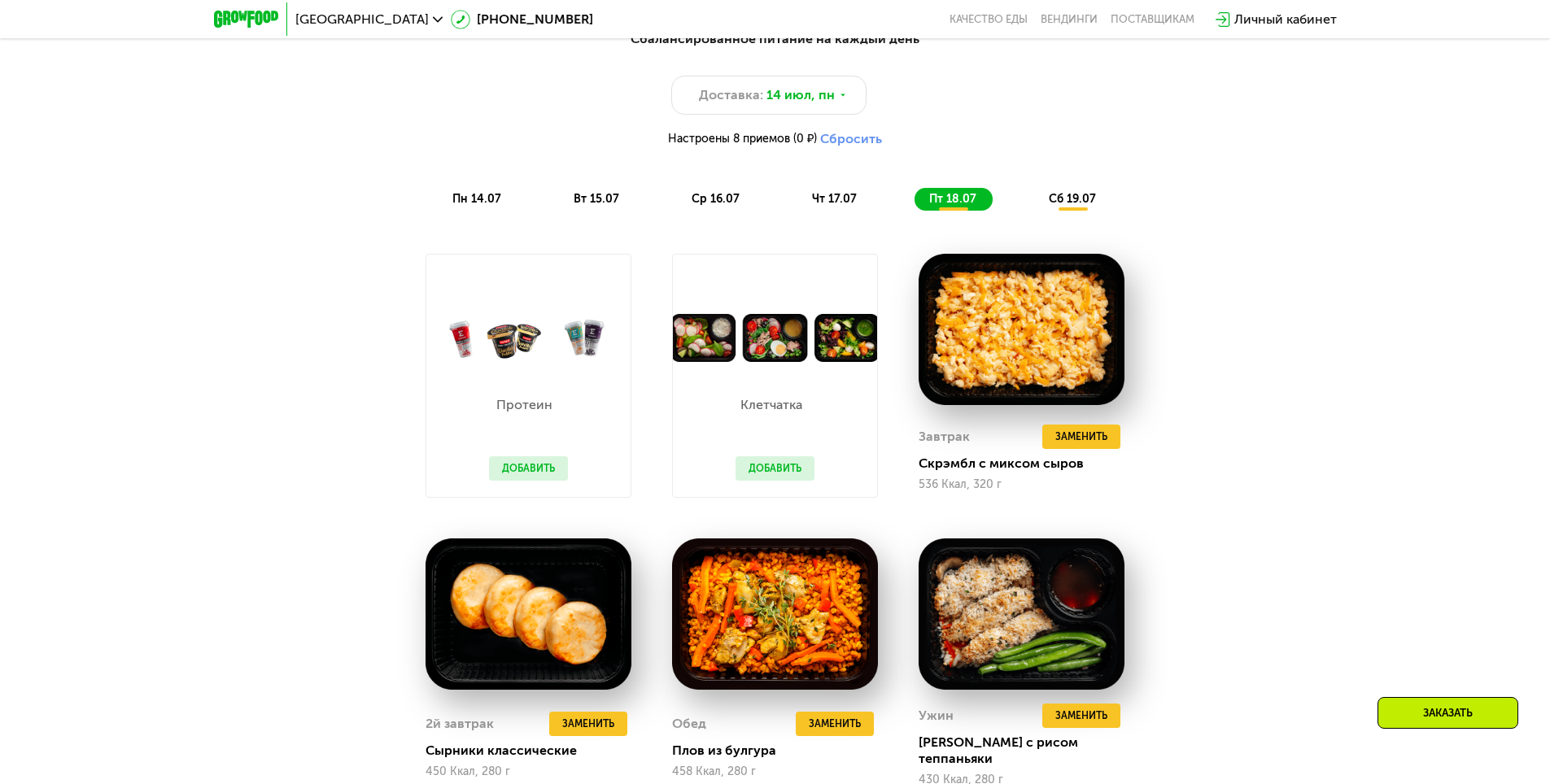 click on "Сбросить" at bounding box center (851, 139) 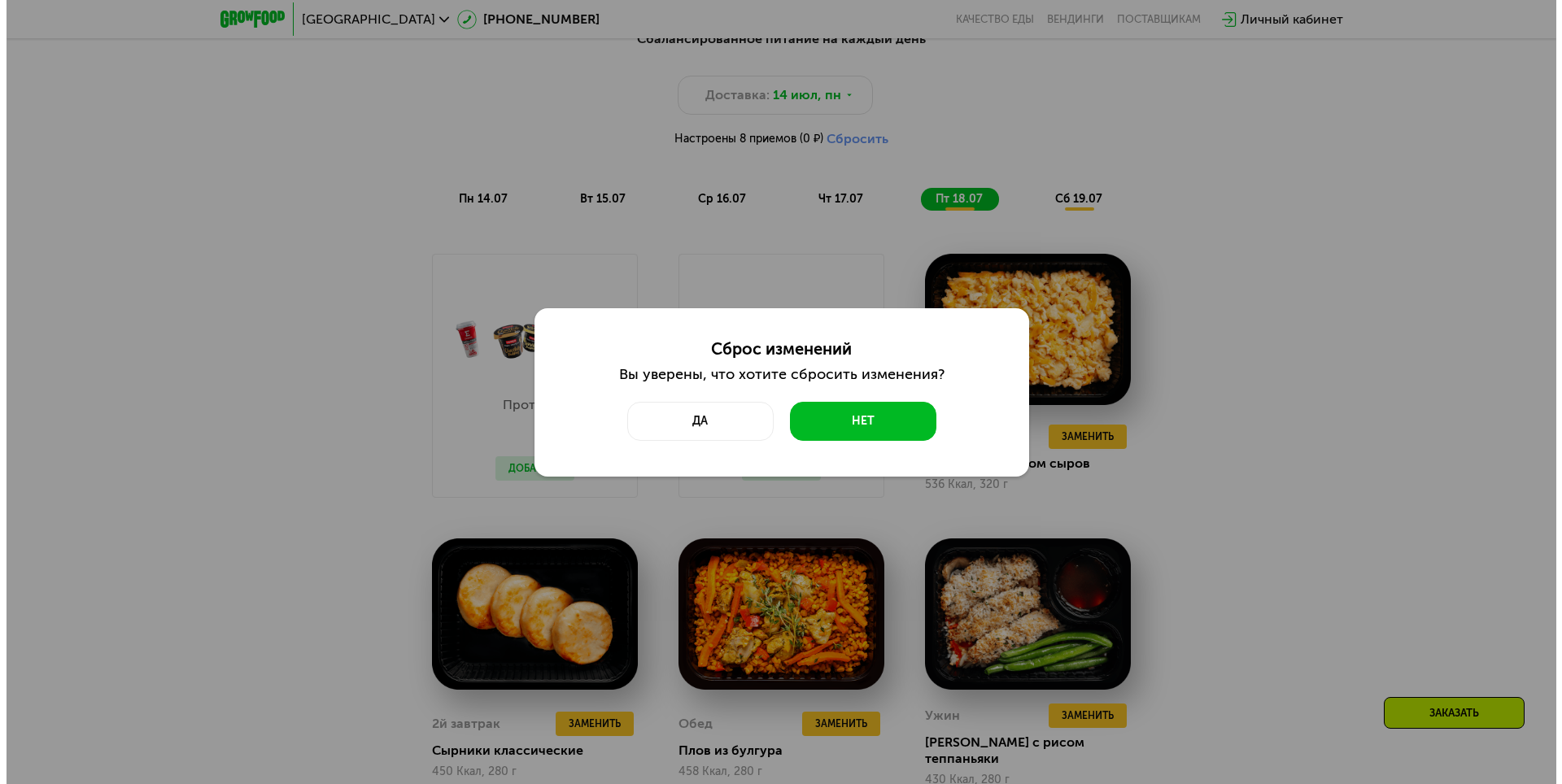 scroll, scrollTop: 0, scrollLeft: 0, axis: both 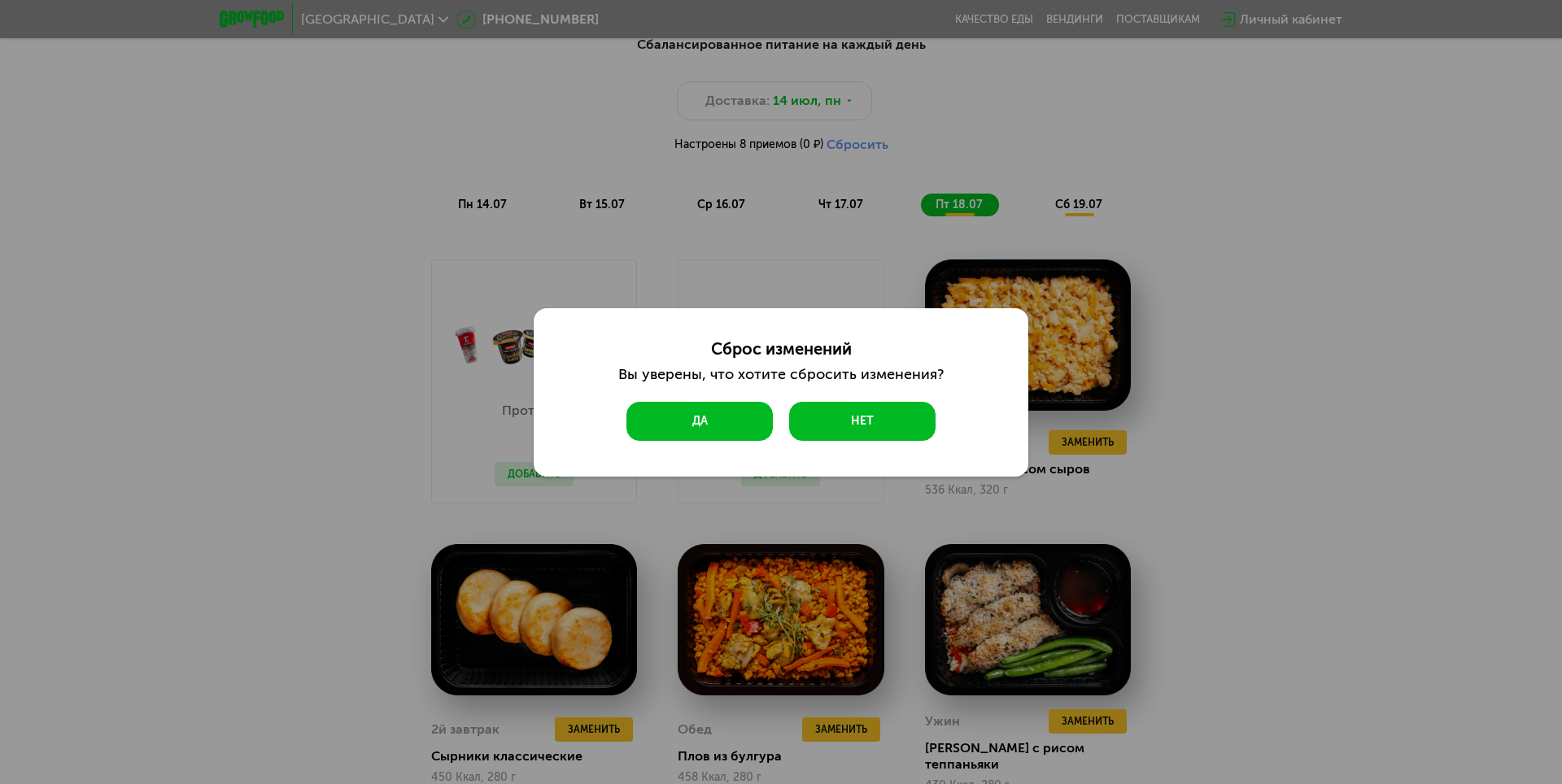 click on "Да" at bounding box center (700, 421) 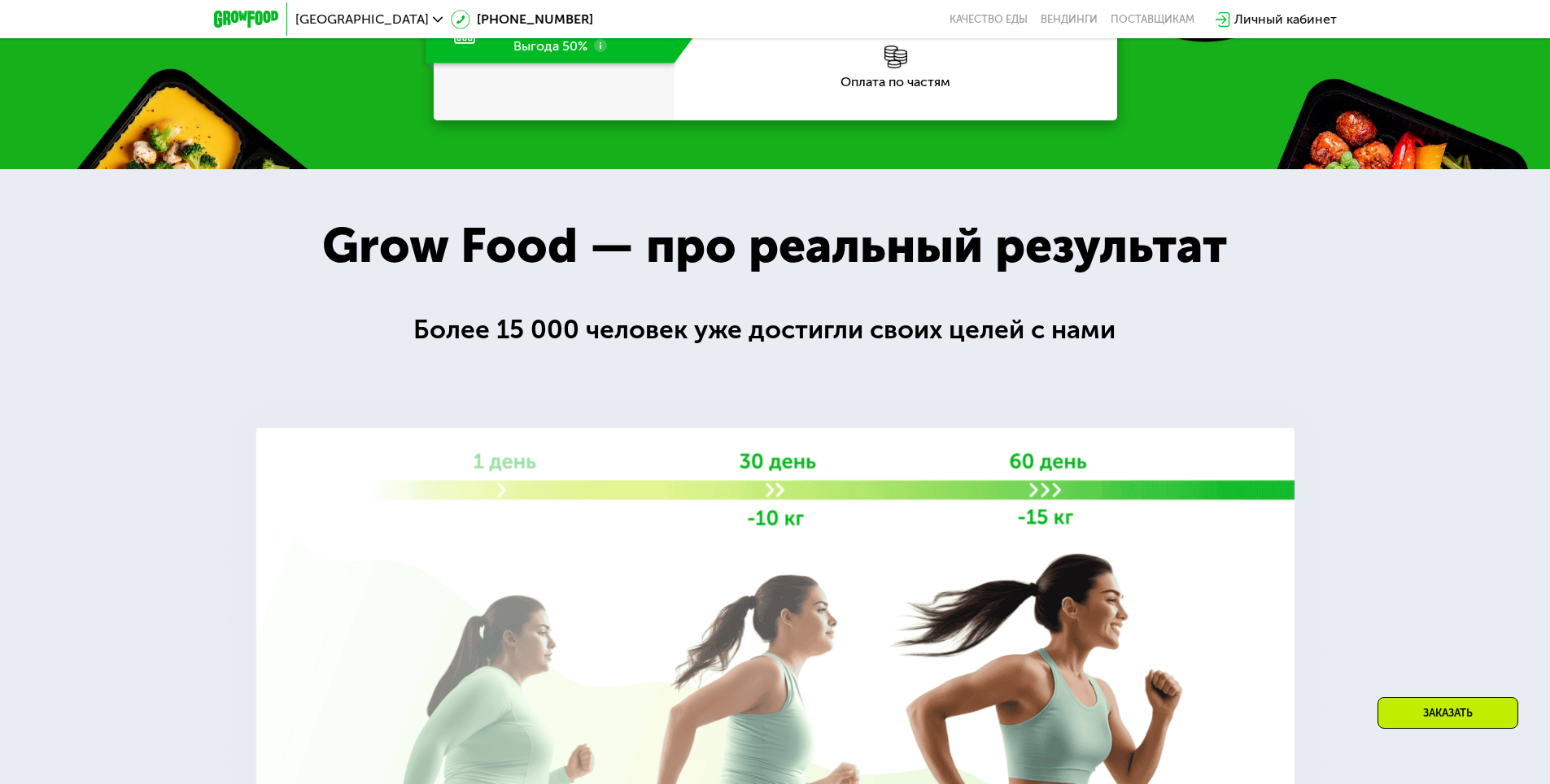 scroll, scrollTop: 2521, scrollLeft: 0, axis: vertical 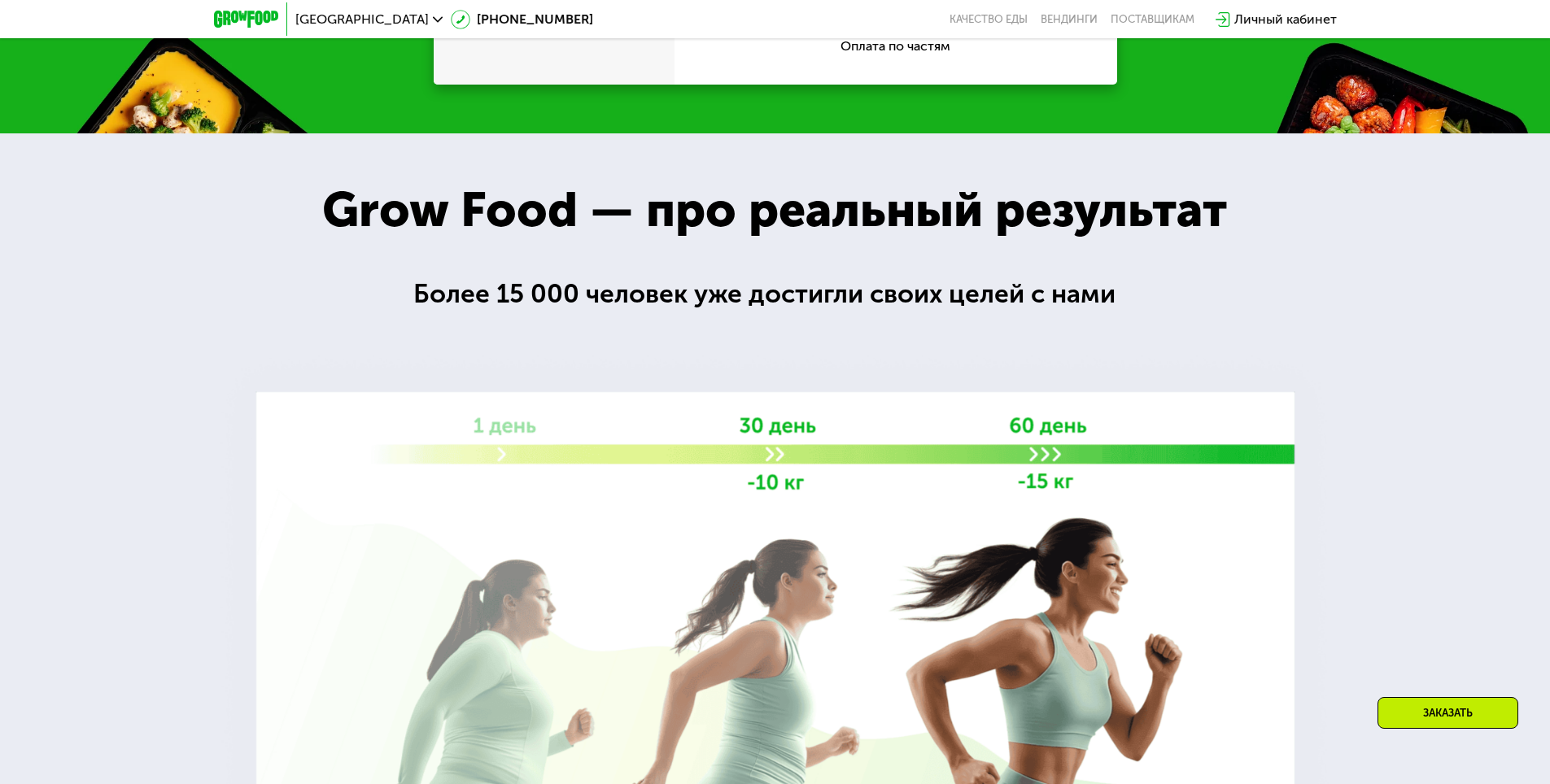 click on "Более 15 000 человек уже достигли своих целей с нами" at bounding box center (775, 294) 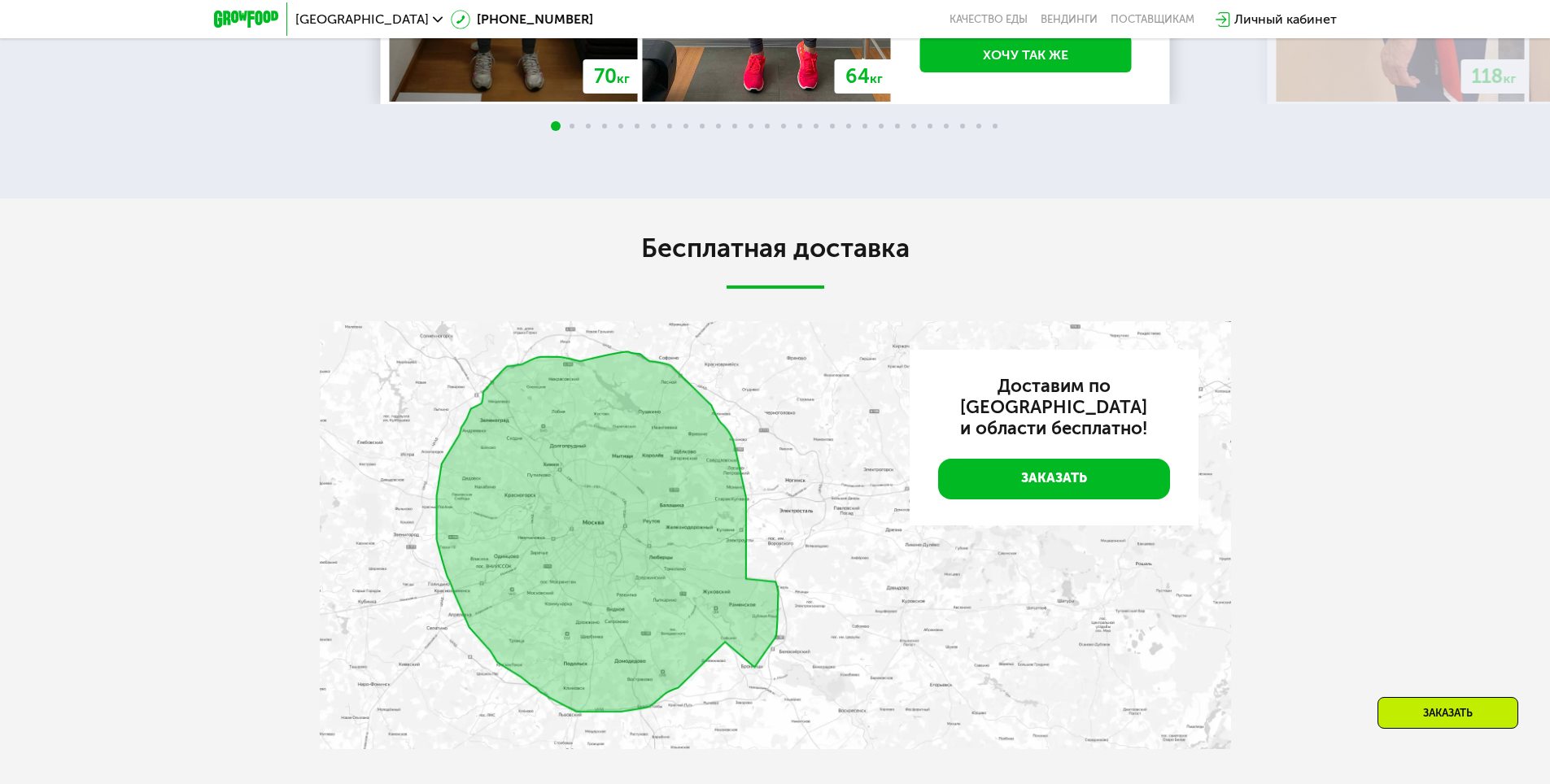 scroll, scrollTop: 3822, scrollLeft: 0, axis: vertical 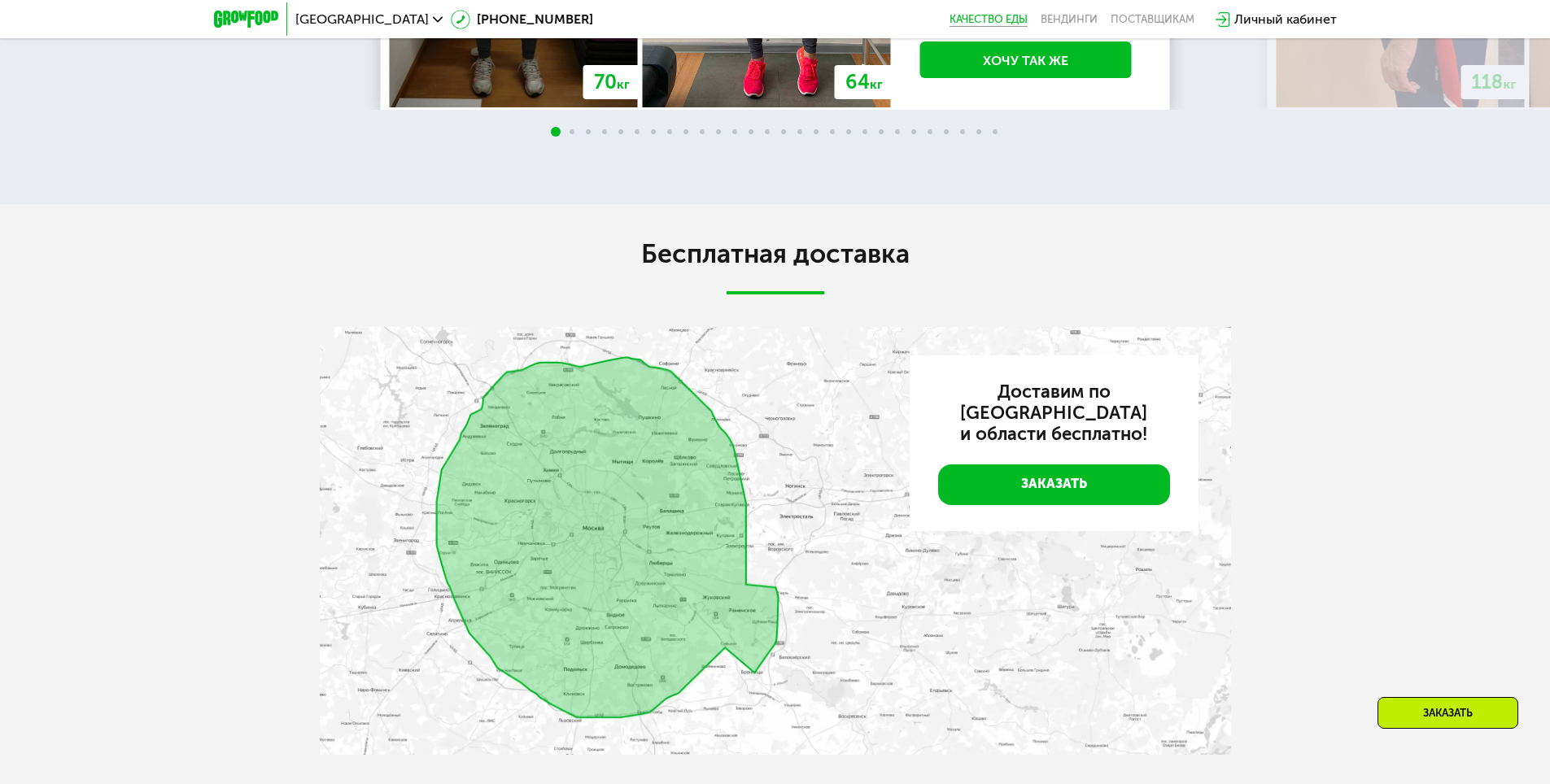 click on "Качество еды" at bounding box center (989, 20) 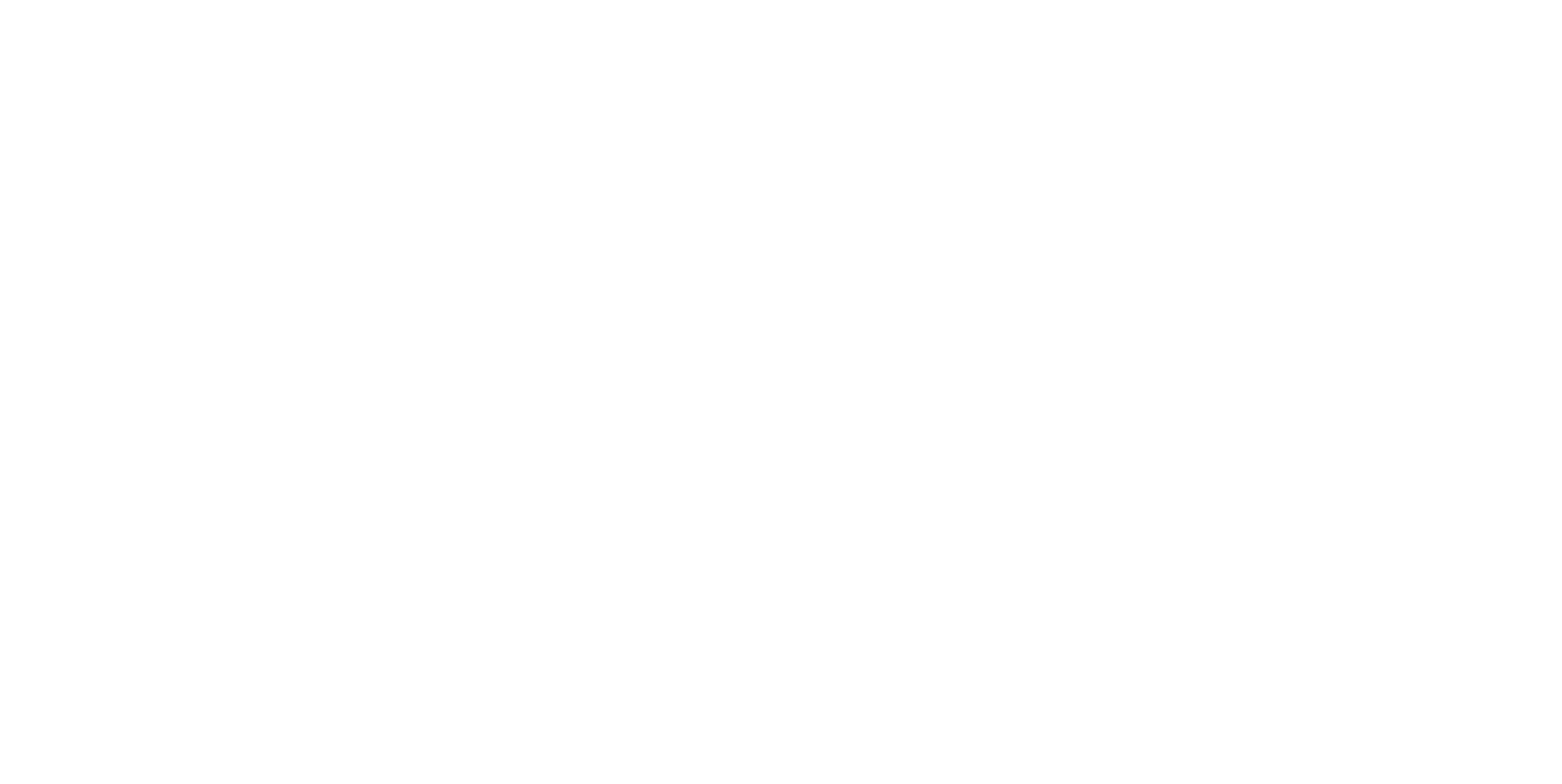 scroll, scrollTop: 0, scrollLeft: 0, axis: both 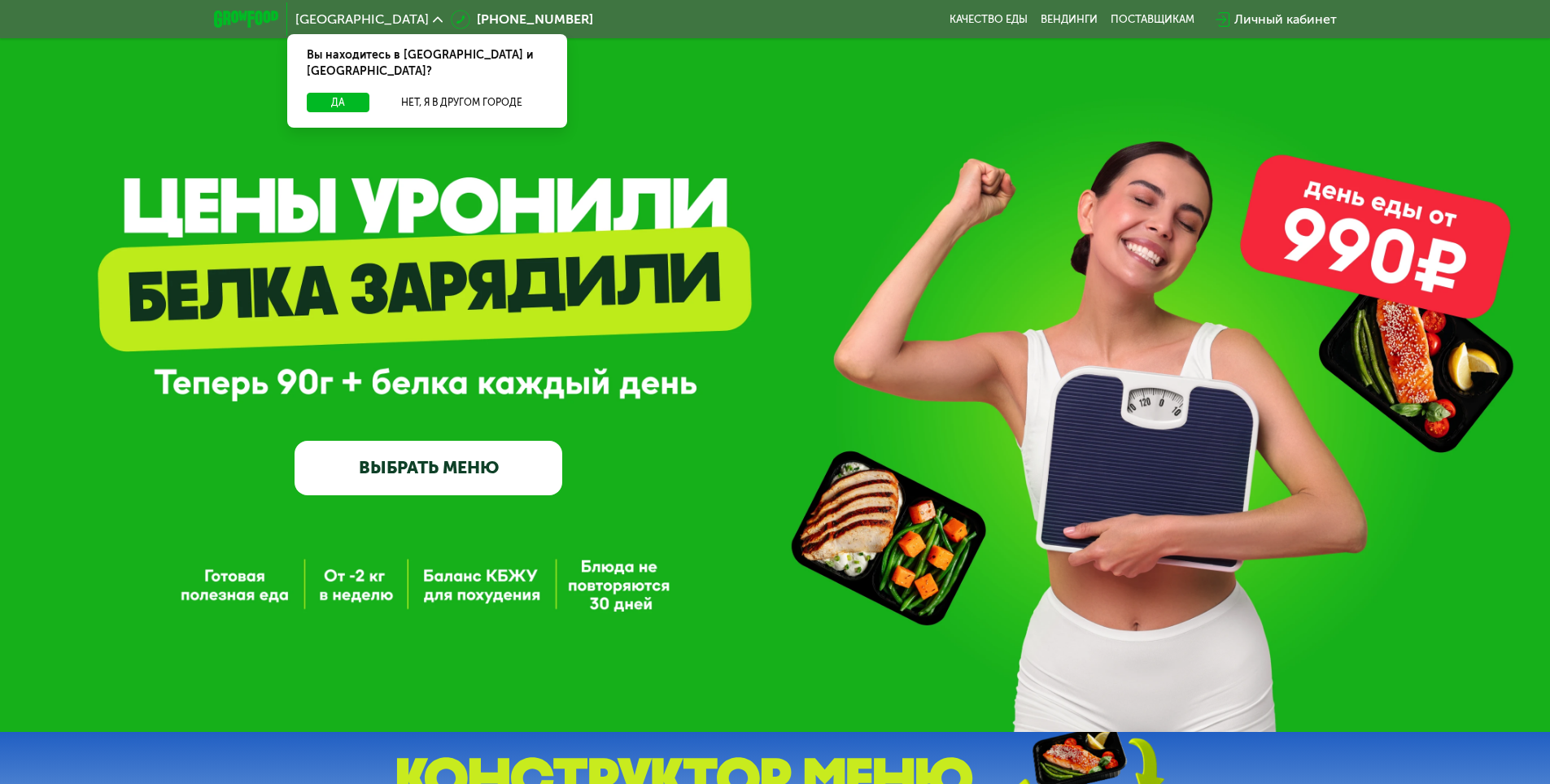 click on "ВЫБРАТЬ МЕНЮ" at bounding box center [428, 468] 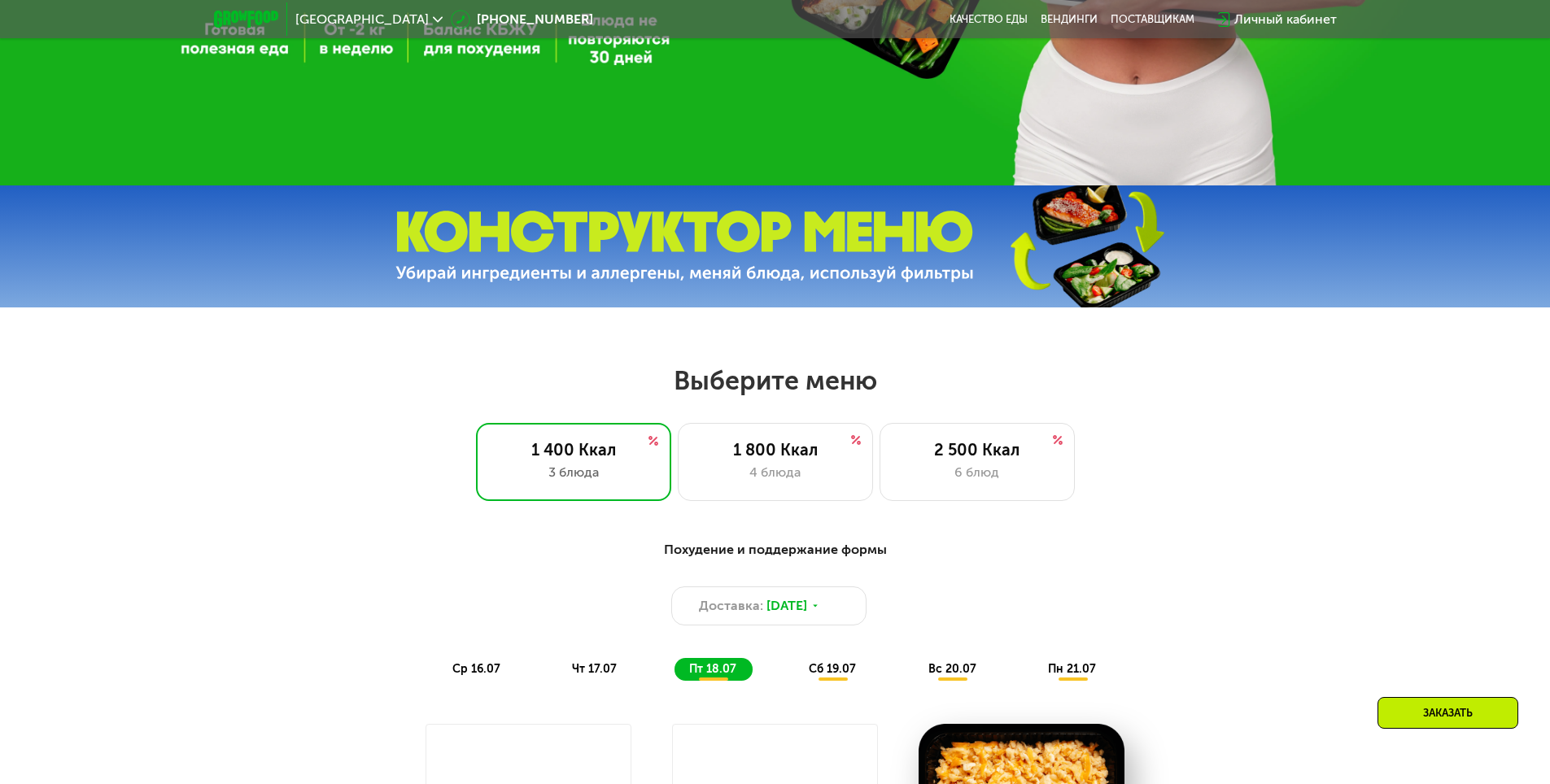 scroll, scrollTop: 65, scrollLeft: 0, axis: vertical 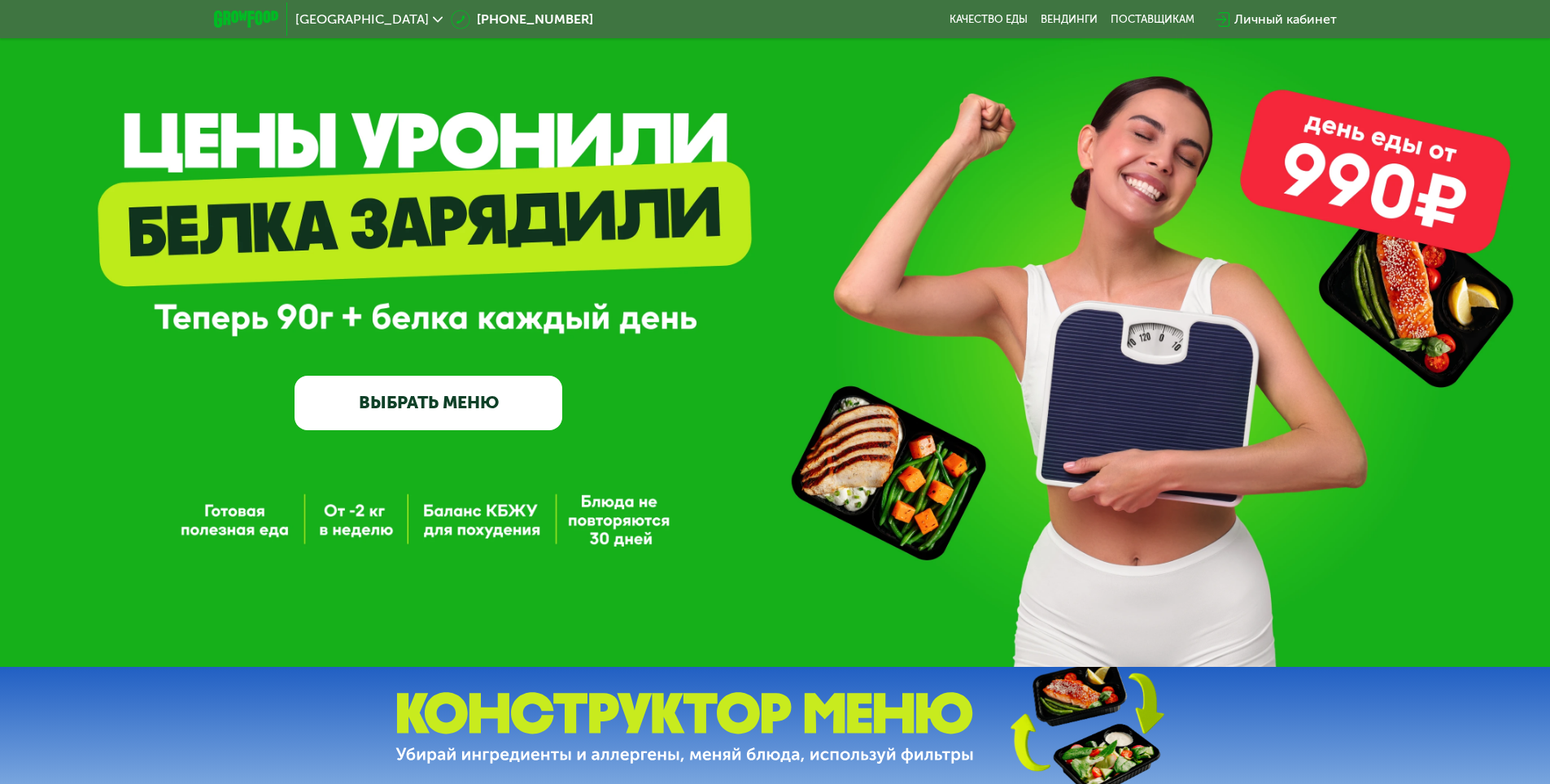 click on "[GEOGRAPHIC_DATA]" 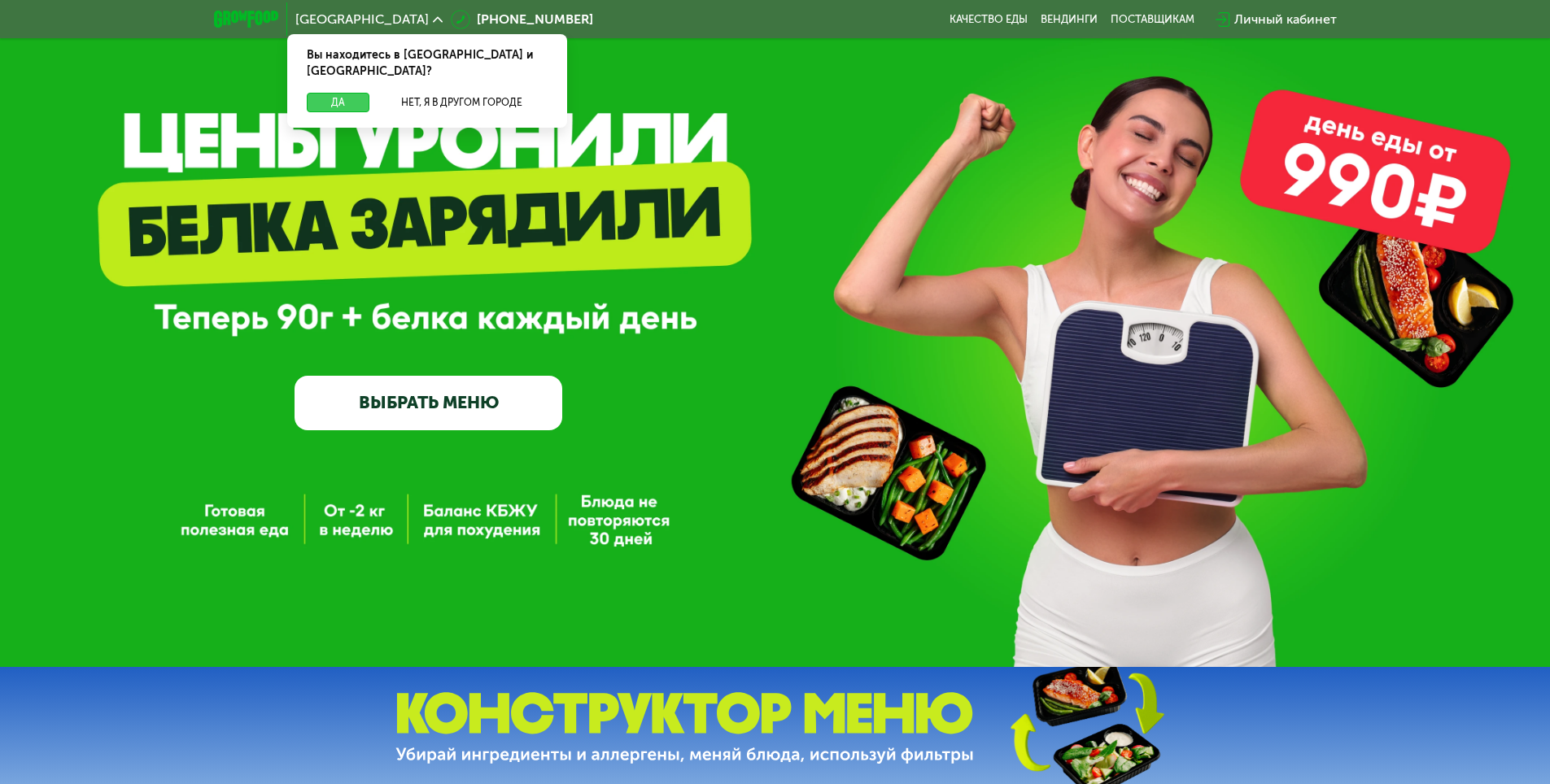 click on "Да" at bounding box center [338, 102] 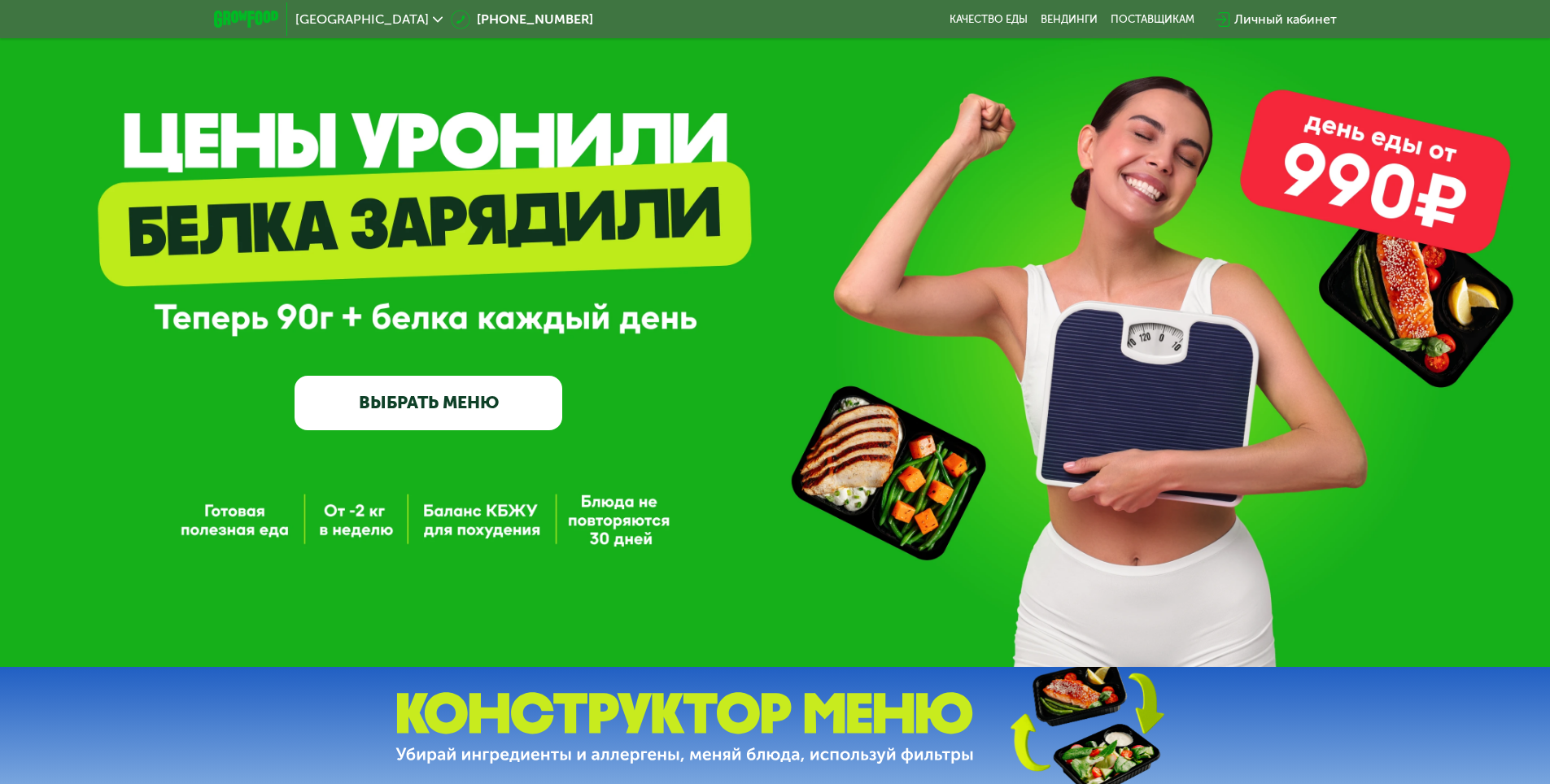 click at bounding box center (247, 19) 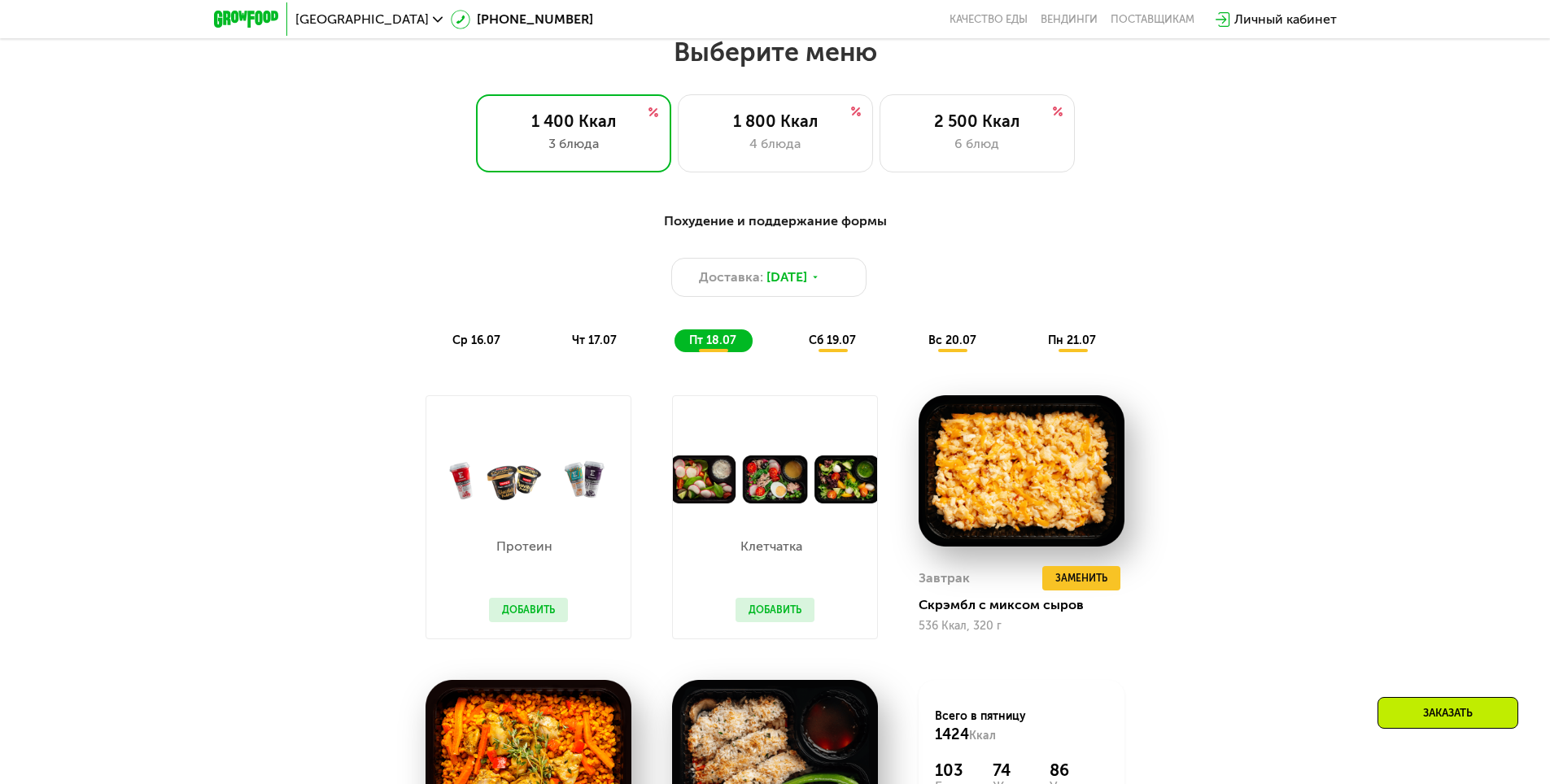scroll, scrollTop: 878, scrollLeft: 0, axis: vertical 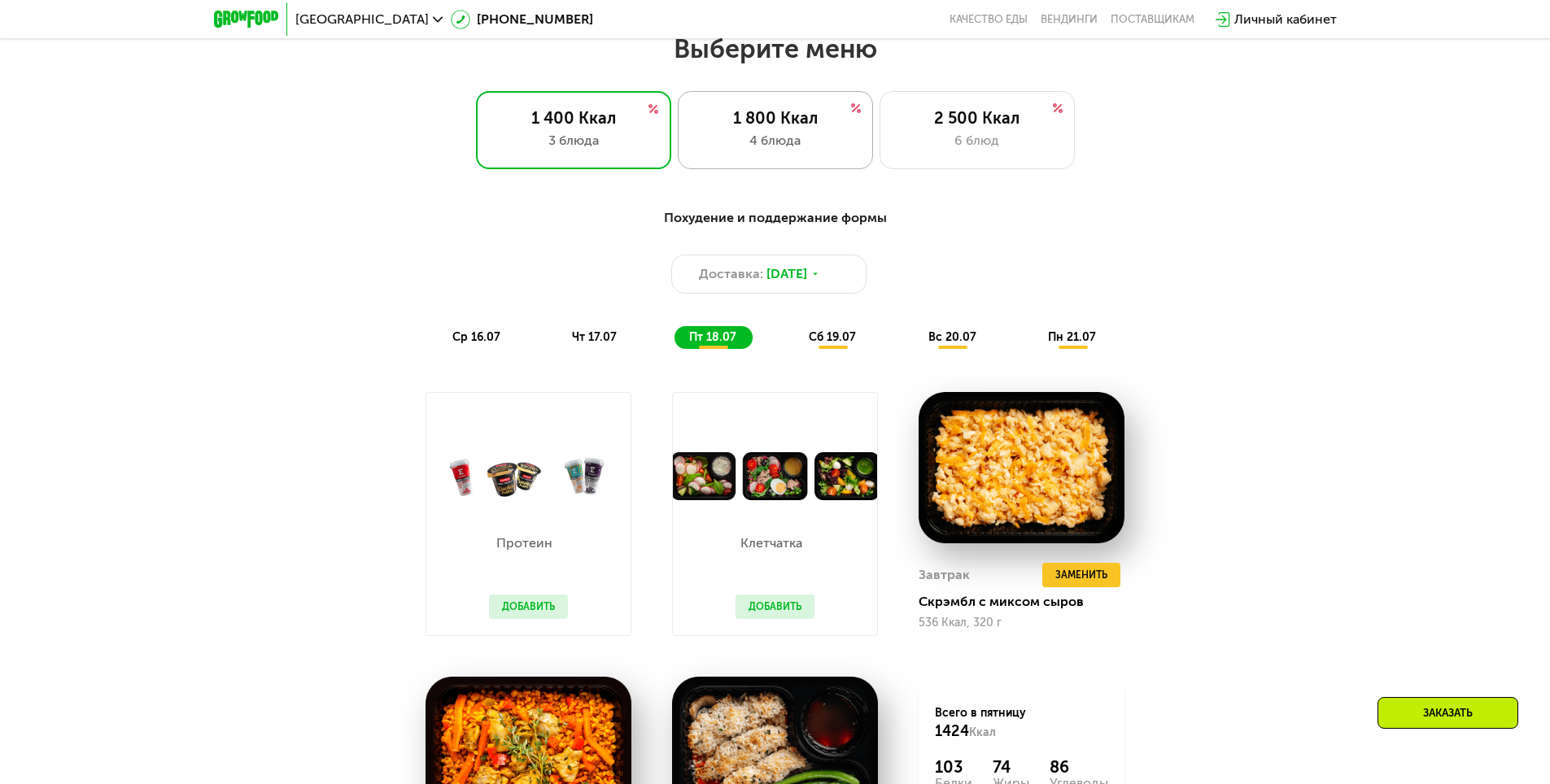 click on "4 блюда" at bounding box center [775, 141] 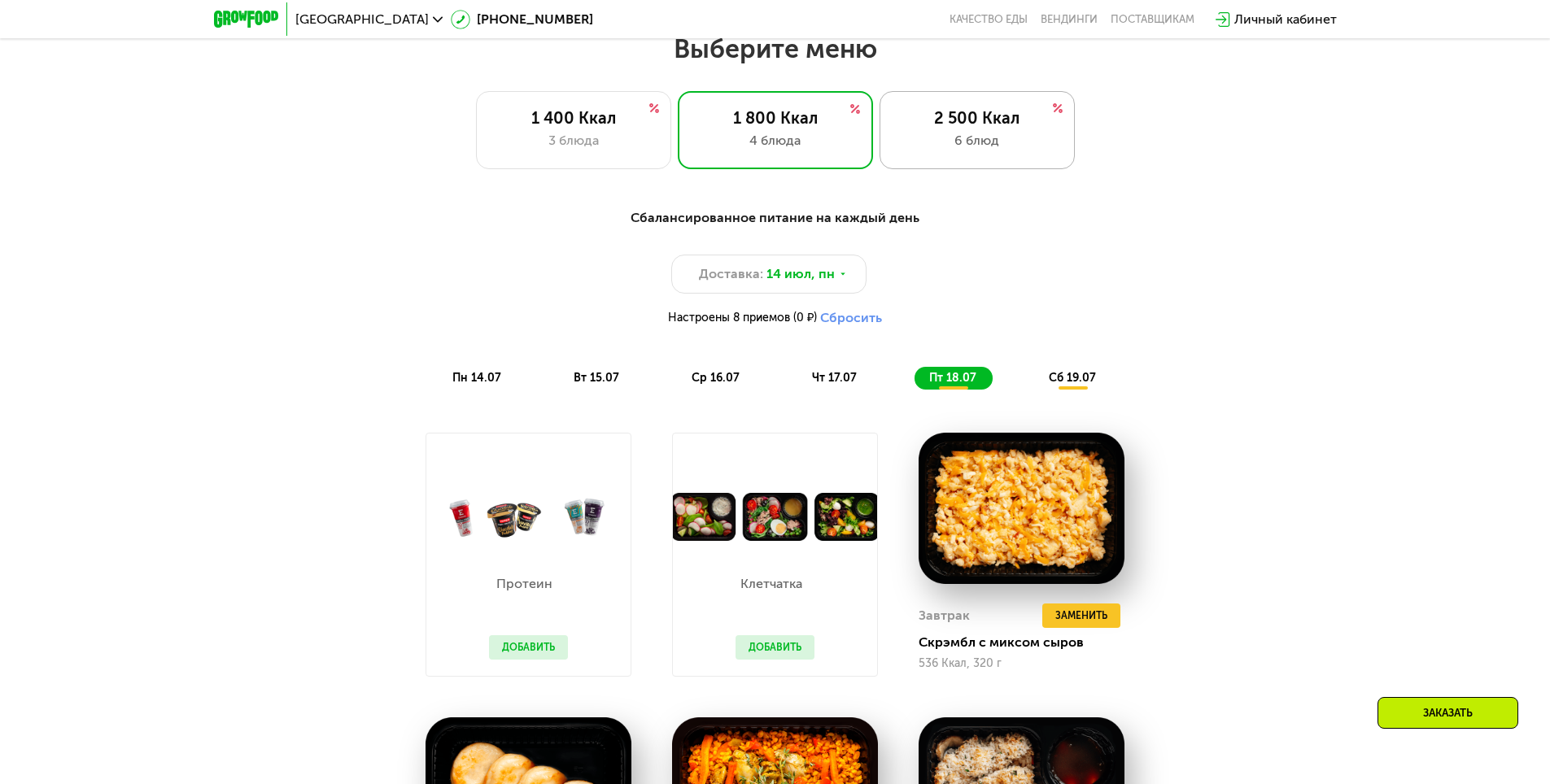 click on "2 500 Ккал 6 блюд" 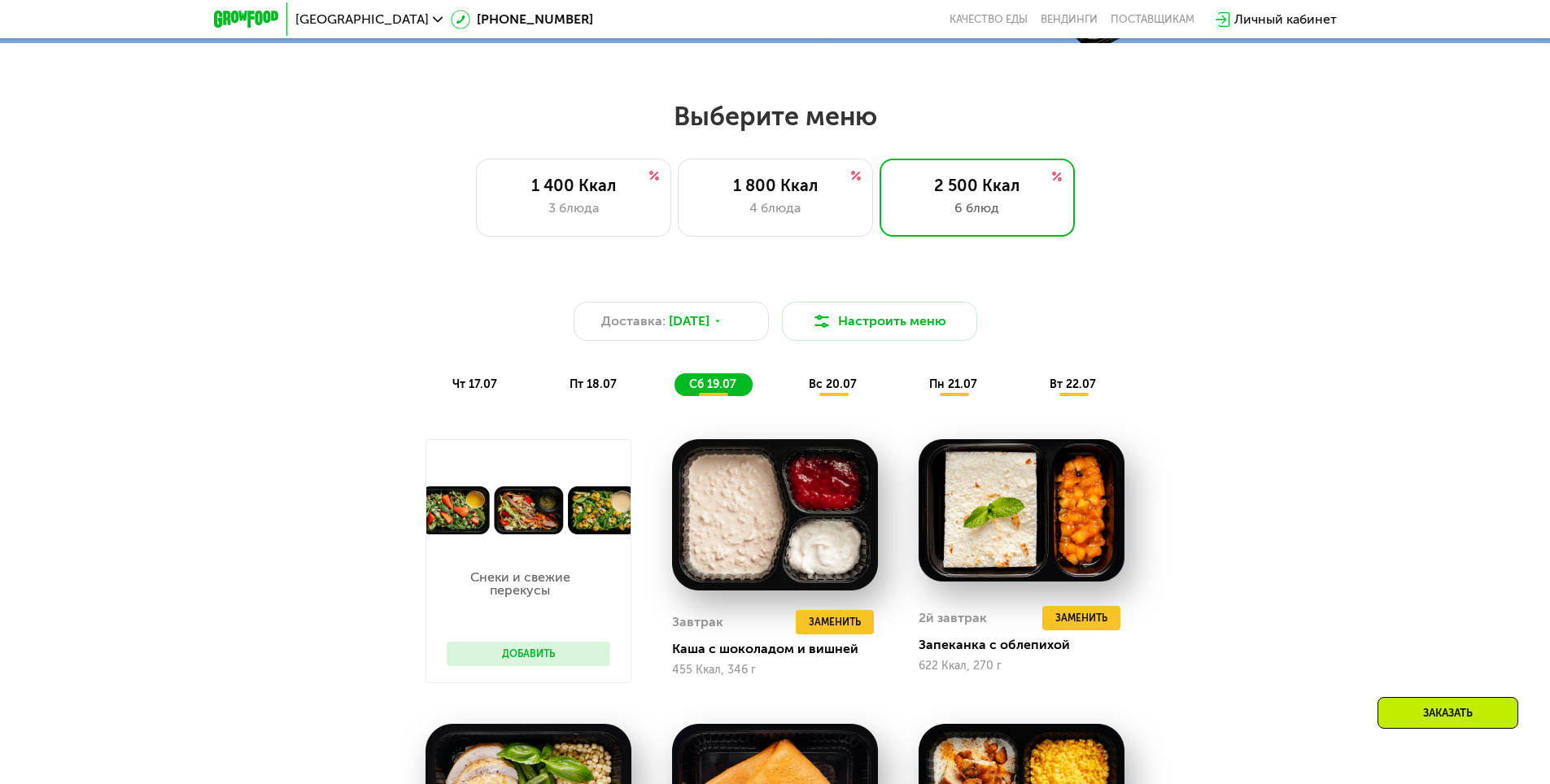 scroll, scrollTop: 797, scrollLeft: 0, axis: vertical 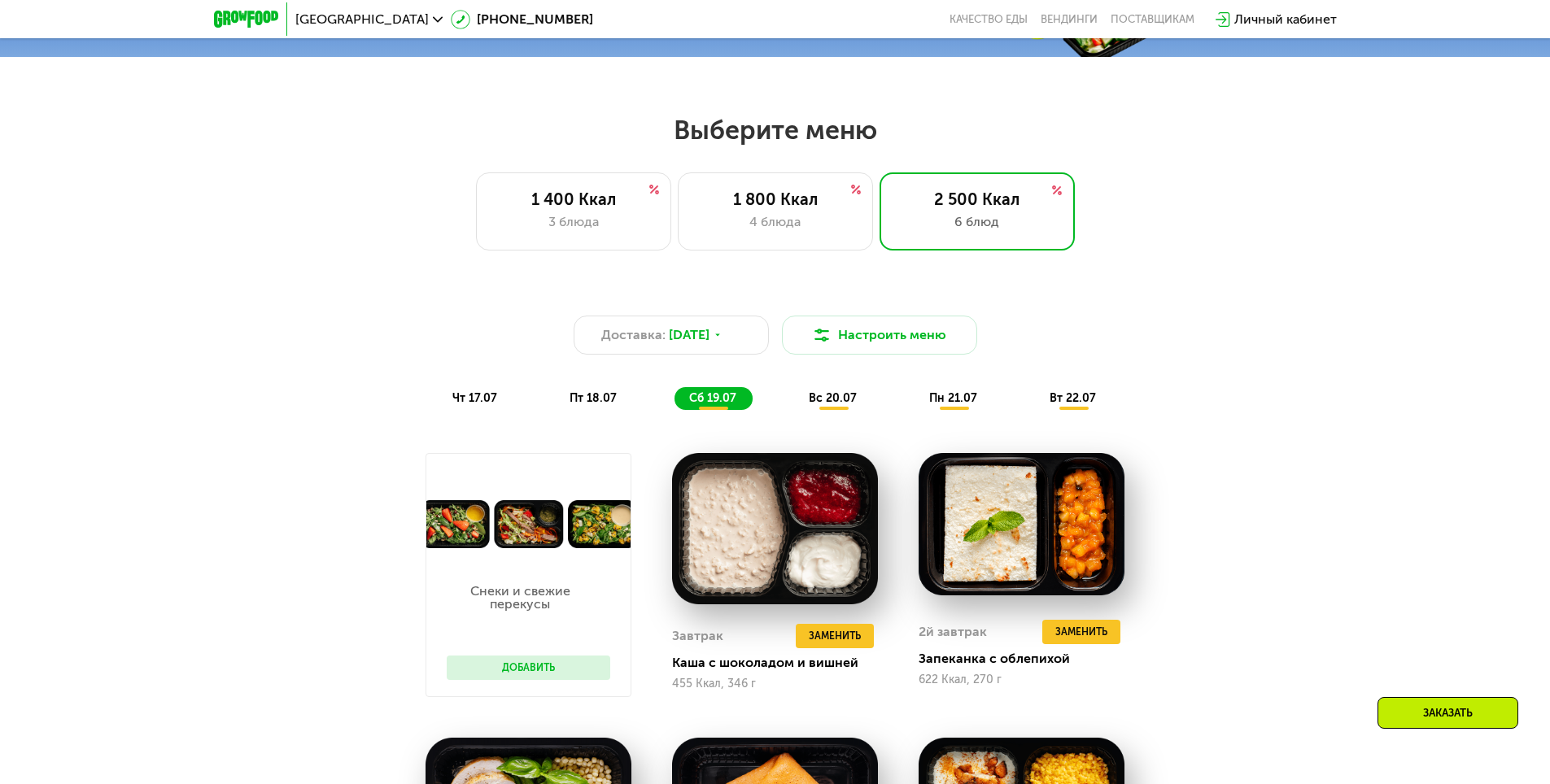 click on "вс 20.07" 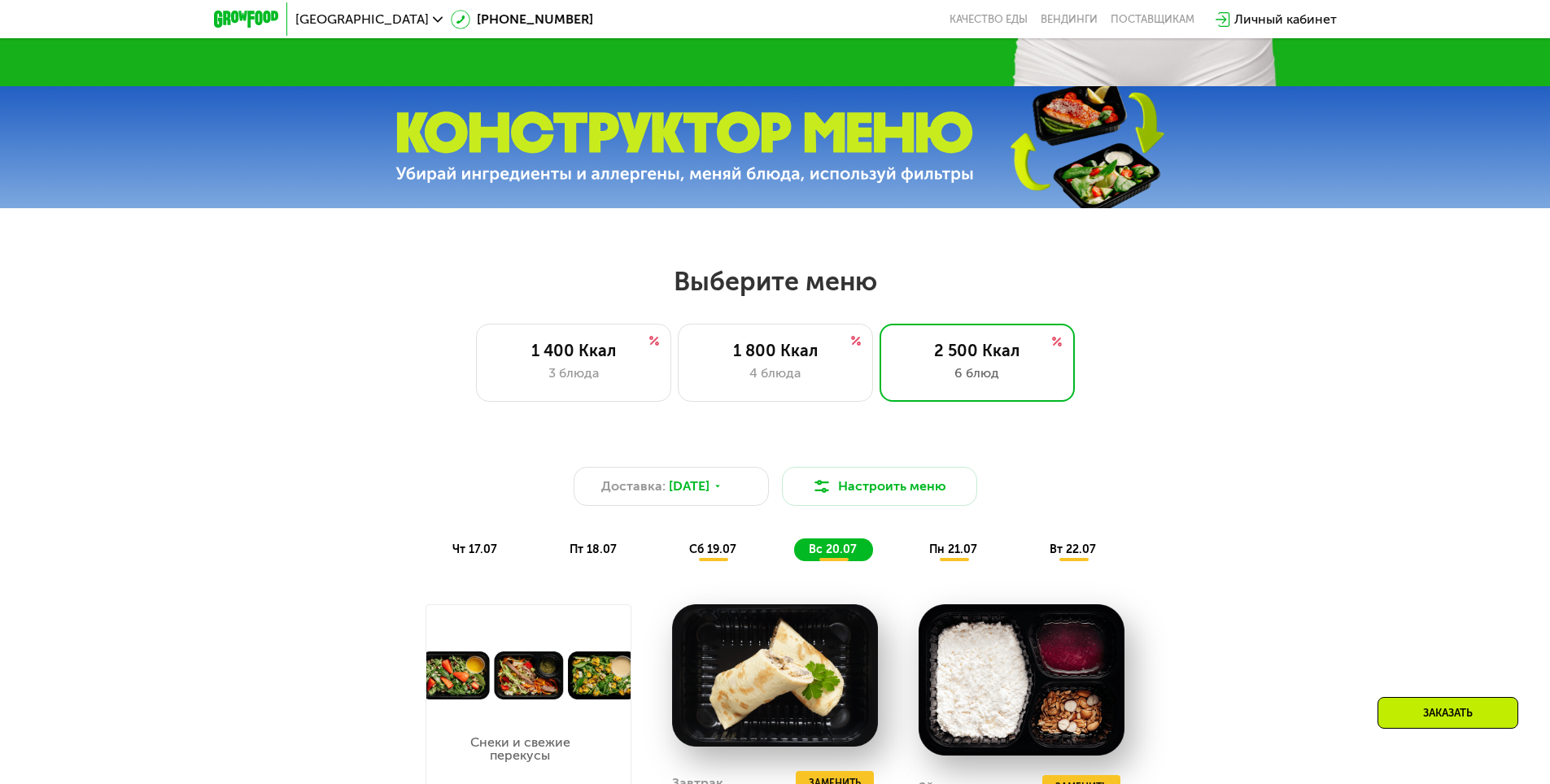scroll, scrollTop: 634, scrollLeft: 0, axis: vertical 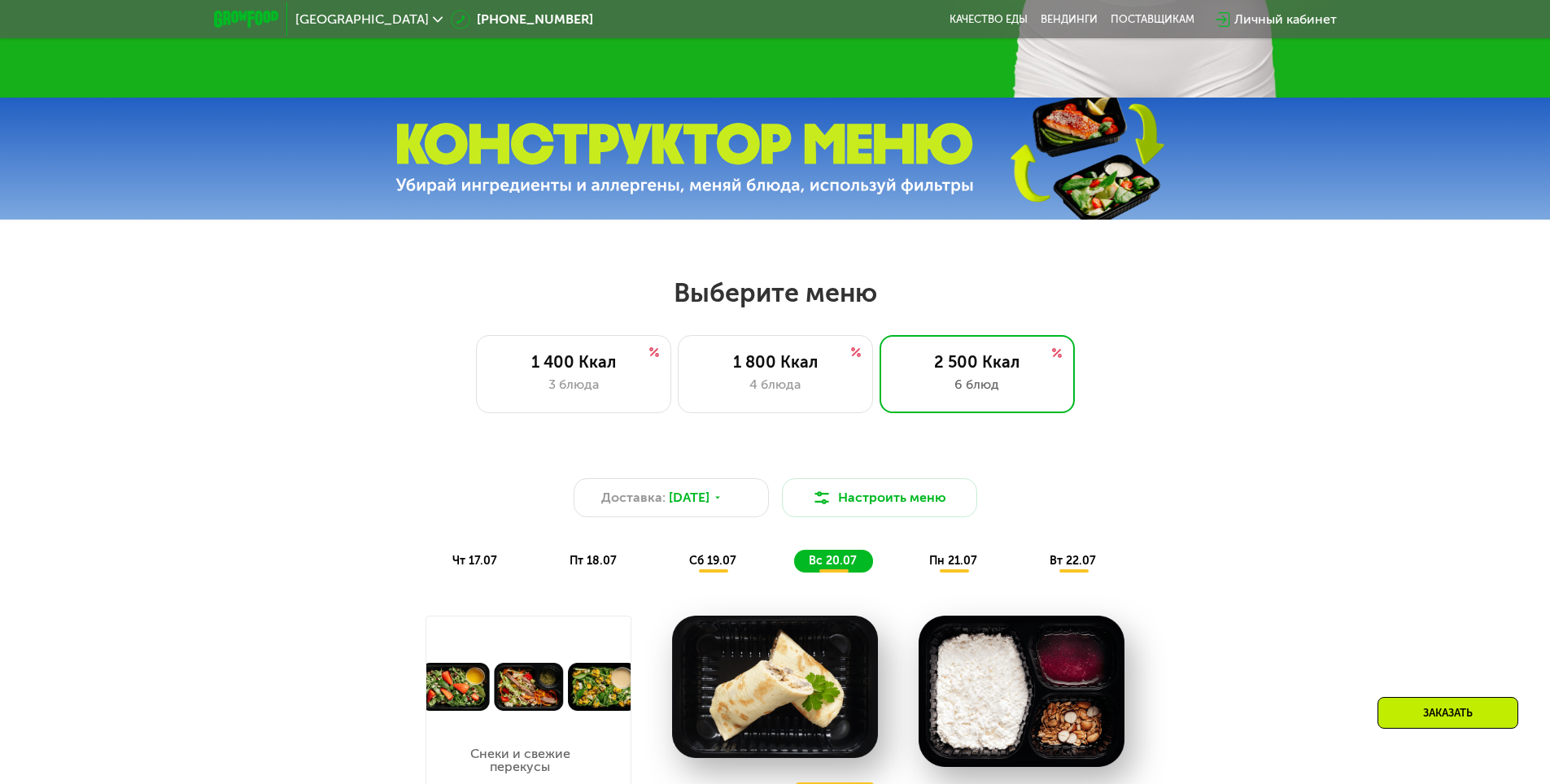 click at bounding box center [684, 159] 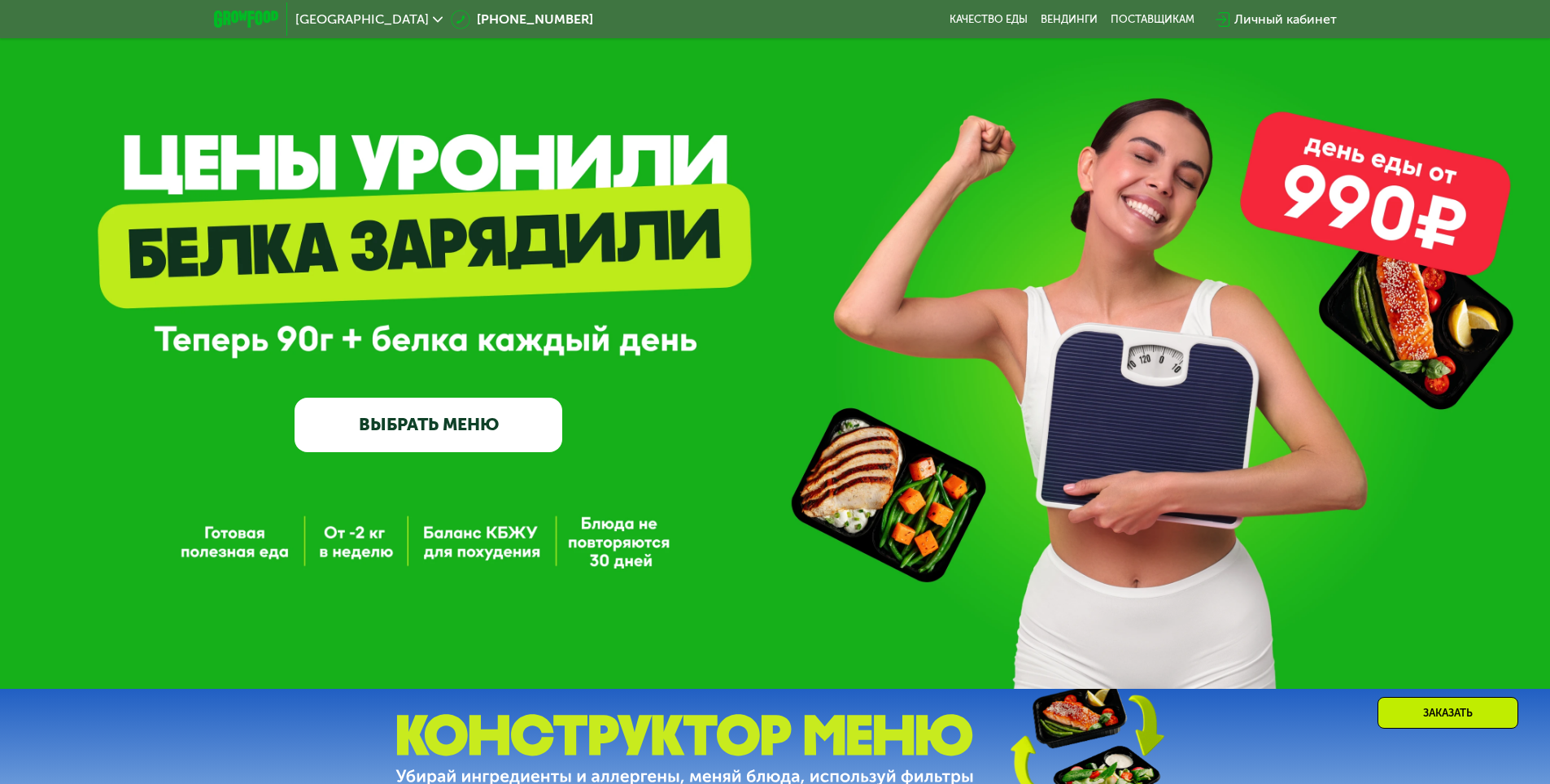 scroll, scrollTop: 0, scrollLeft: 0, axis: both 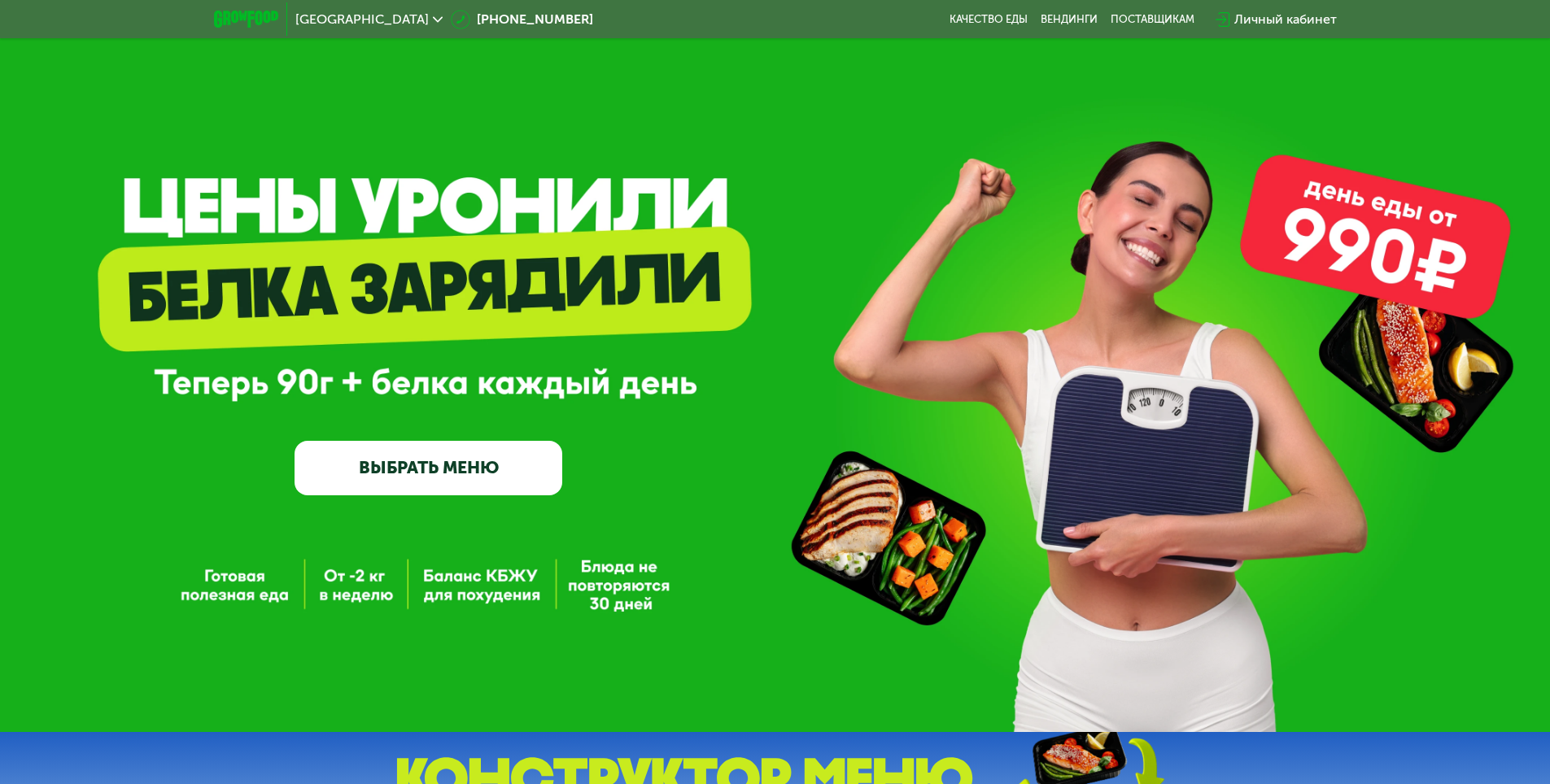 click 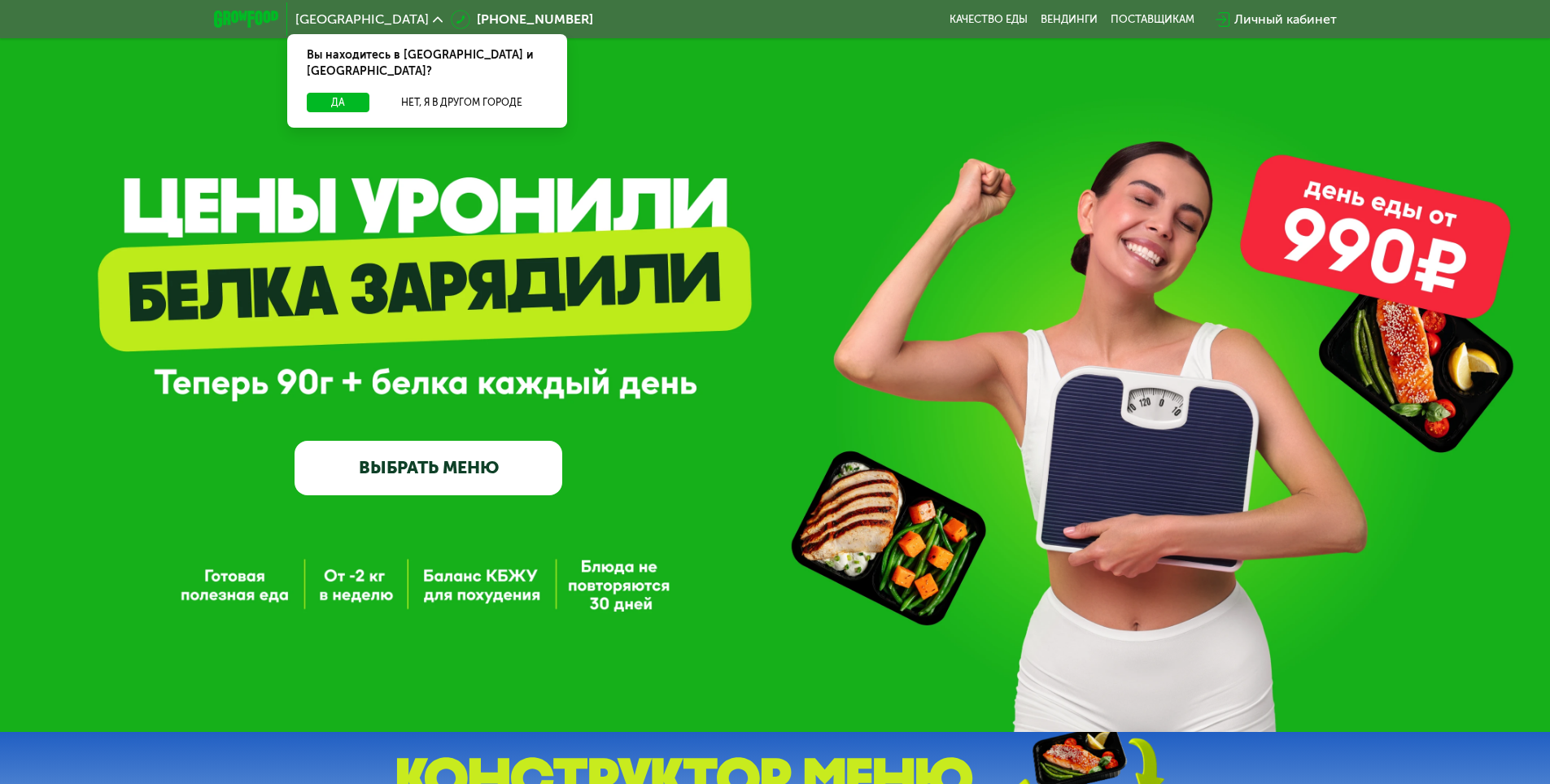 drag, startPoint x: 347, startPoint y: 20, endPoint x: 637, endPoint y: 33, distance: 290.29123 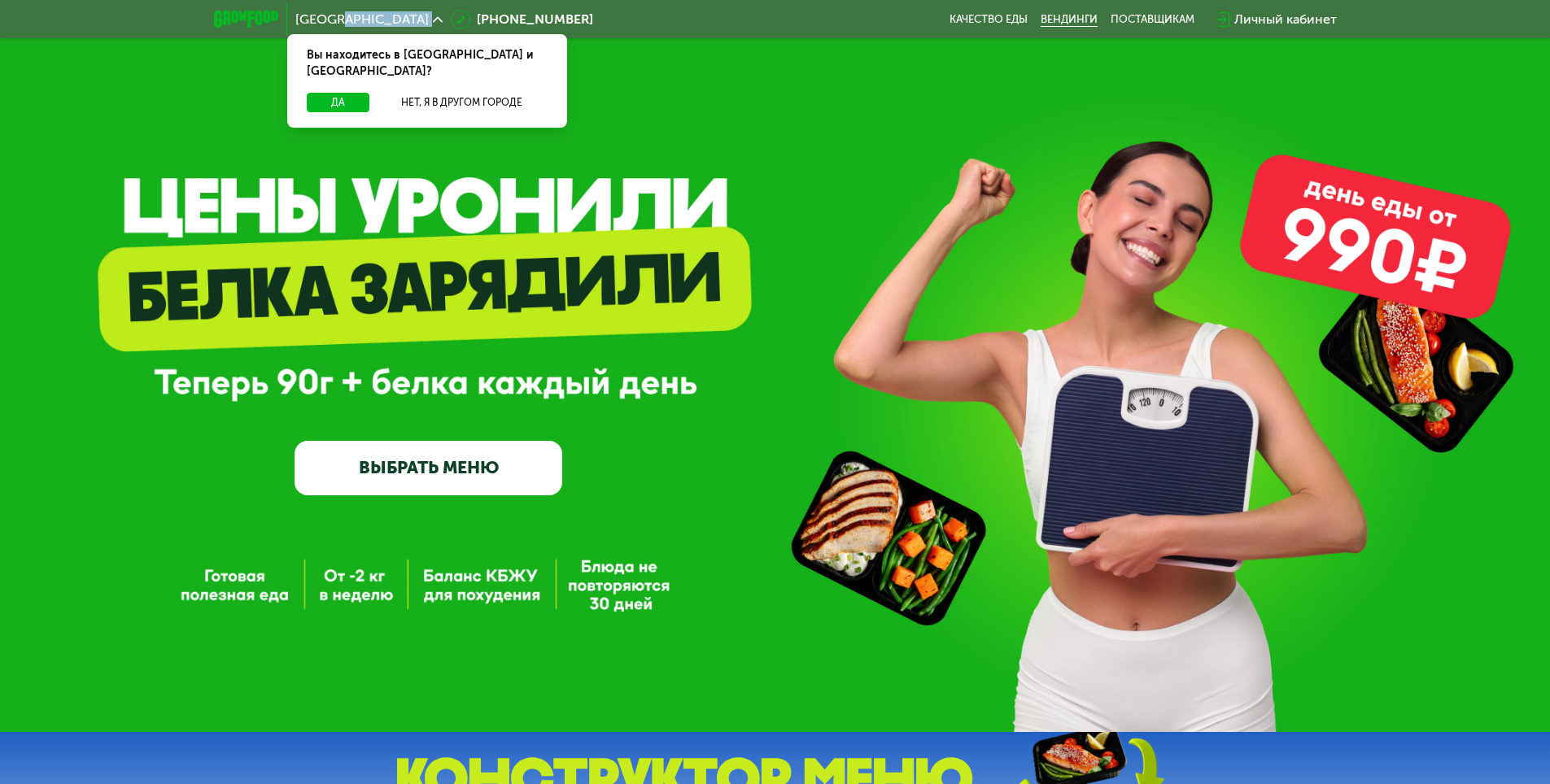 click on "Вендинги" at bounding box center [1069, 20] 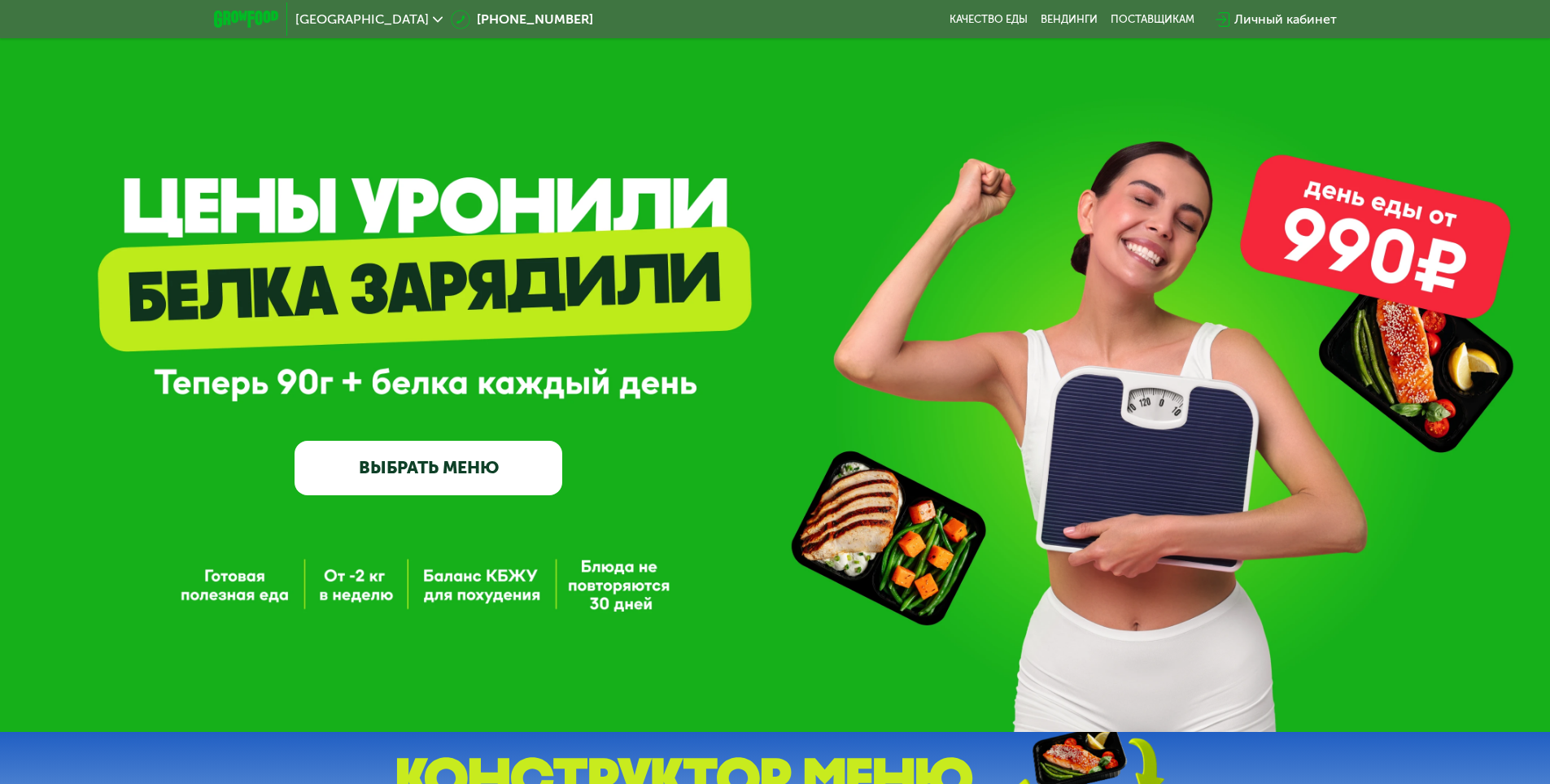 click 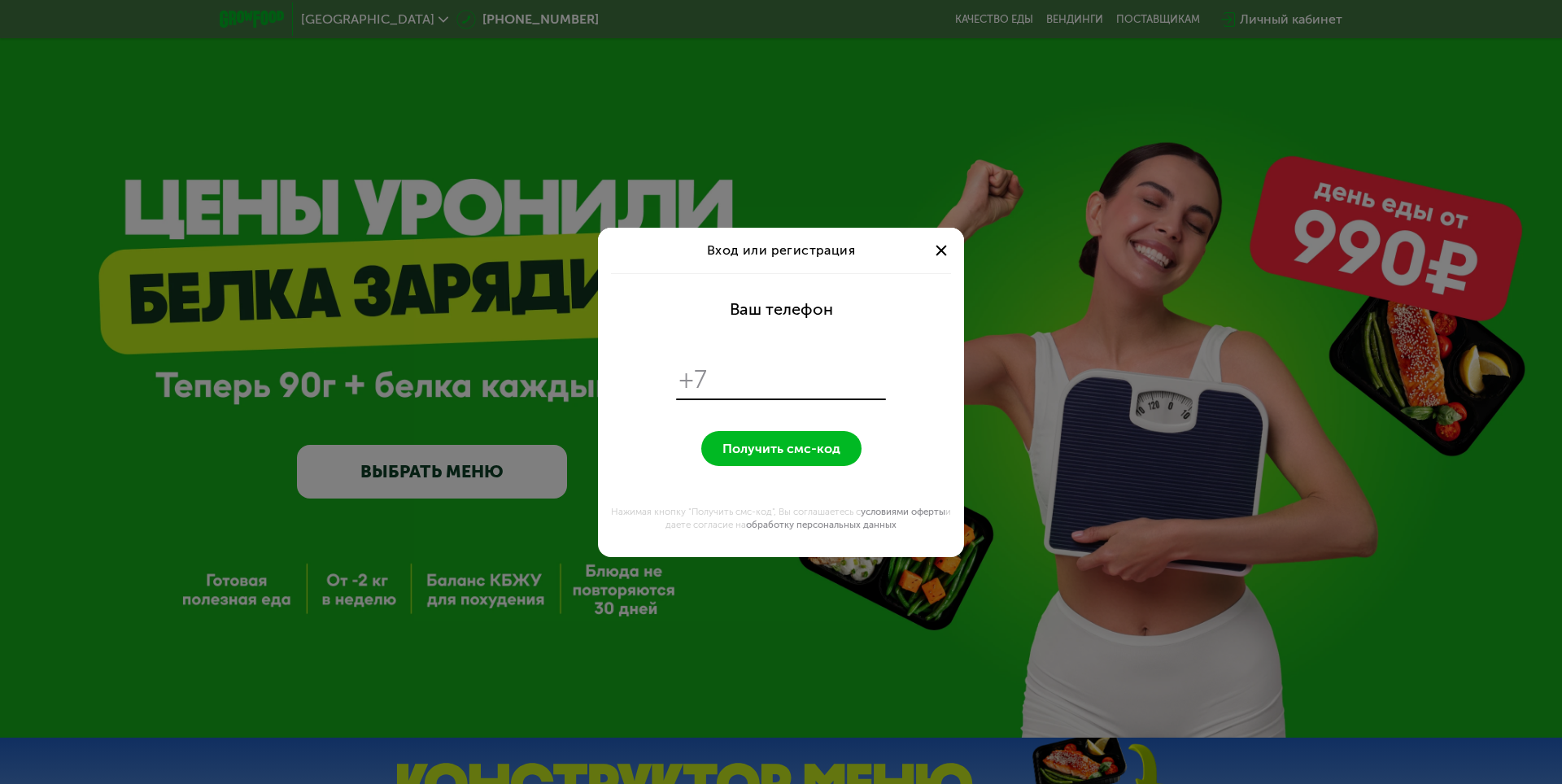 click at bounding box center [799, 380] 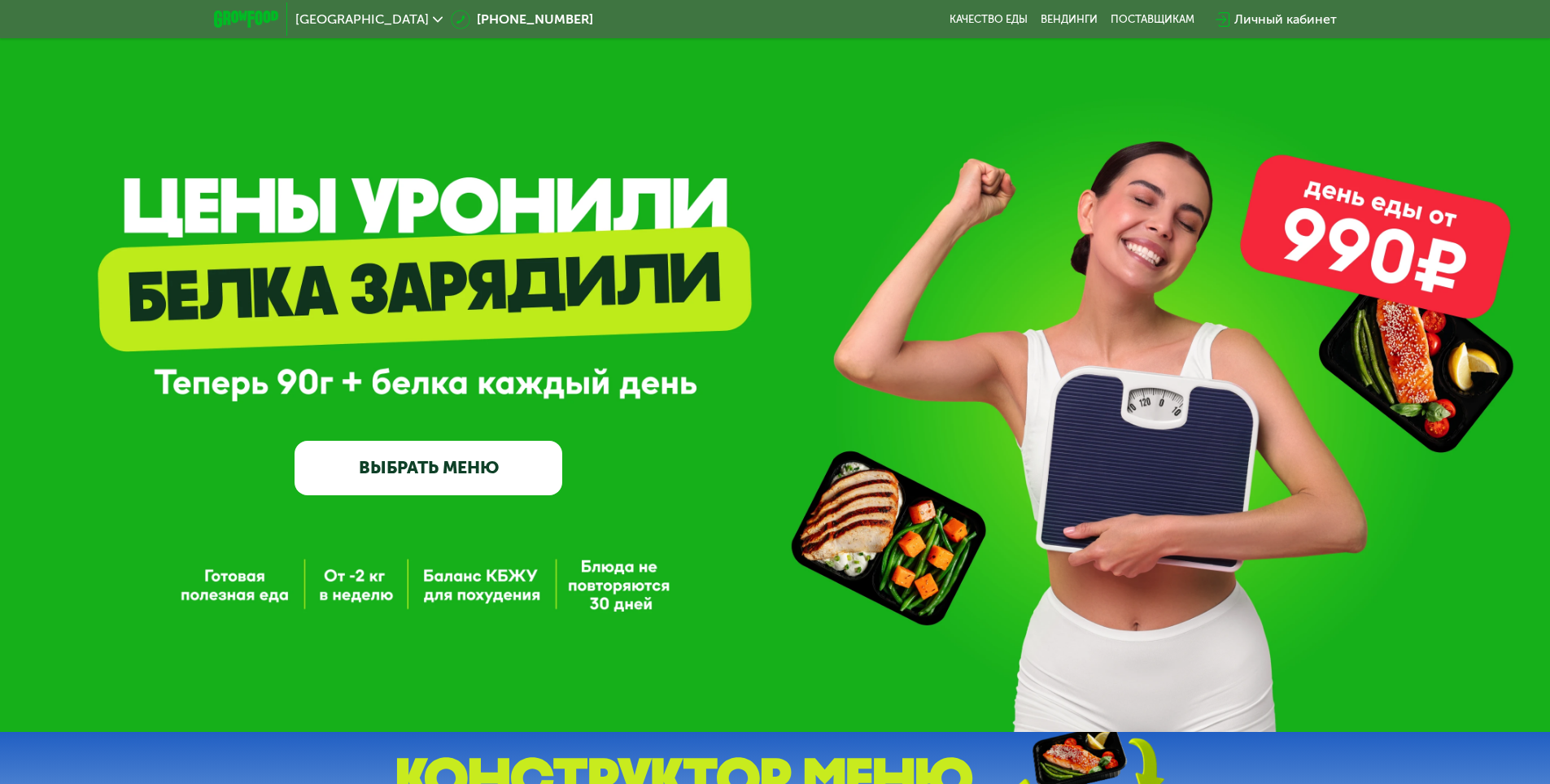 click at bounding box center [936, 250] 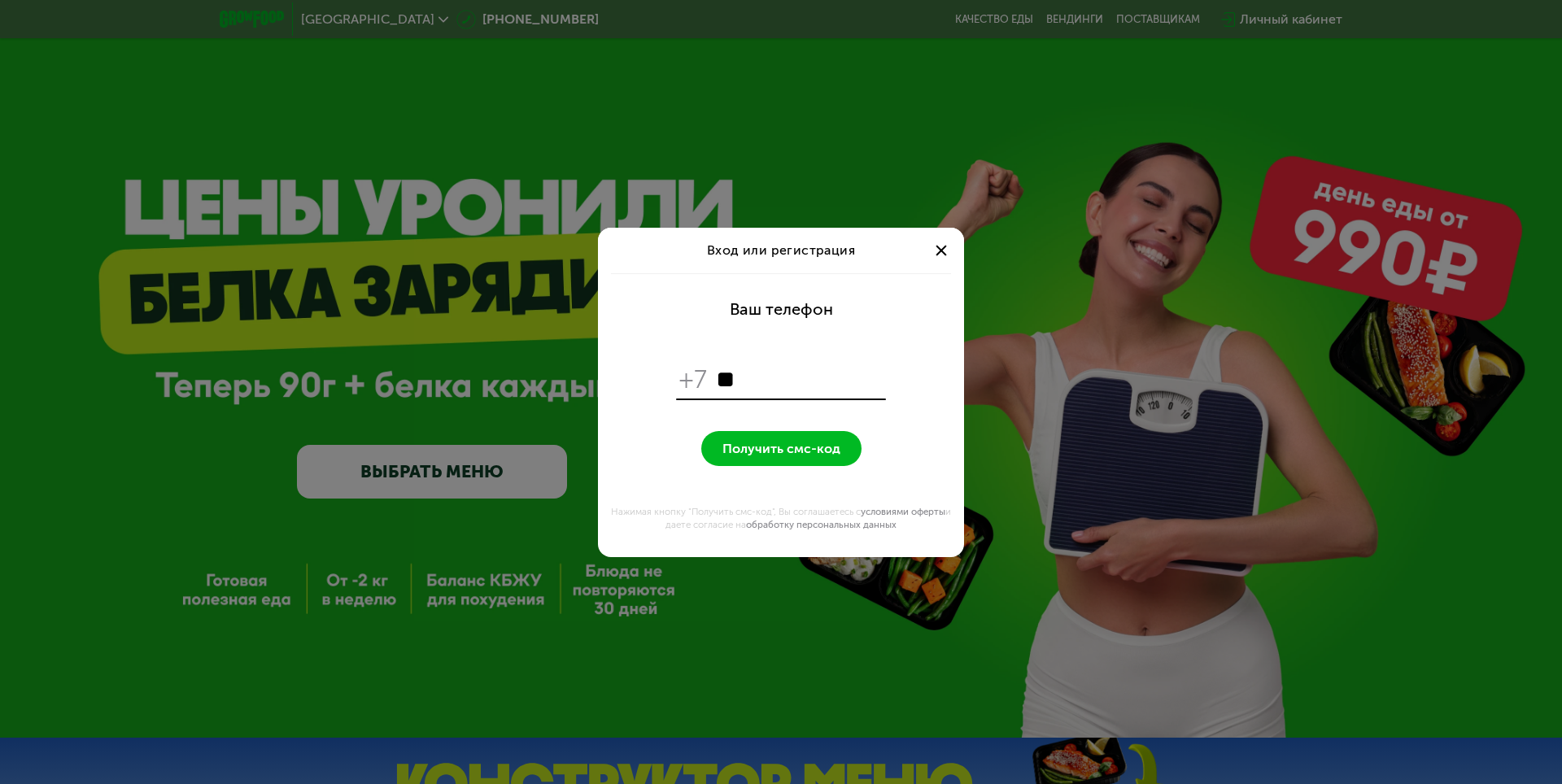 type on "*" 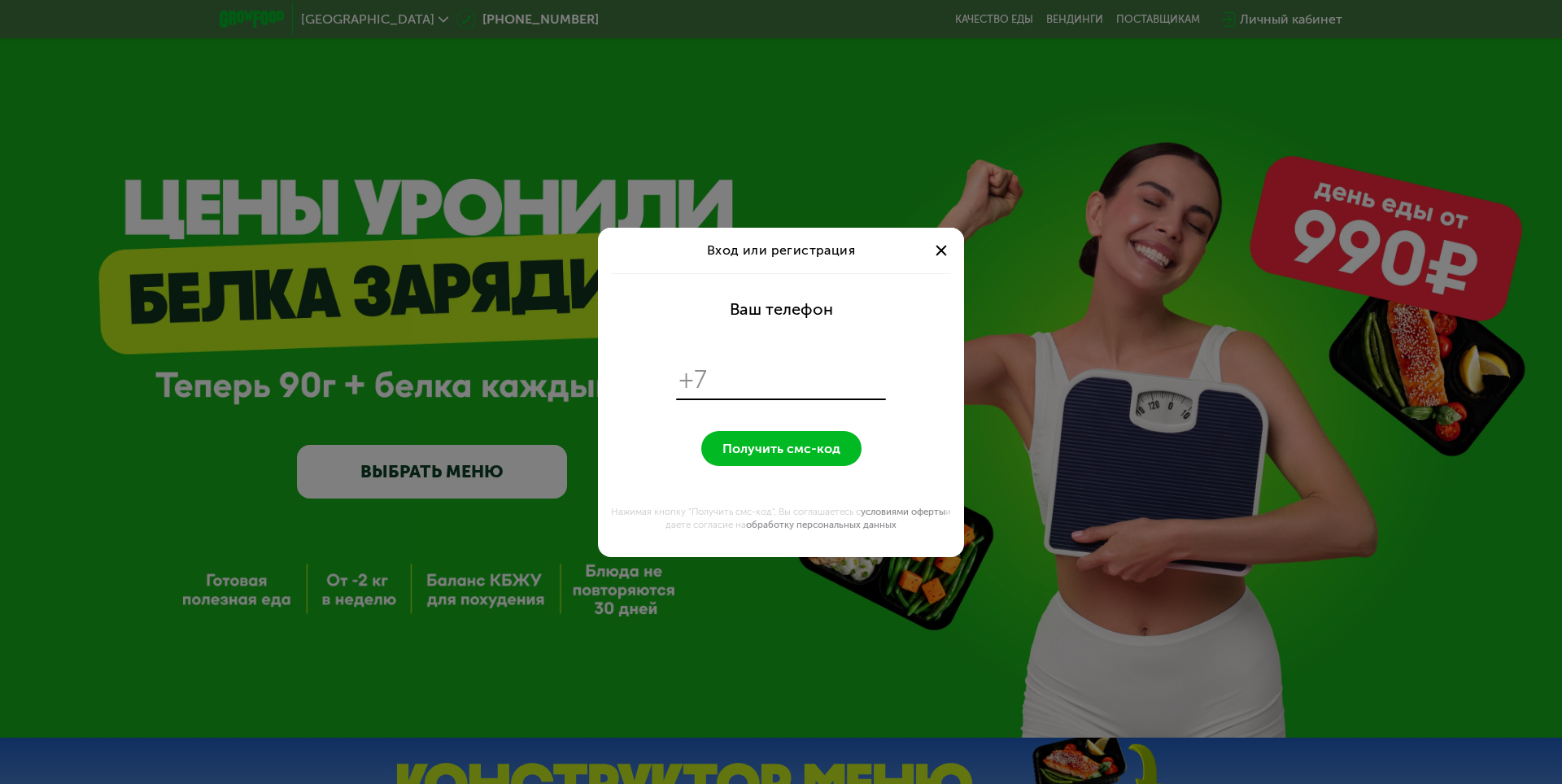 type on "*" 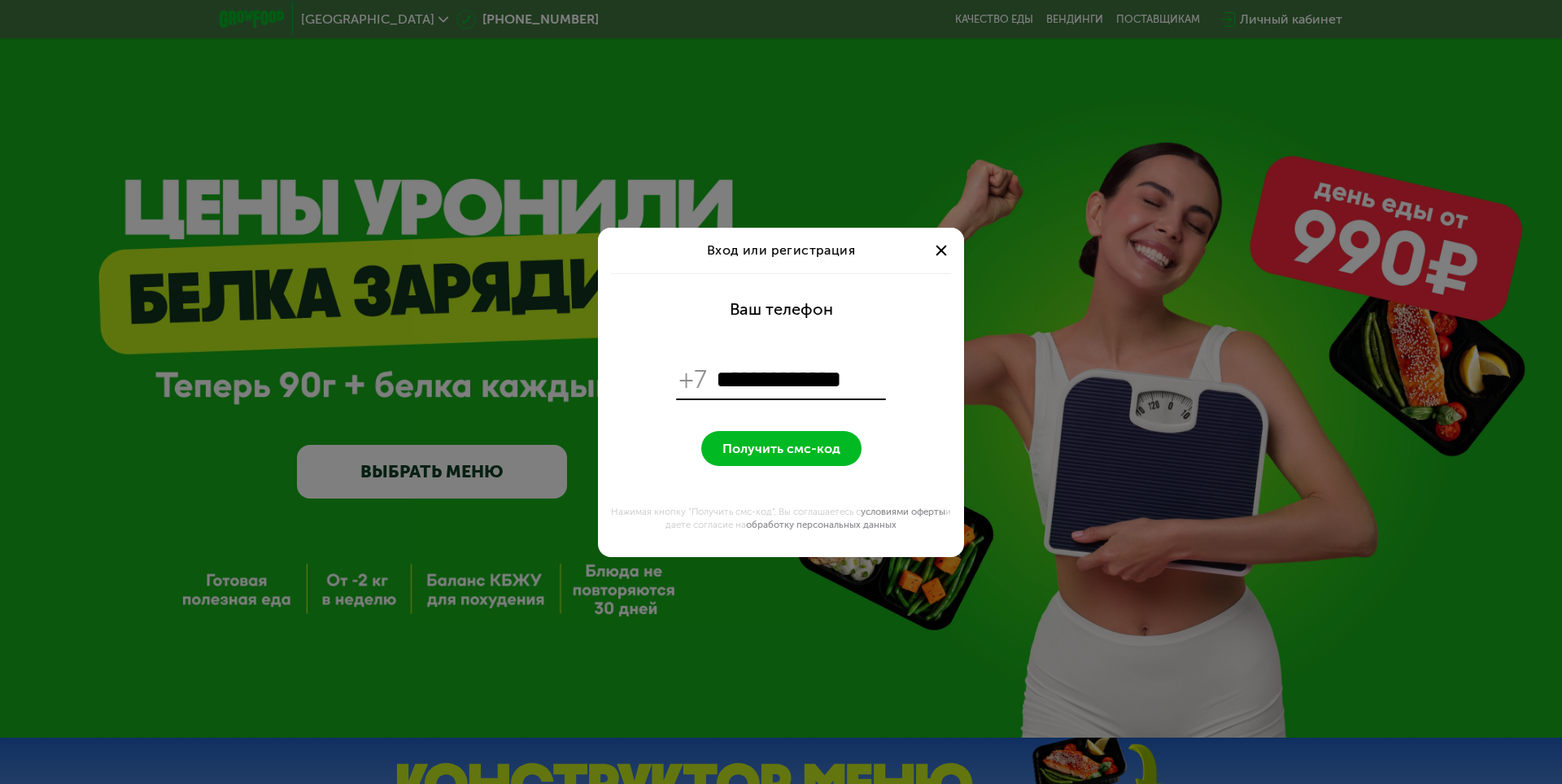 type on "**********" 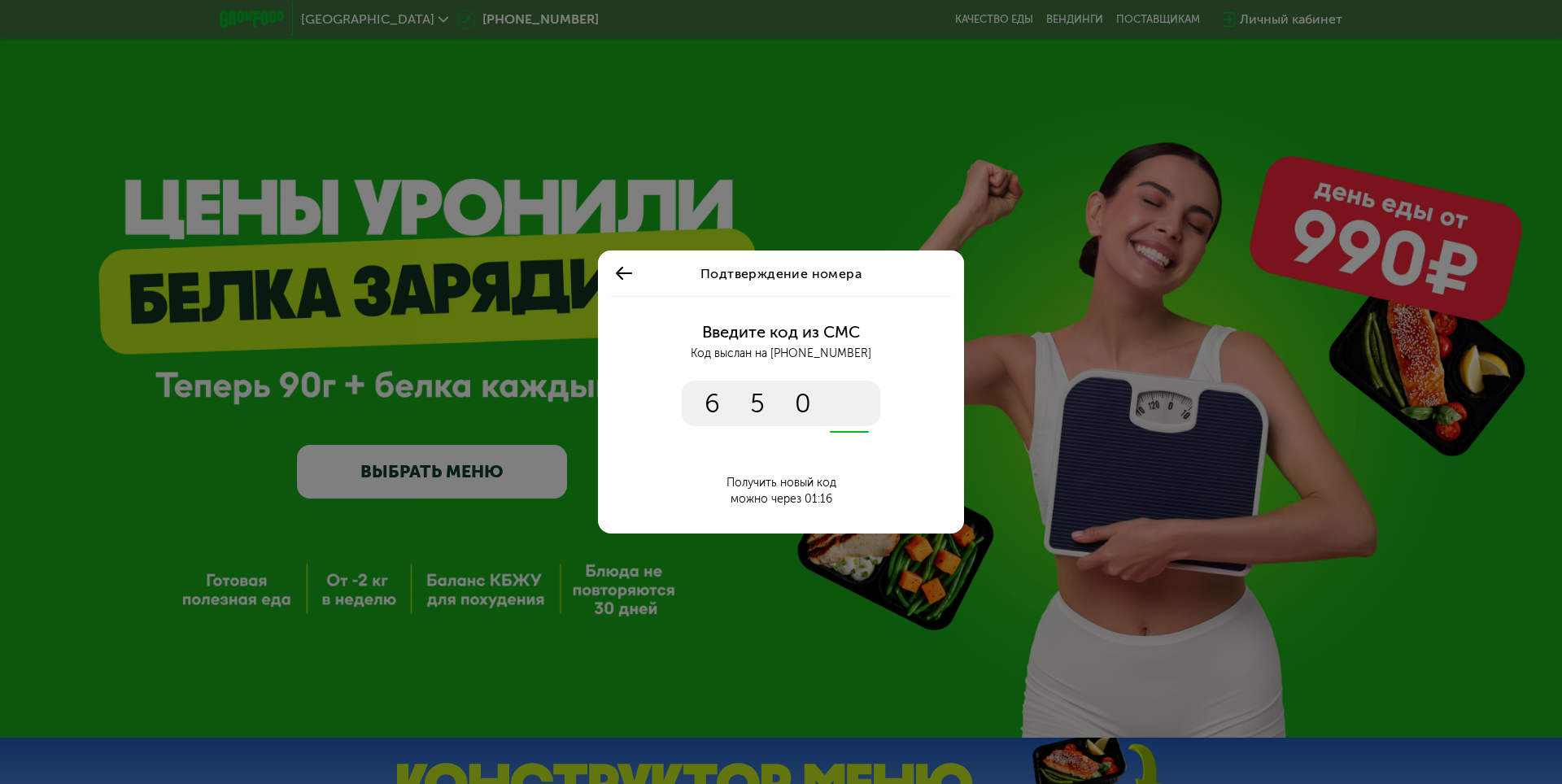 type on "****" 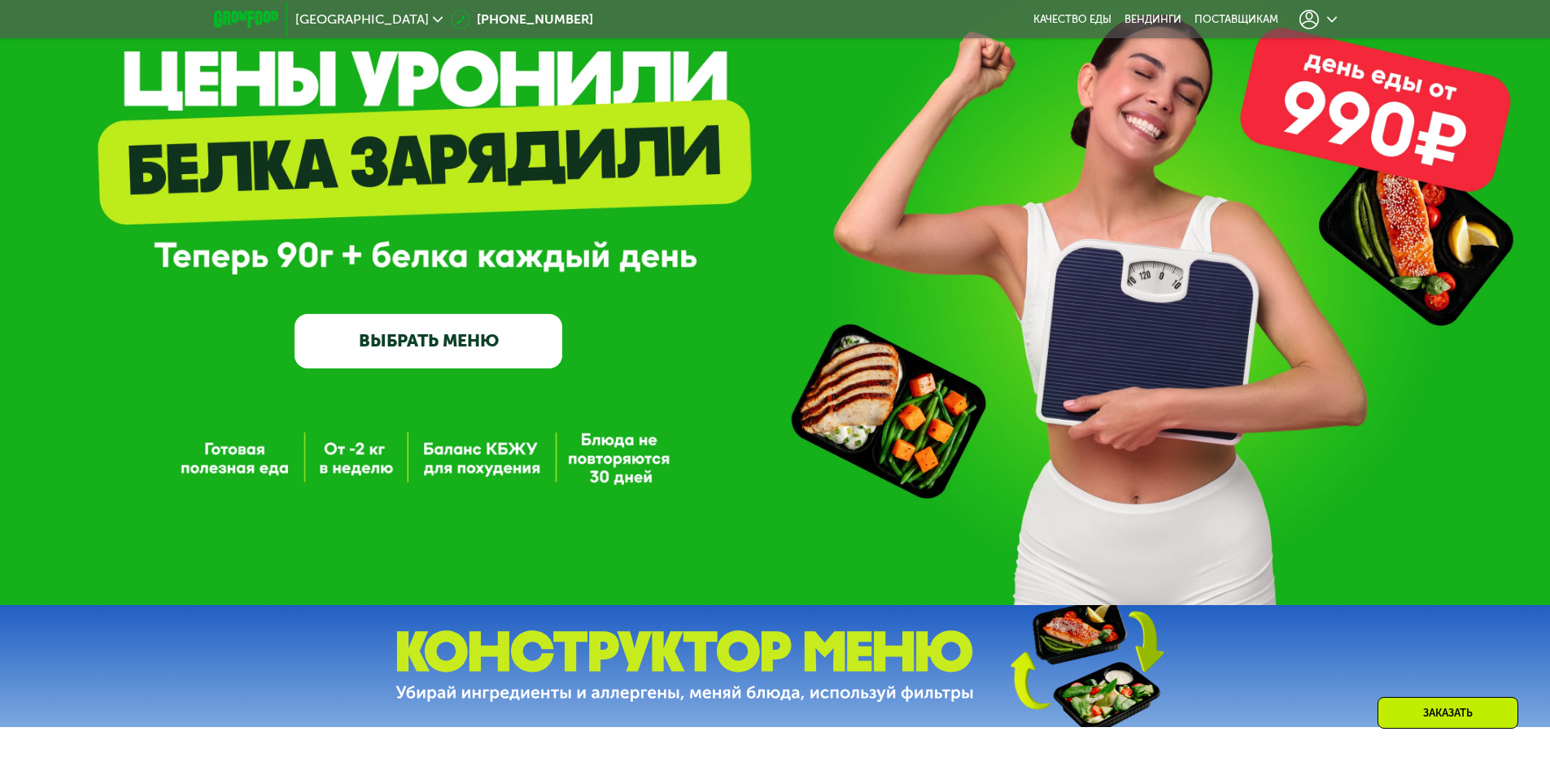 scroll, scrollTop: 0, scrollLeft: 0, axis: both 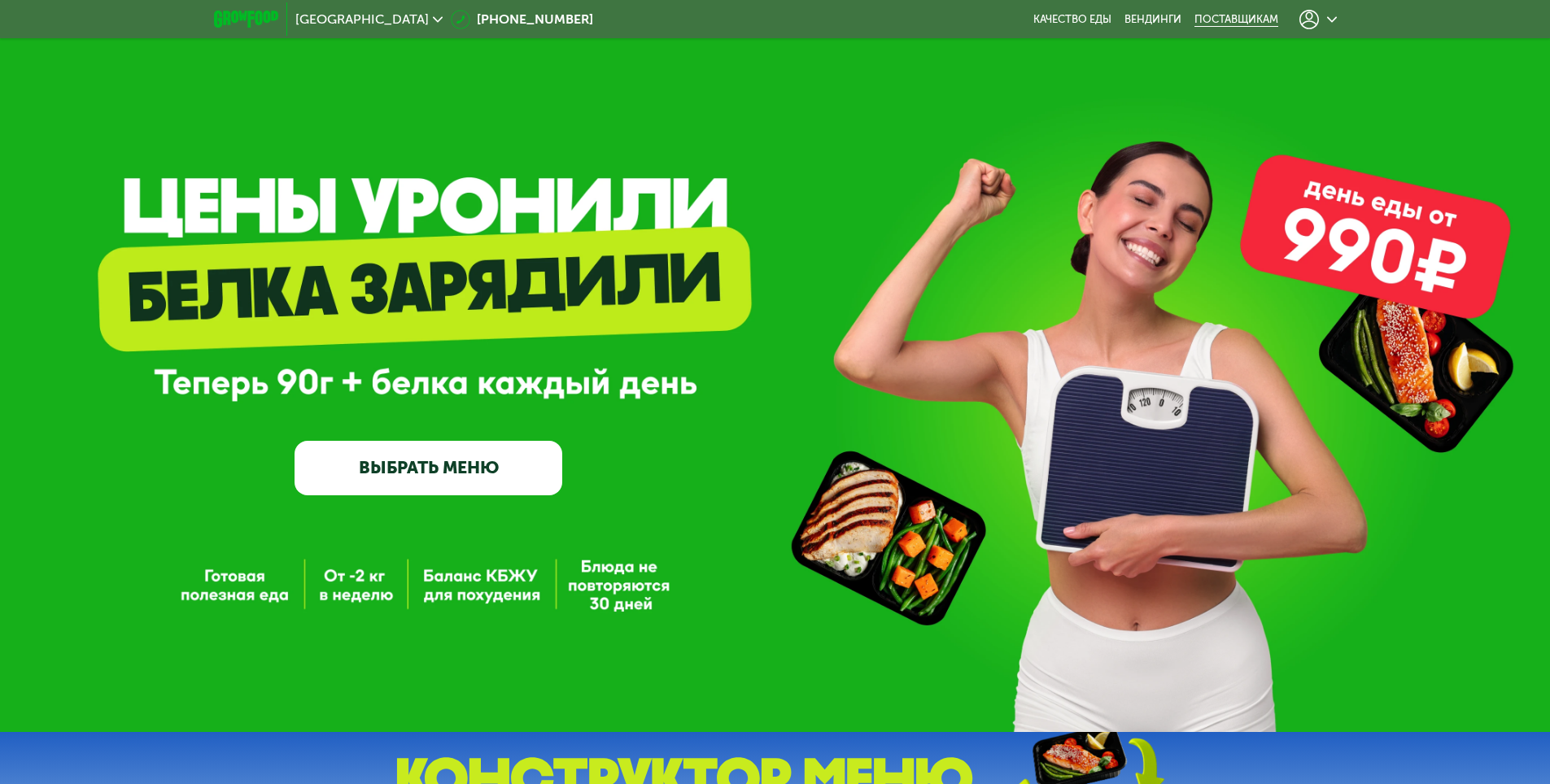 click on "поставщикам" at bounding box center (1236, 20) 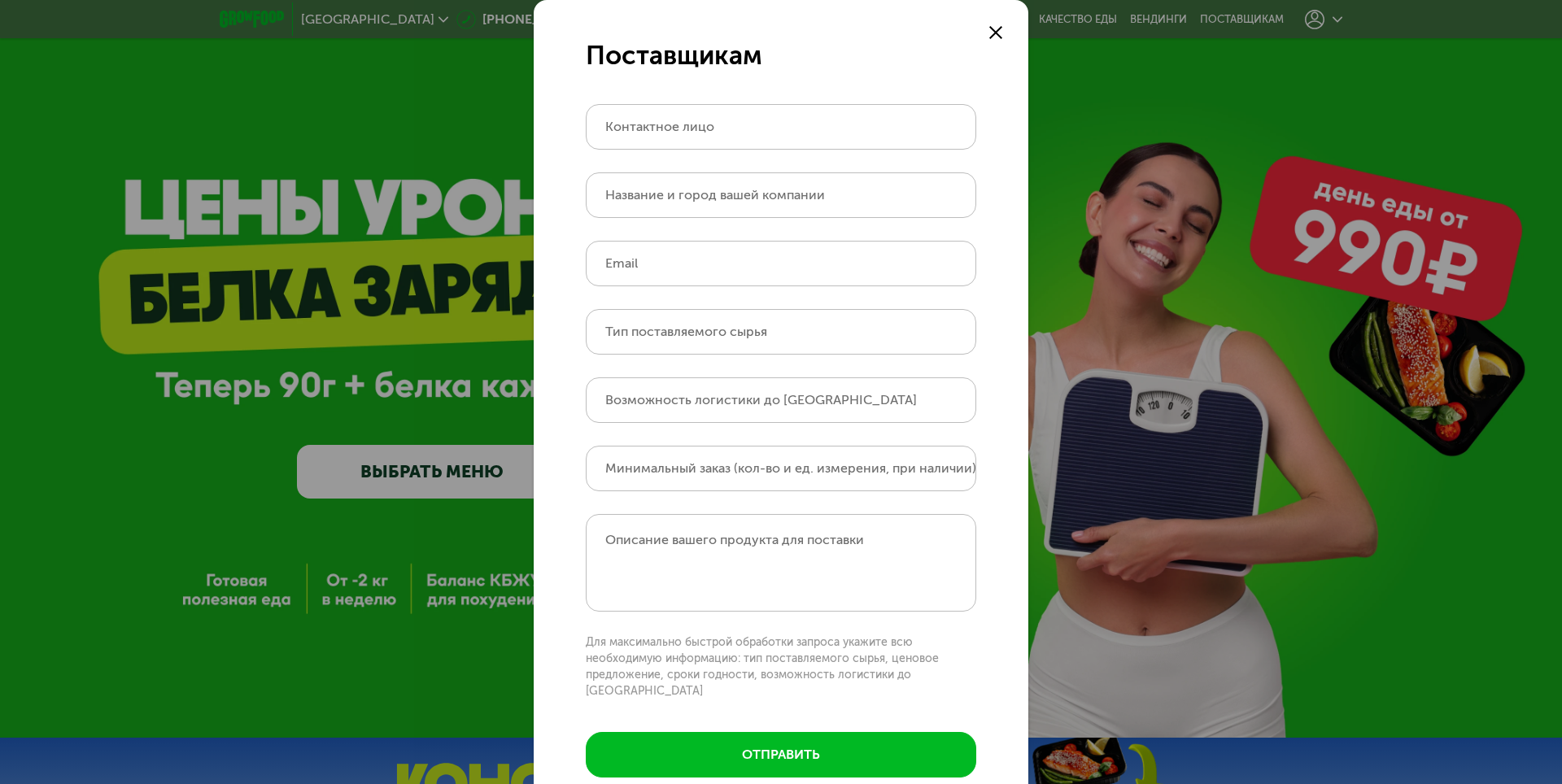 click at bounding box center [996, 33] 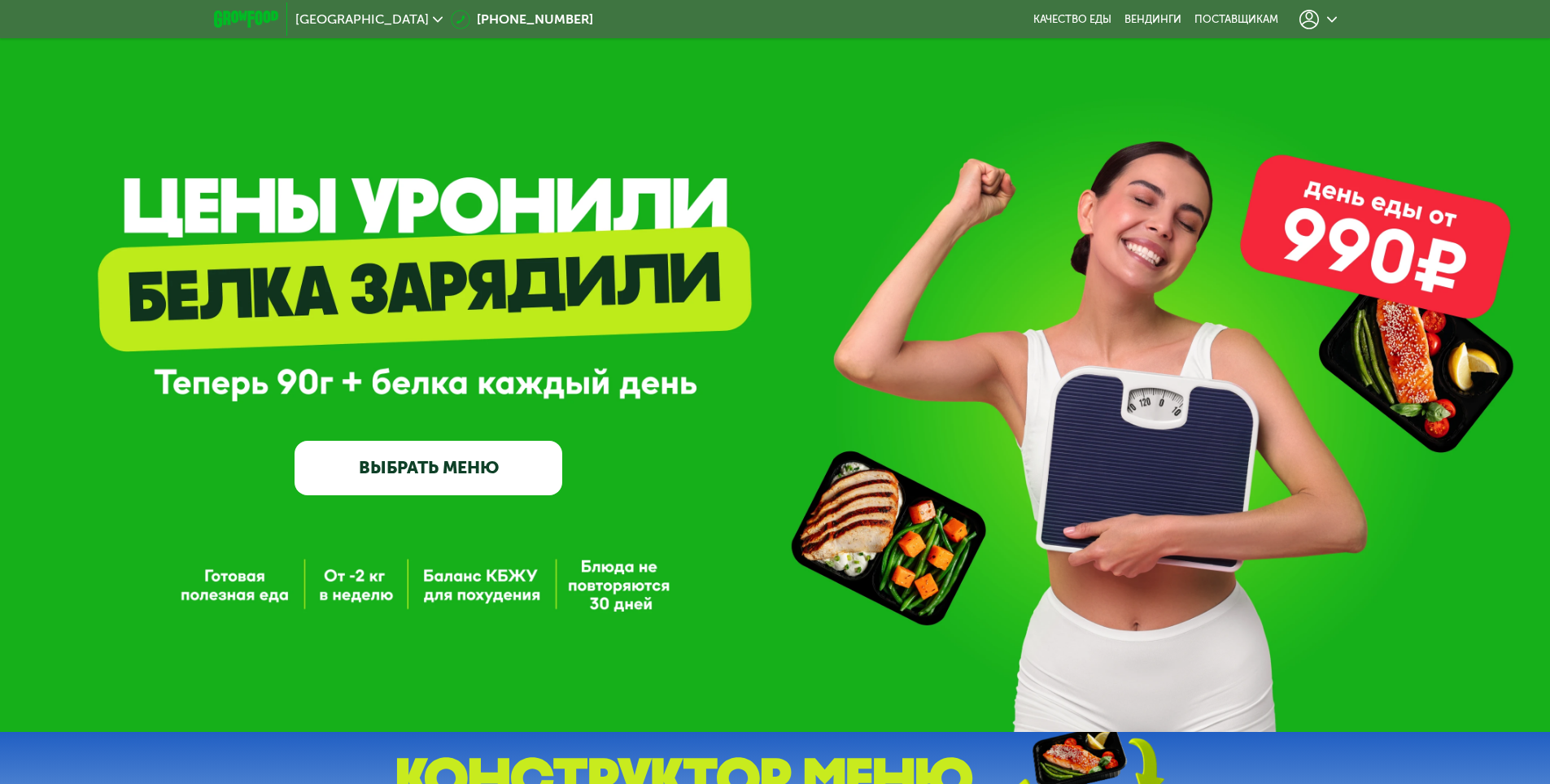 click 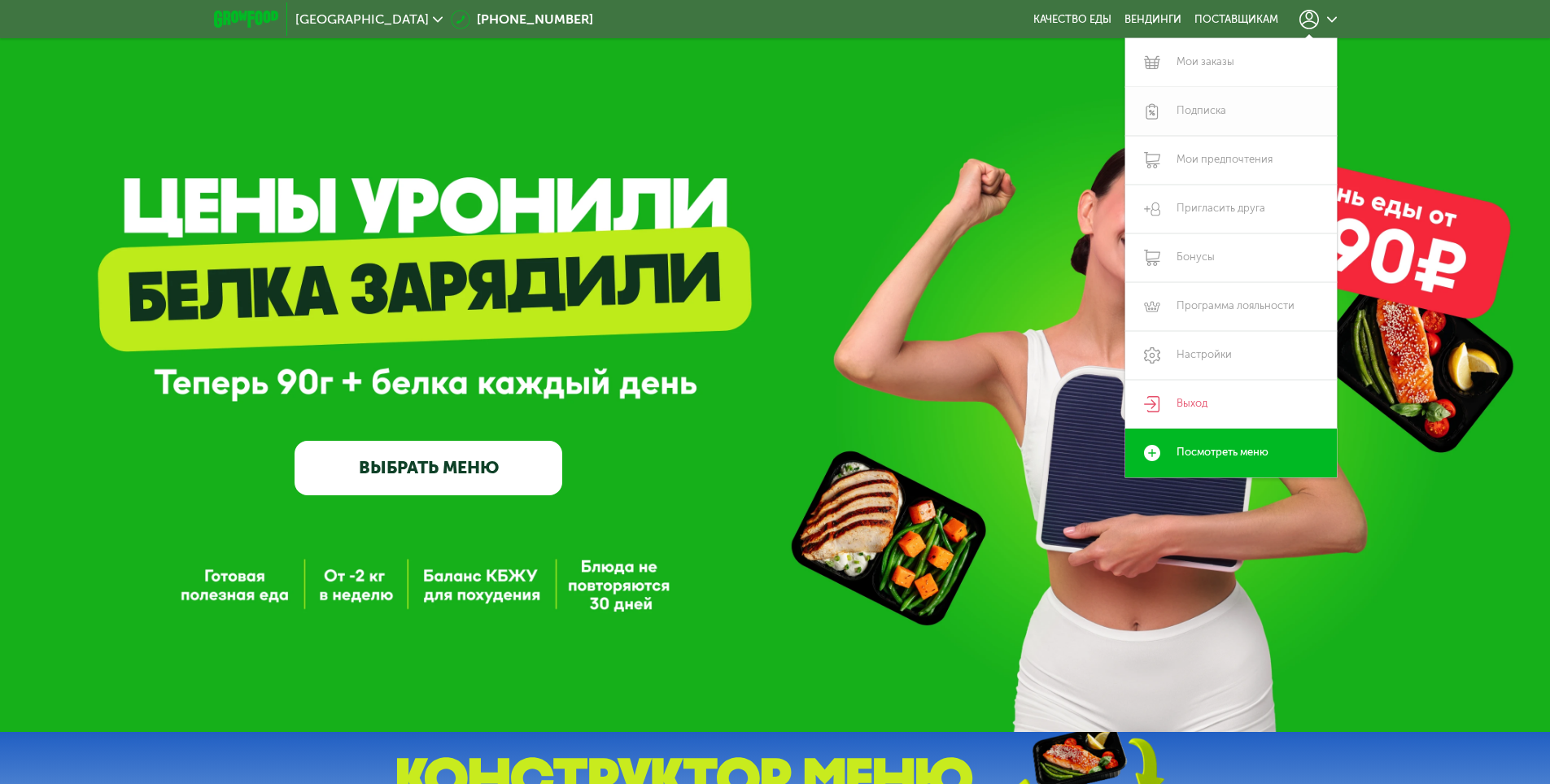 click on "Подписка" at bounding box center [1231, 111] 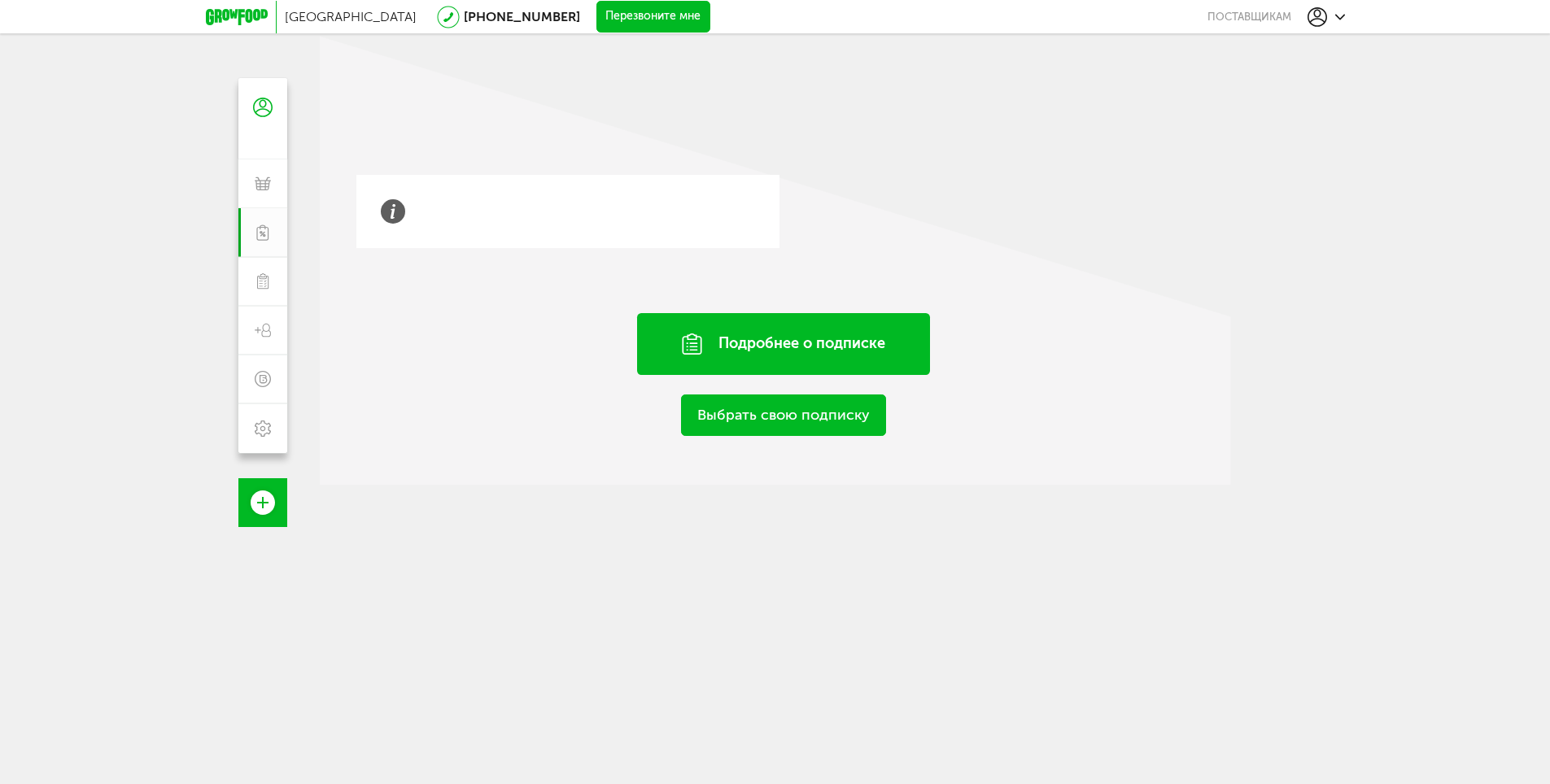 scroll, scrollTop: 0, scrollLeft: 0, axis: both 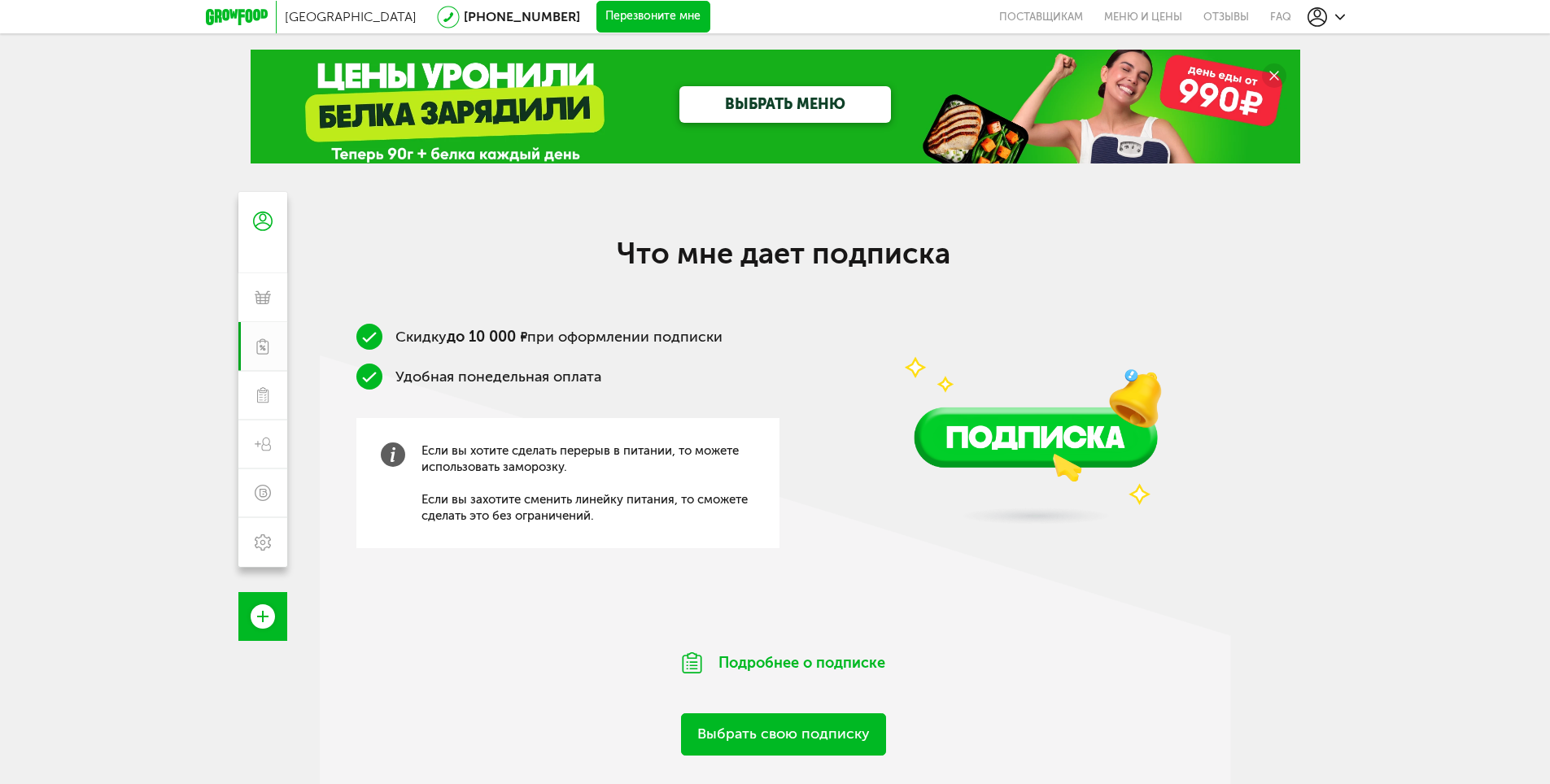 click 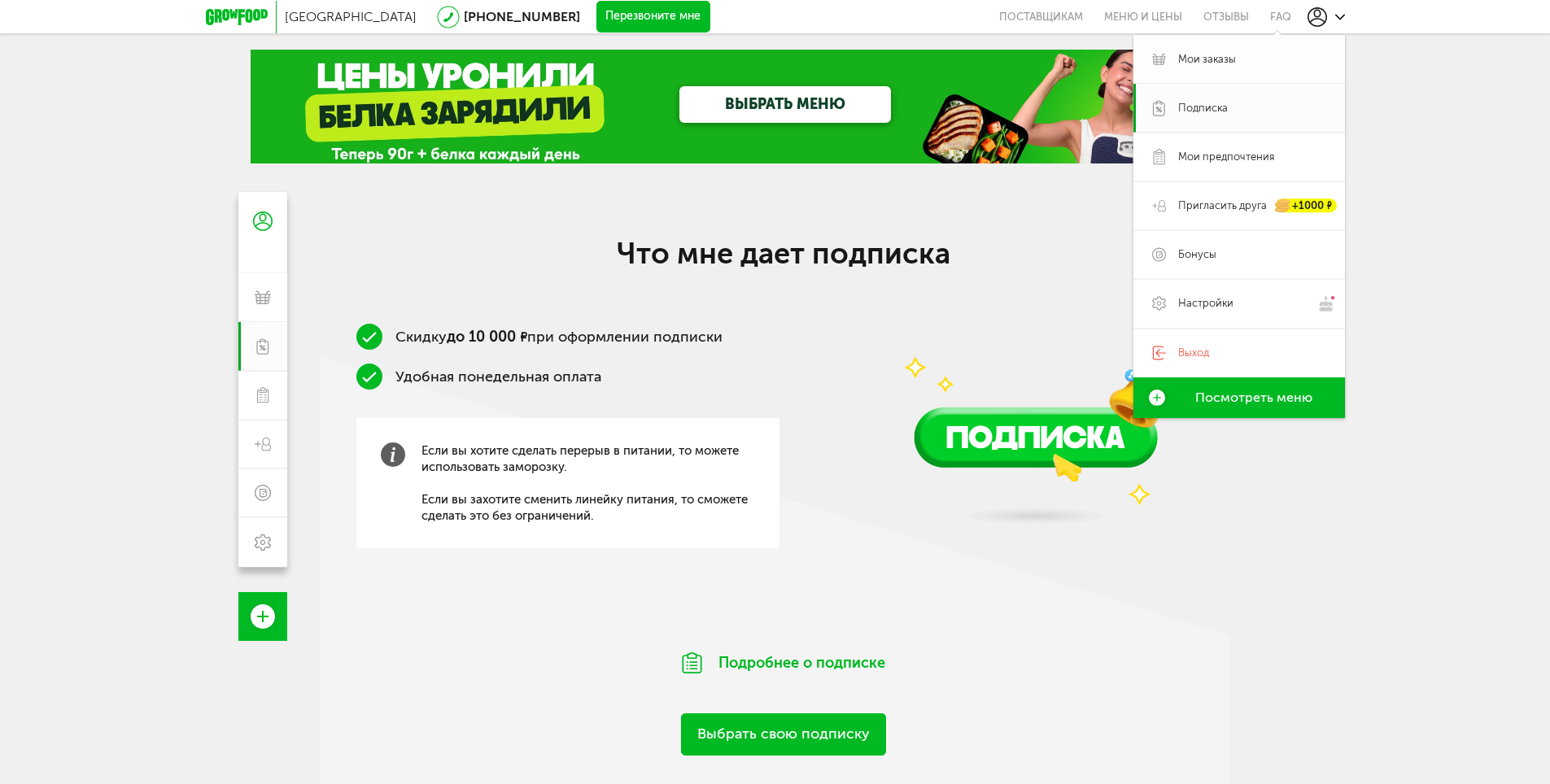click on "Мои заказы" at bounding box center [1207, 59] 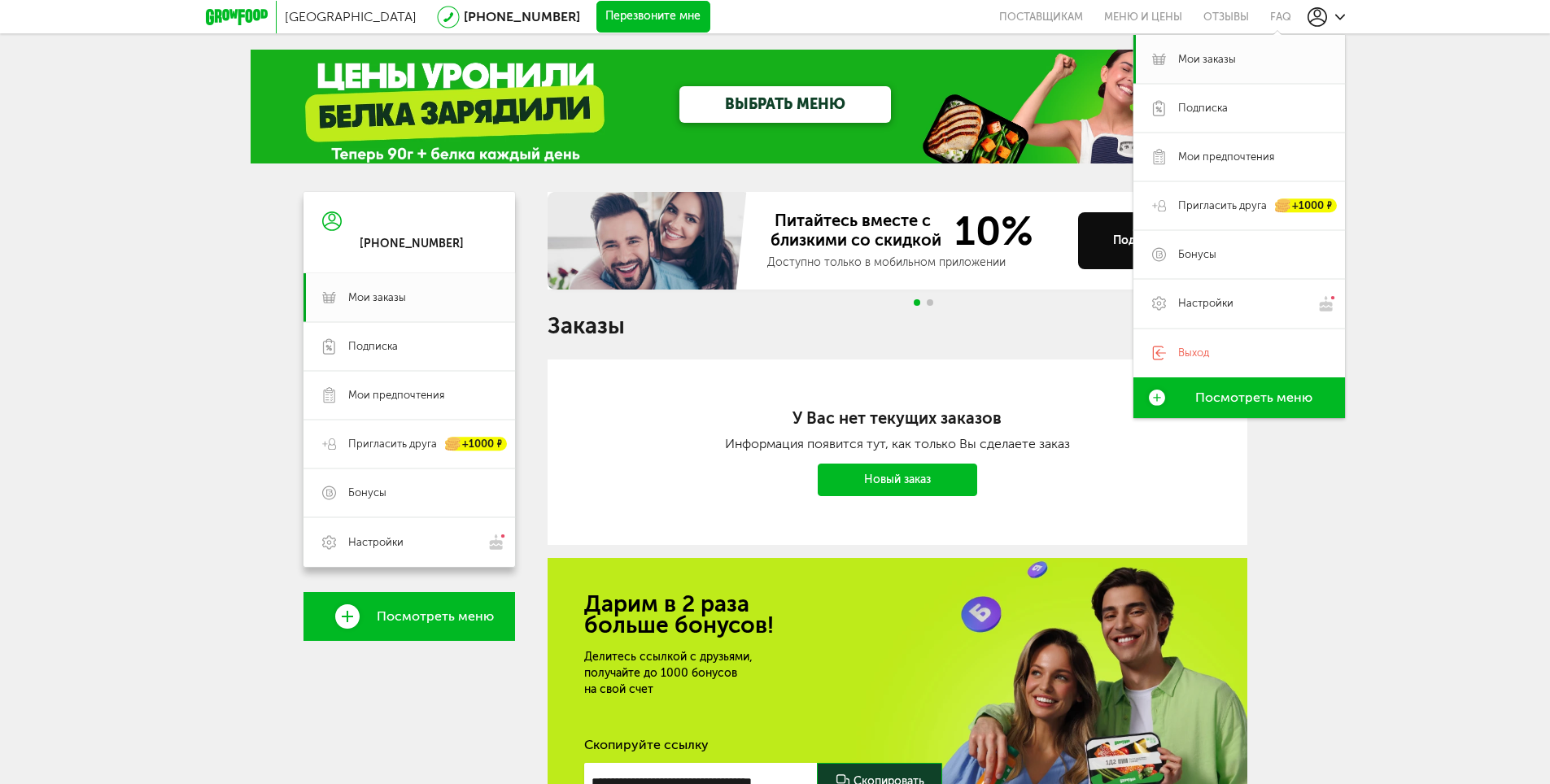click on "Новый заказ" at bounding box center [897, 480] 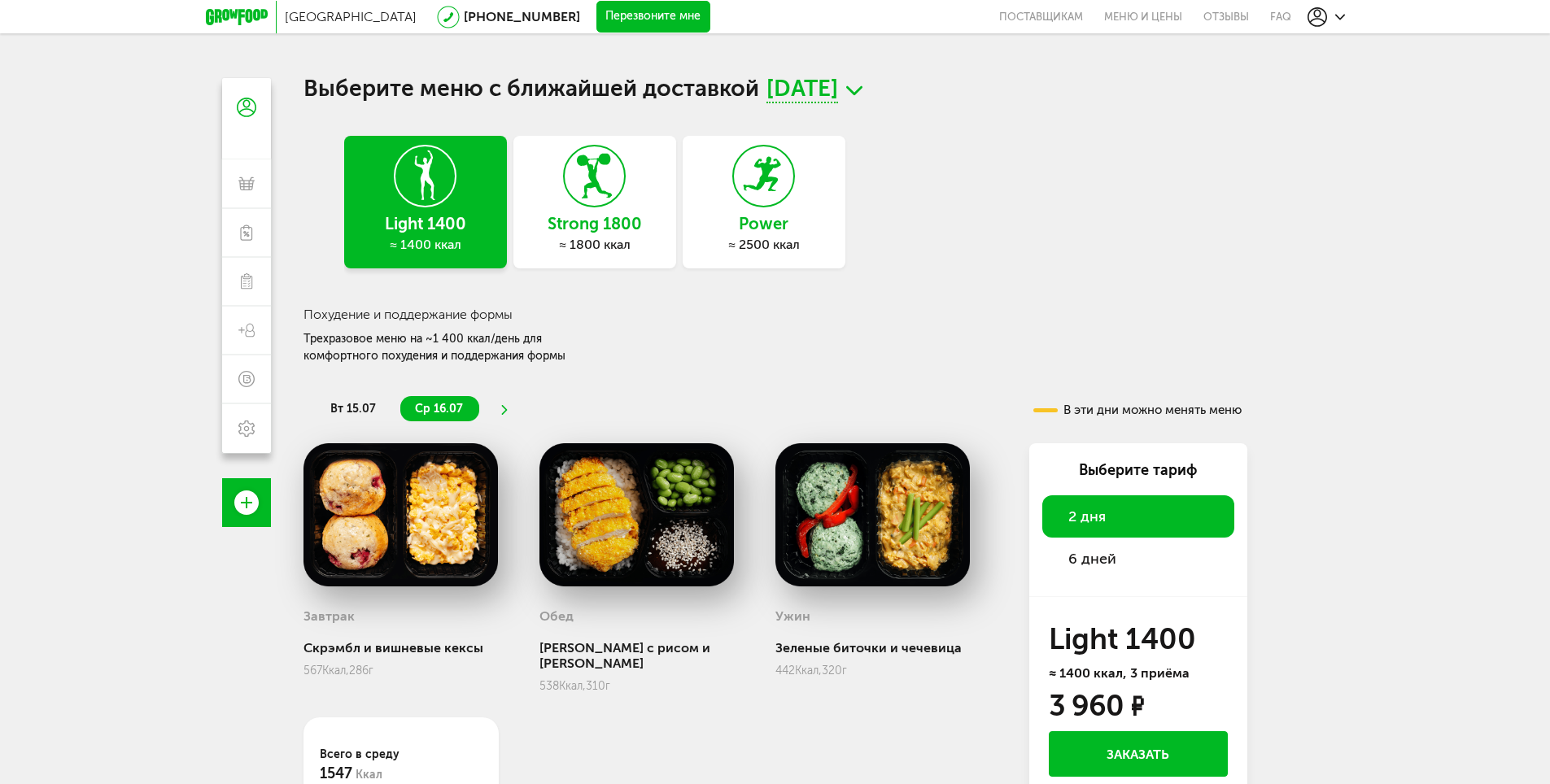 click on "Strong 1800" at bounding box center [595, 224] 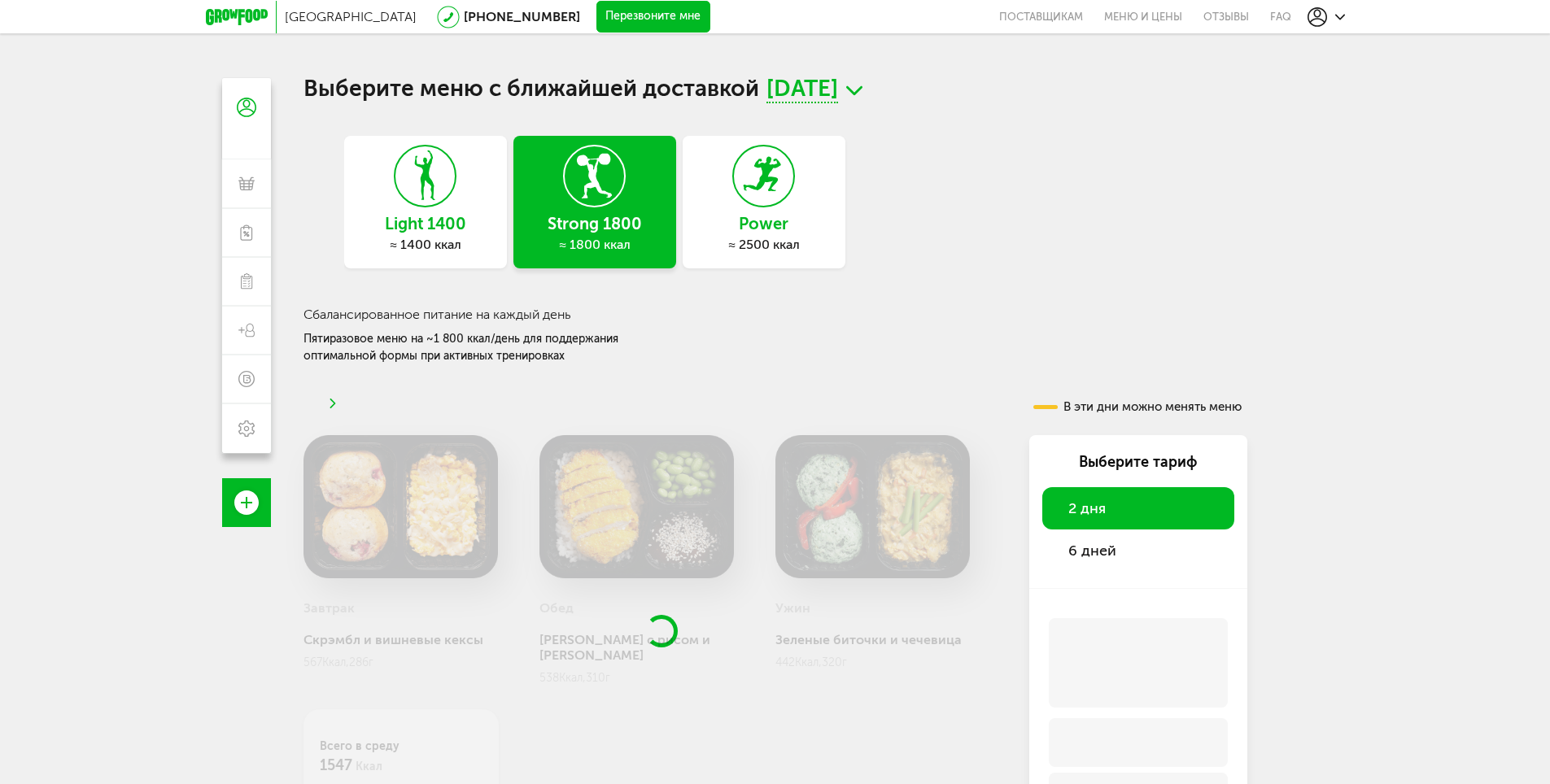 click on "16 июля, ср" at bounding box center (802, 90) 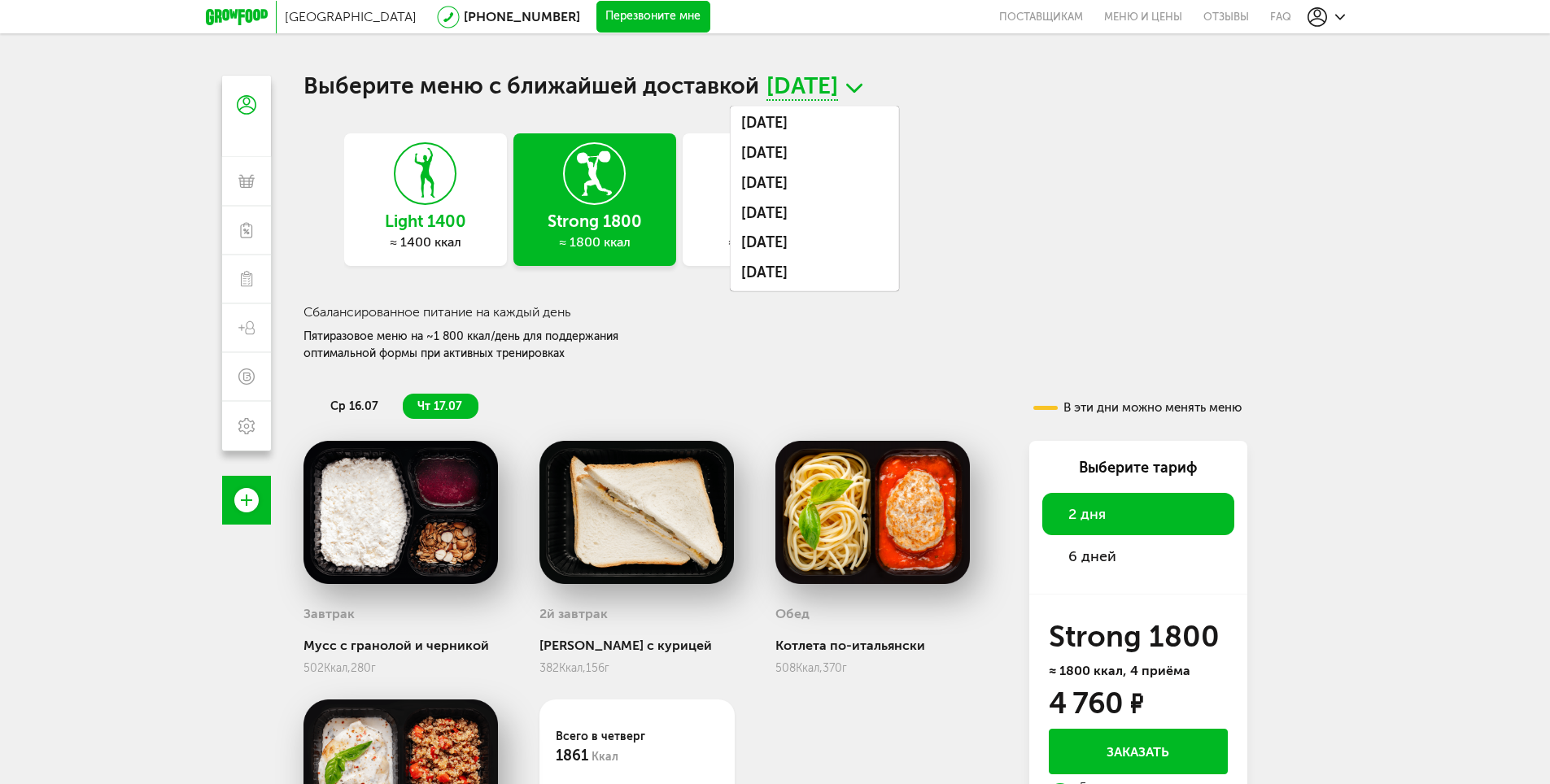 scroll, scrollTop: 0, scrollLeft: 0, axis: both 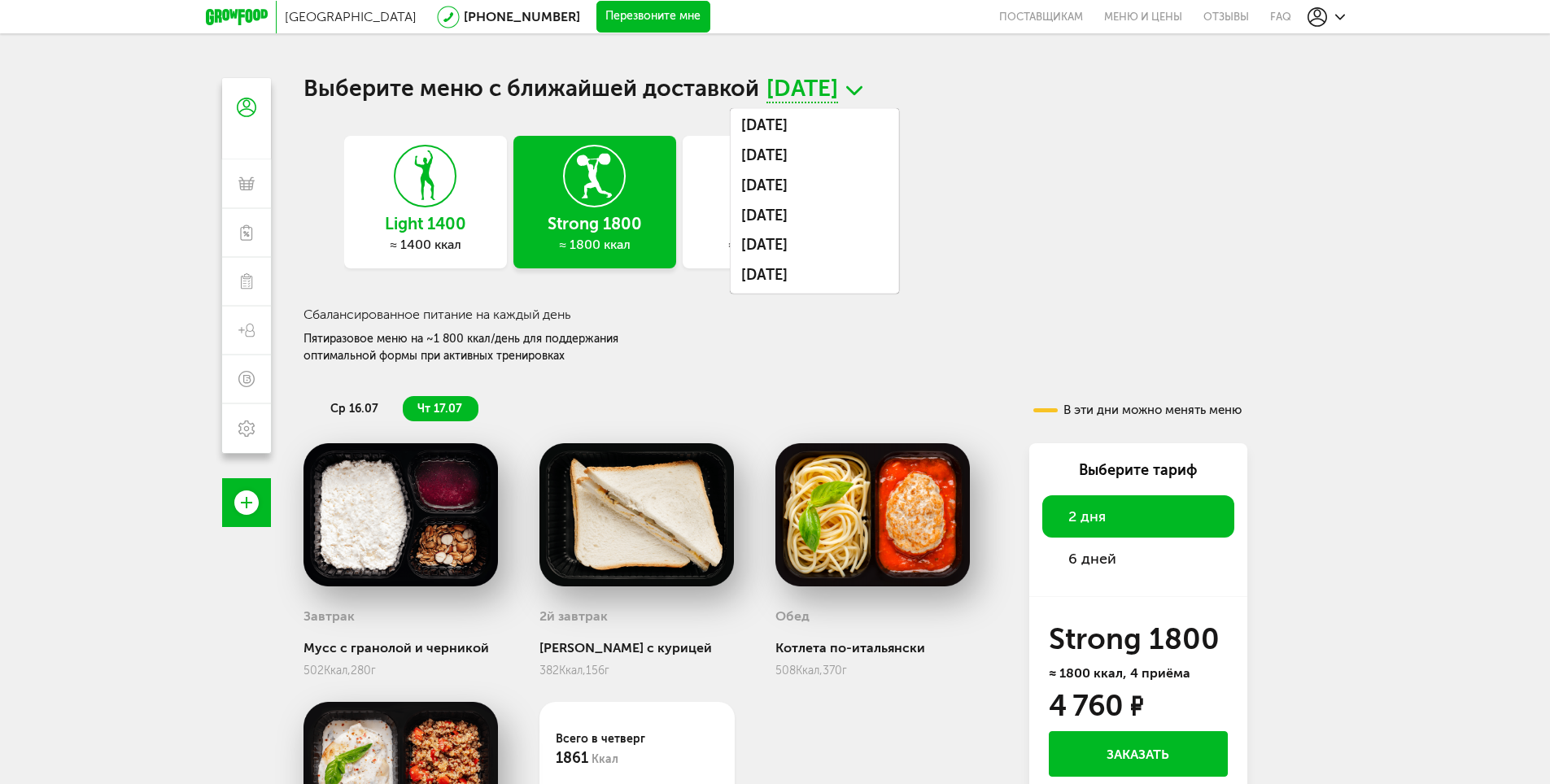 click 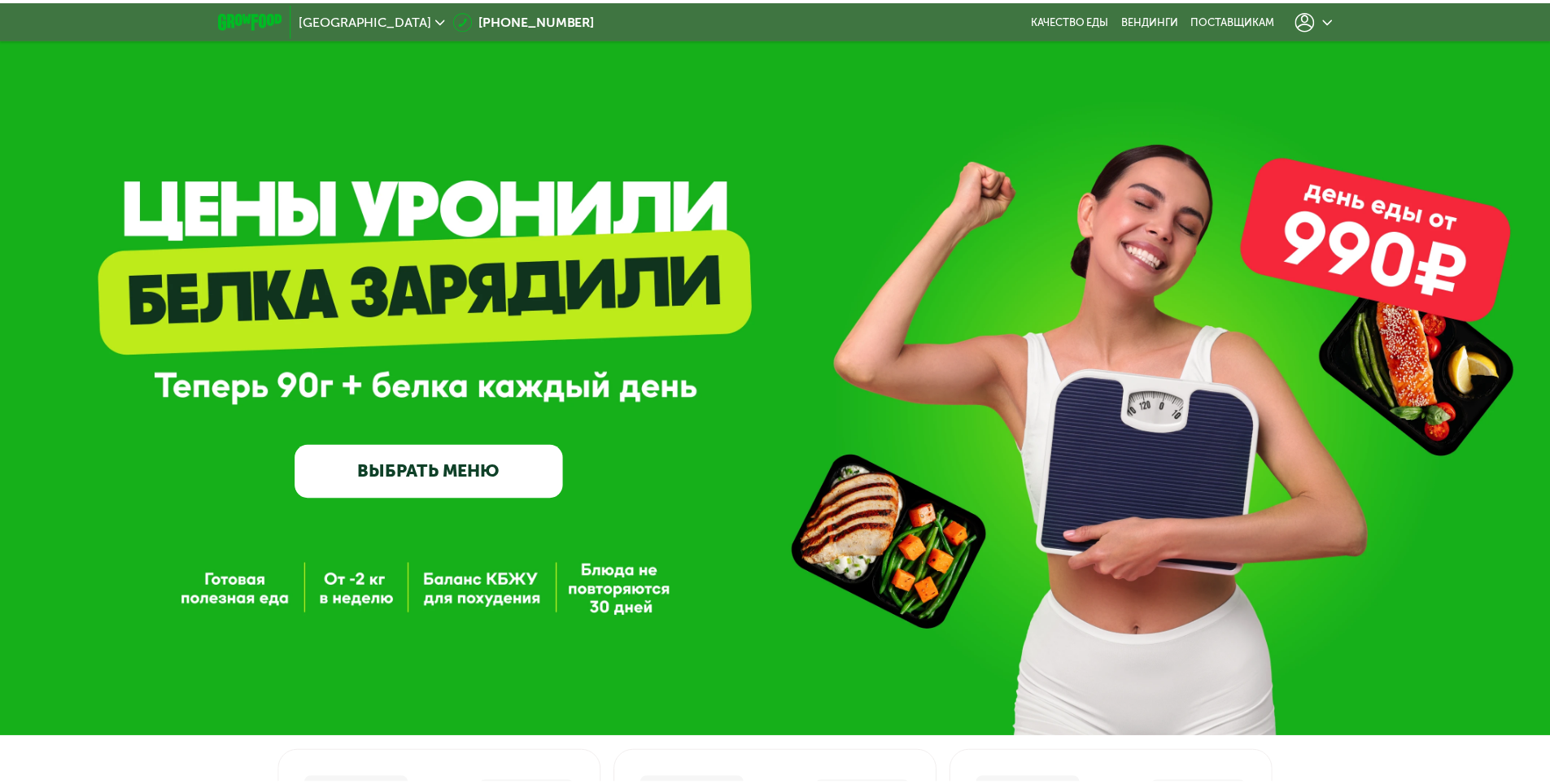 scroll, scrollTop: 0, scrollLeft: 0, axis: both 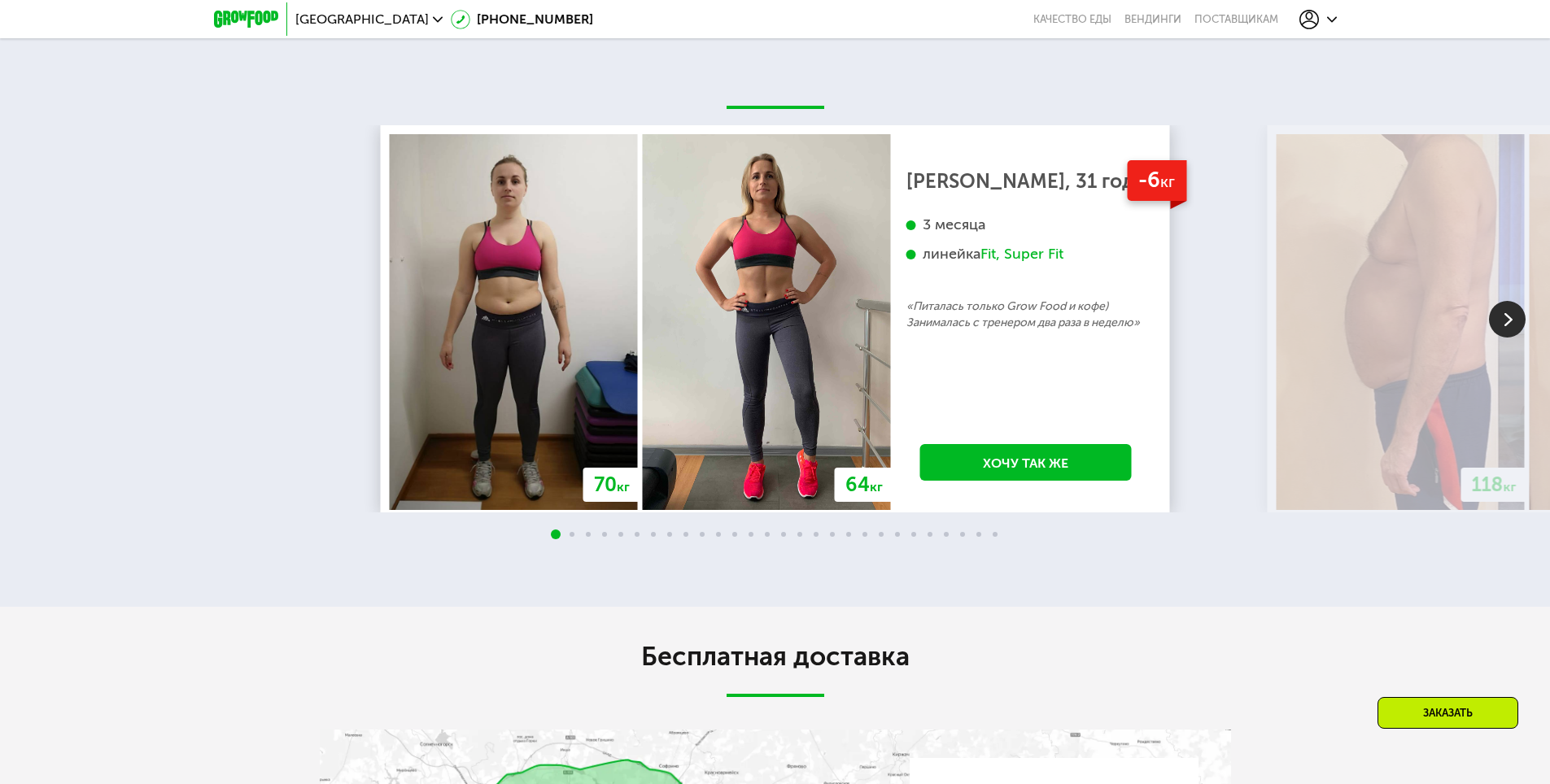 click at bounding box center (1507, 319) 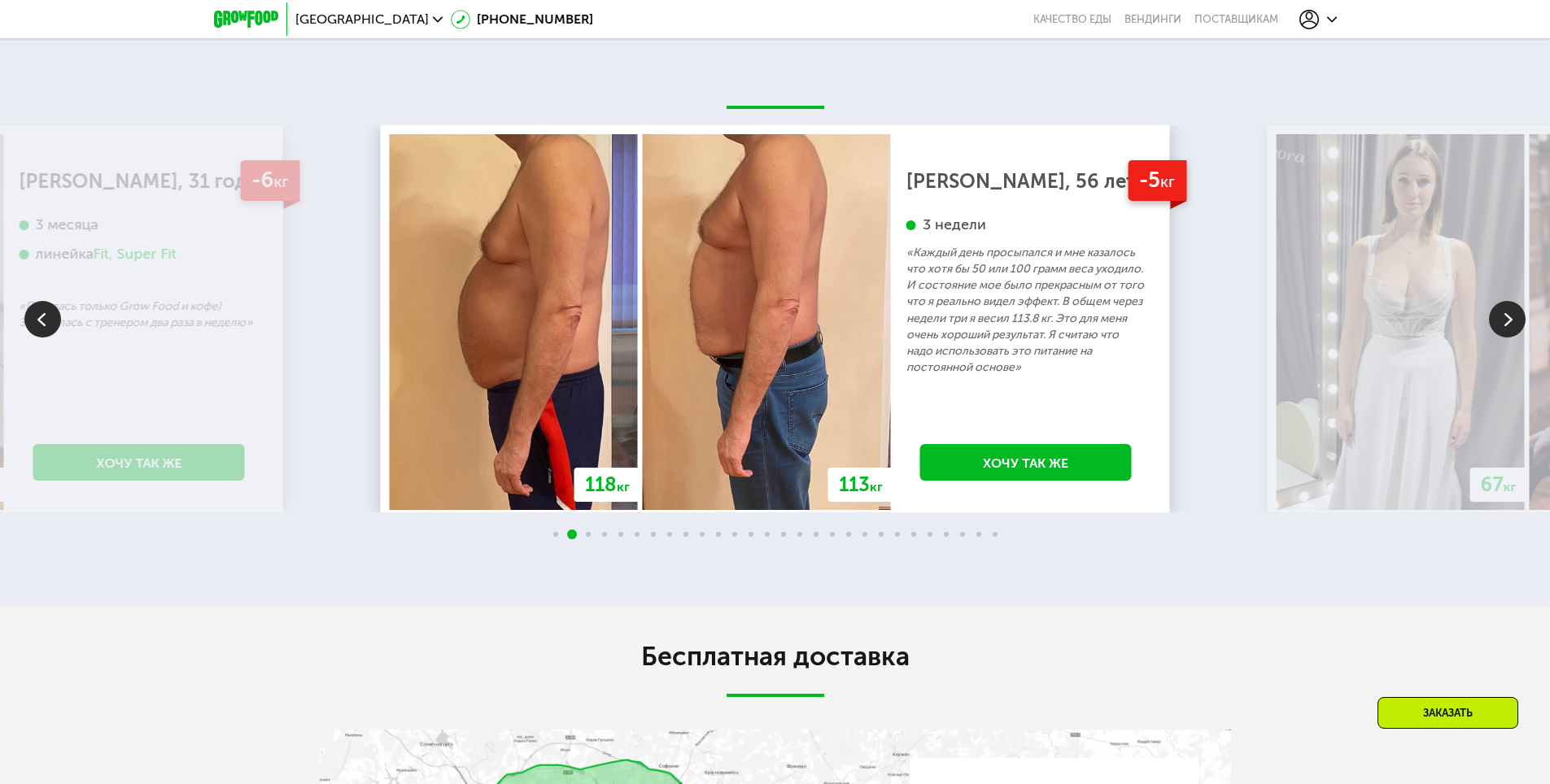 click at bounding box center [1507, 319] 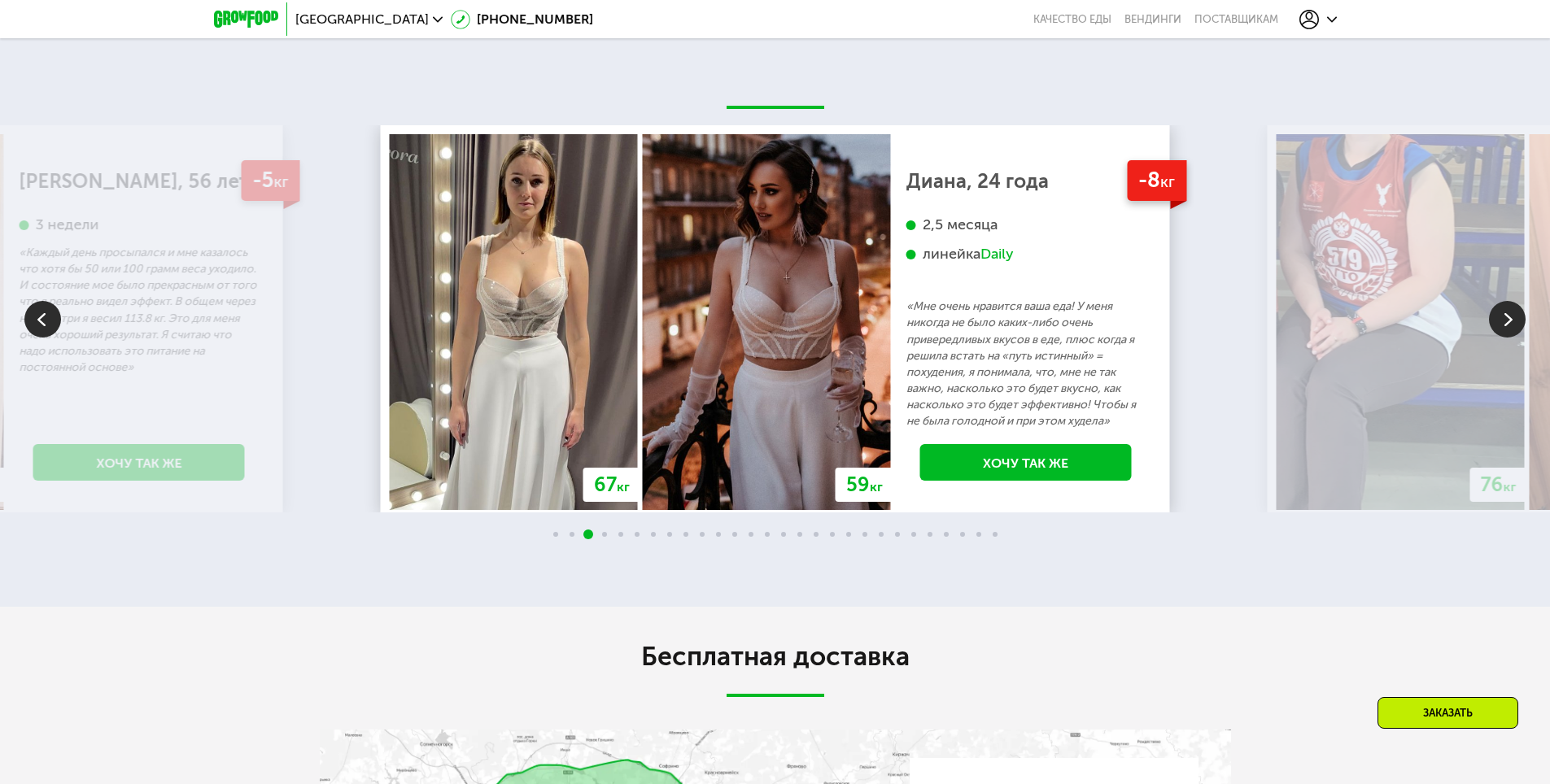 click at bounding box center [1507, 319] 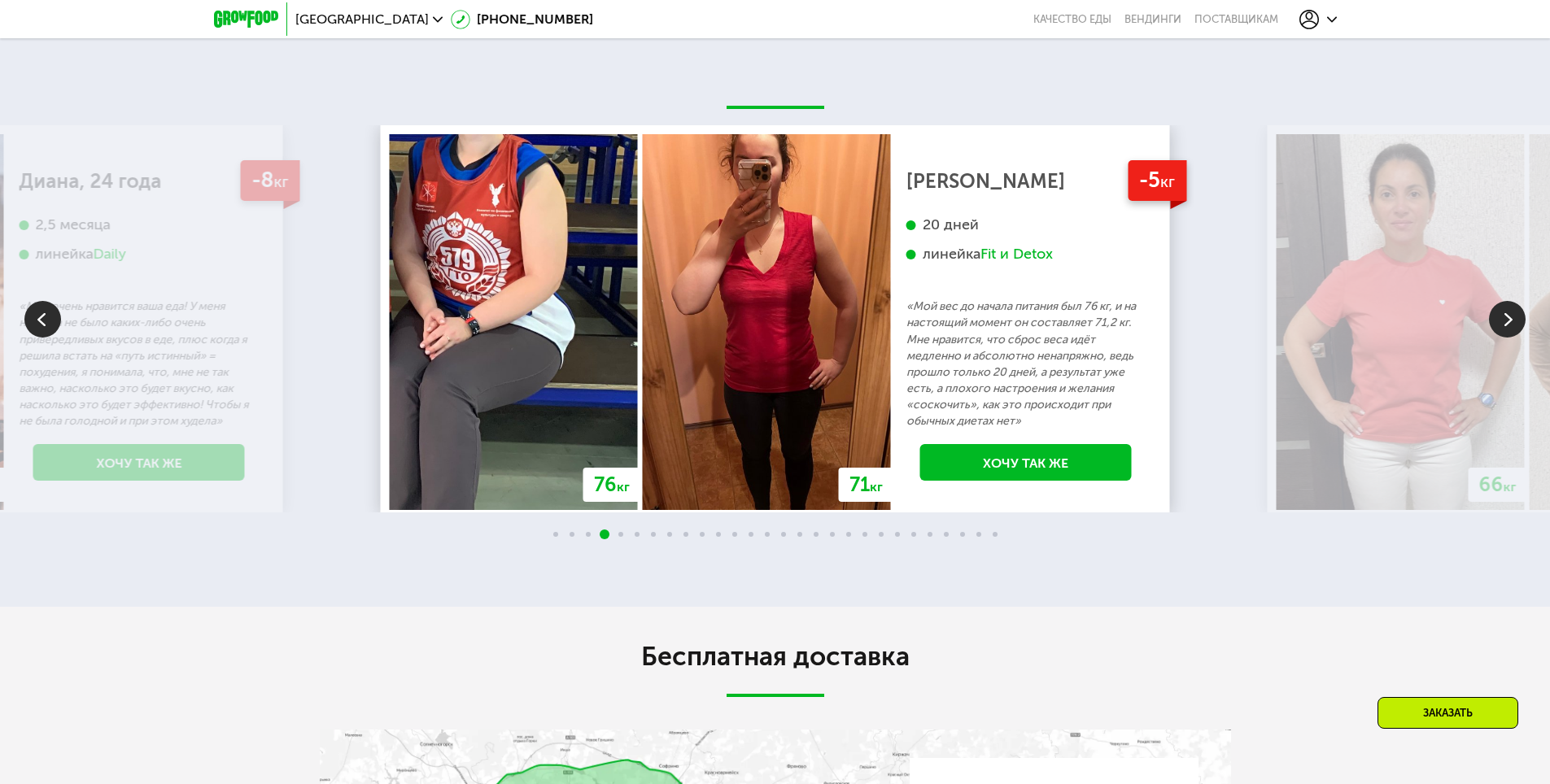 click at bounding box center [1507, 319] 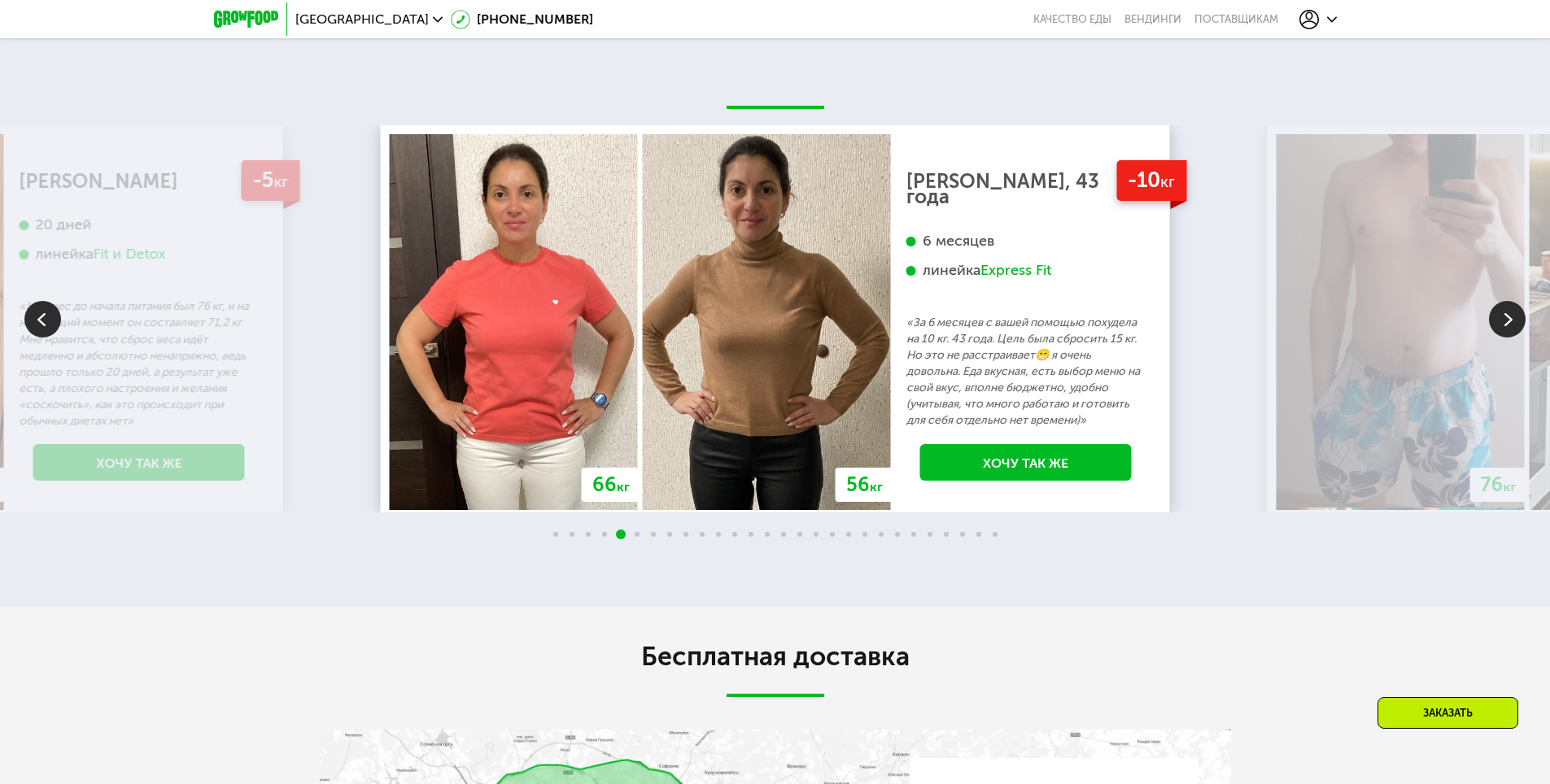 click at bounding box center [1507, 319] 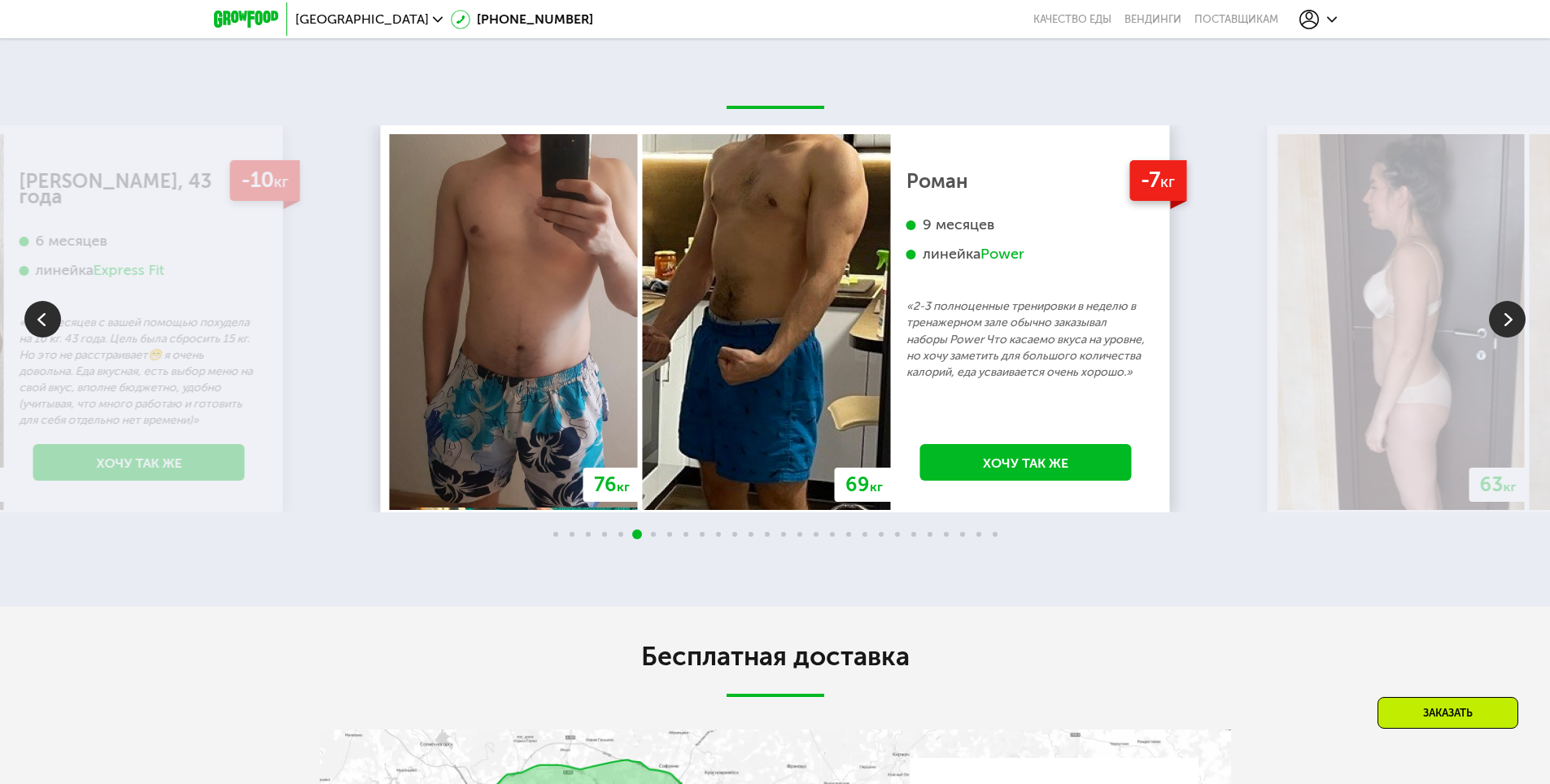 click at bounding box center [1507, 319] 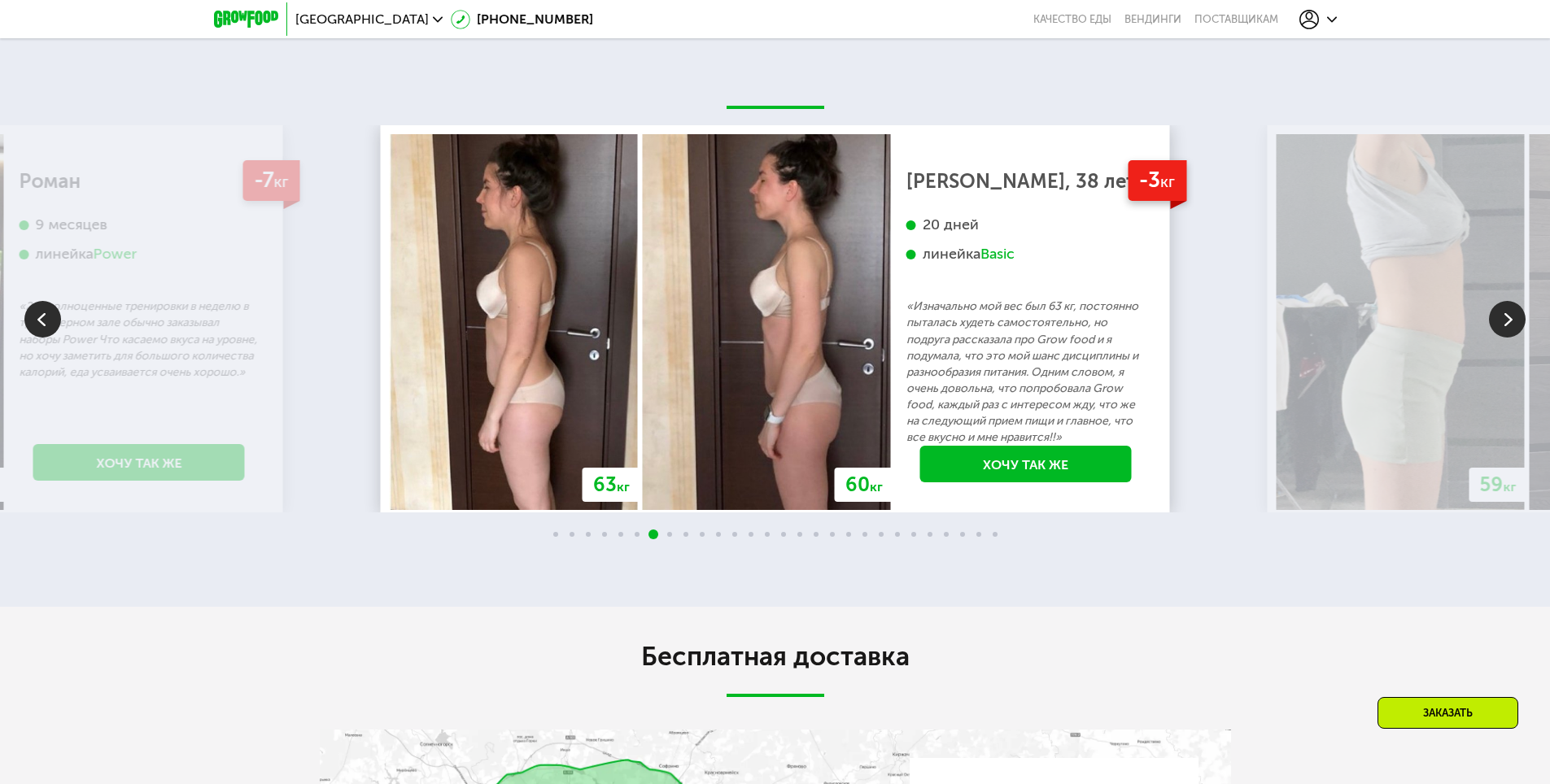 click at bounding box center (1507, 319) 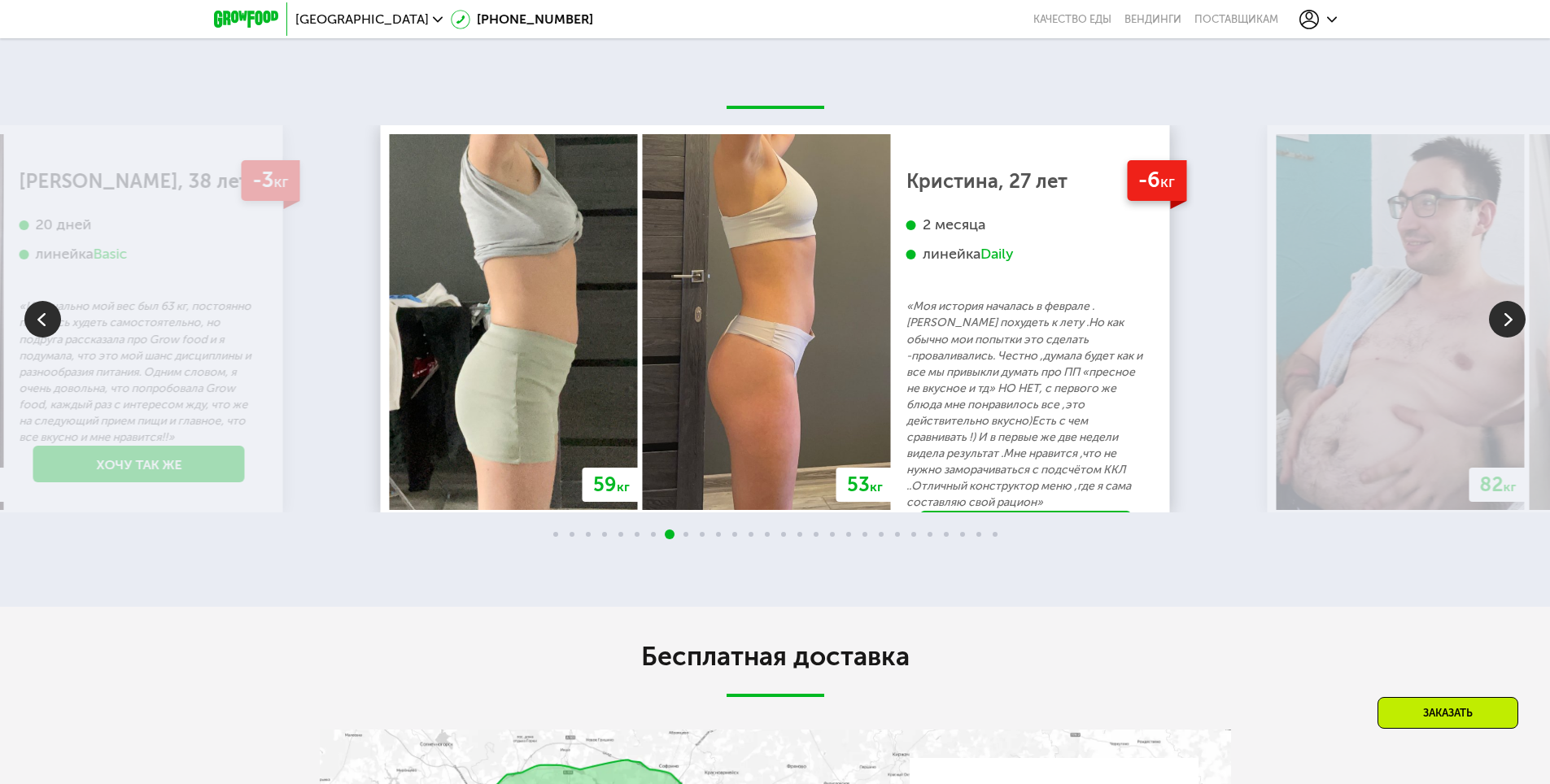 click at bounding box center [1507, 319] 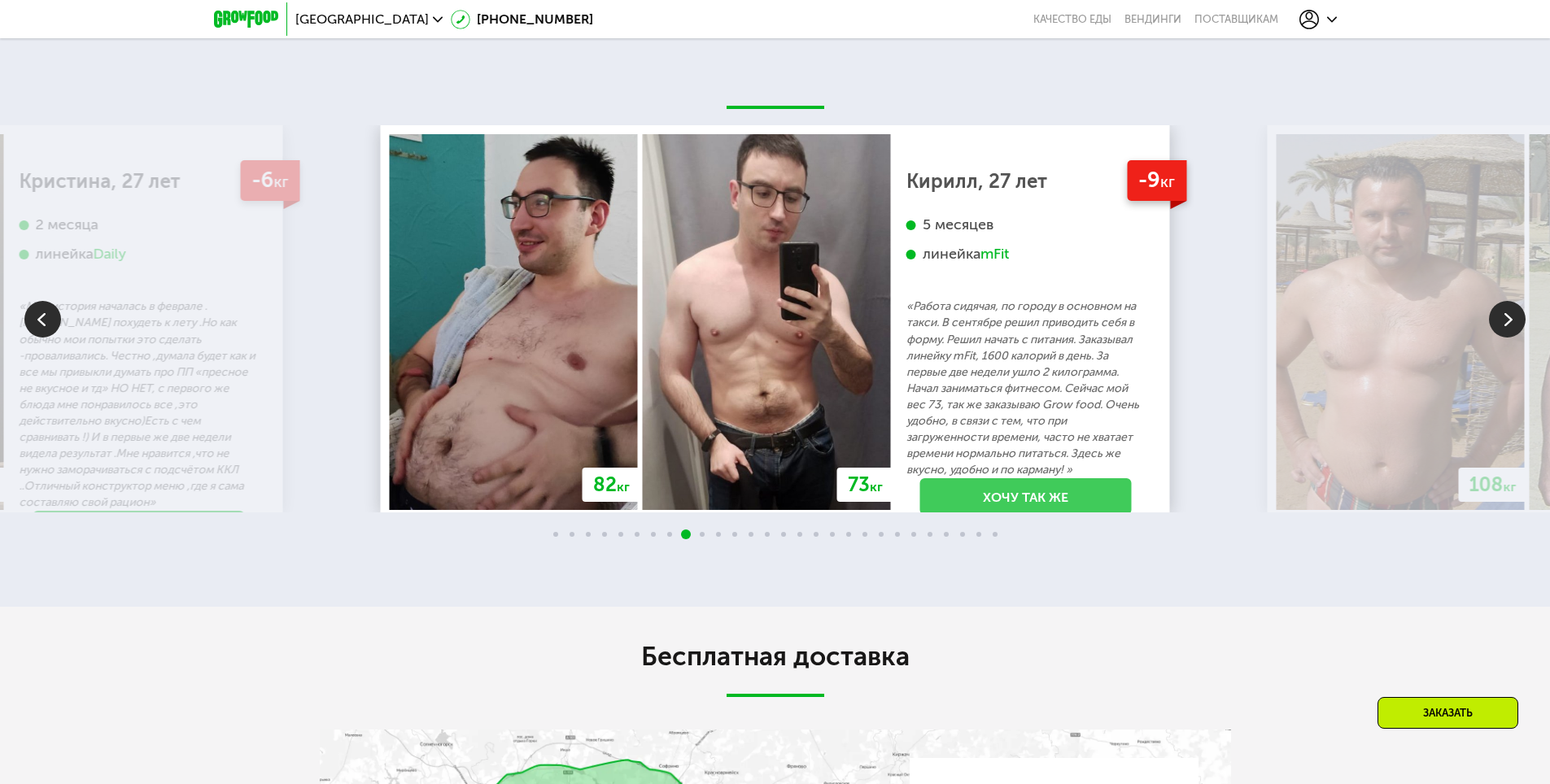 click on "Хочу так же" at bounding box center (1026, 496) 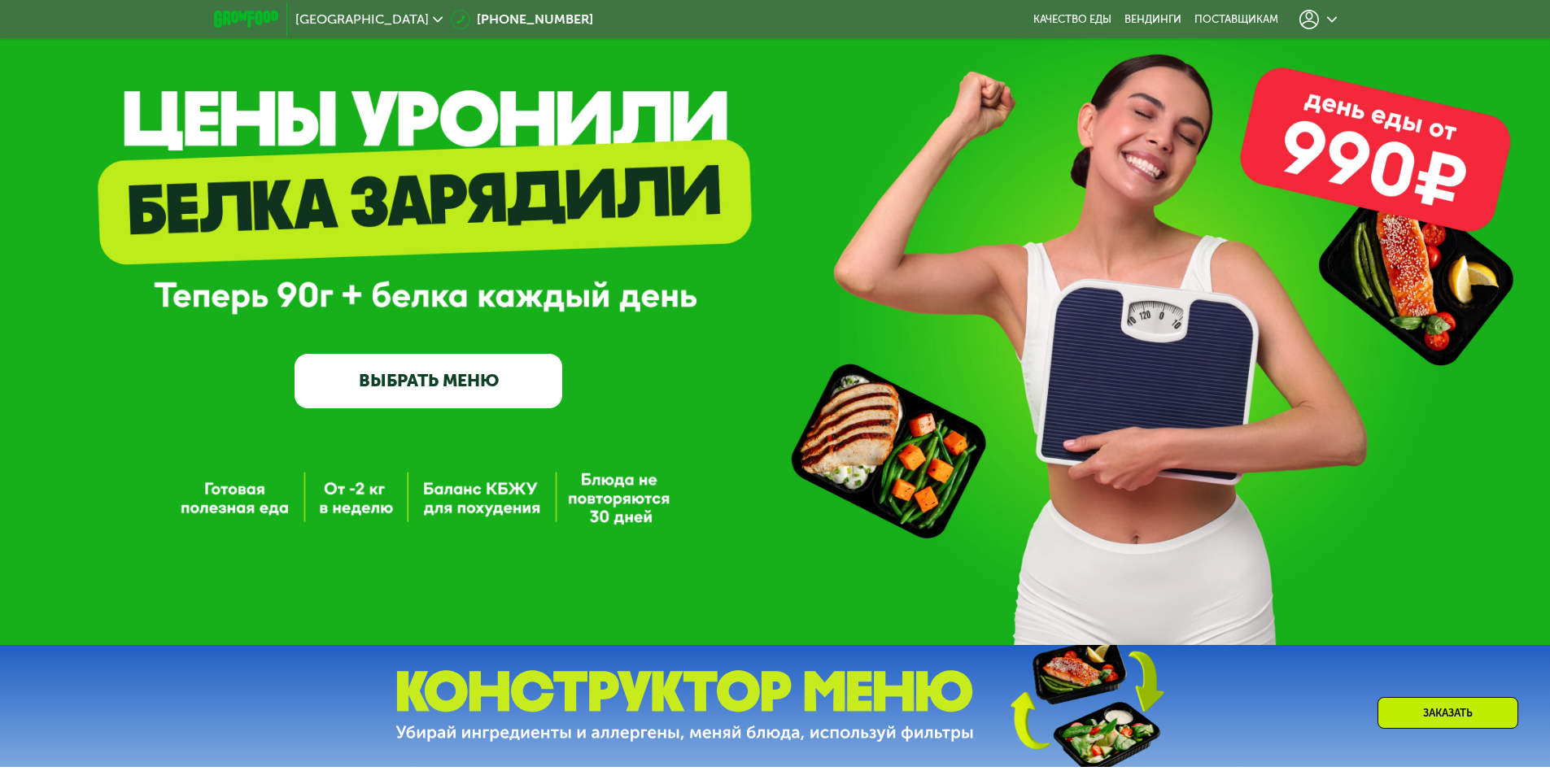 scroll, scrollTop: 73, scrollLeft: 0, axis: vertical 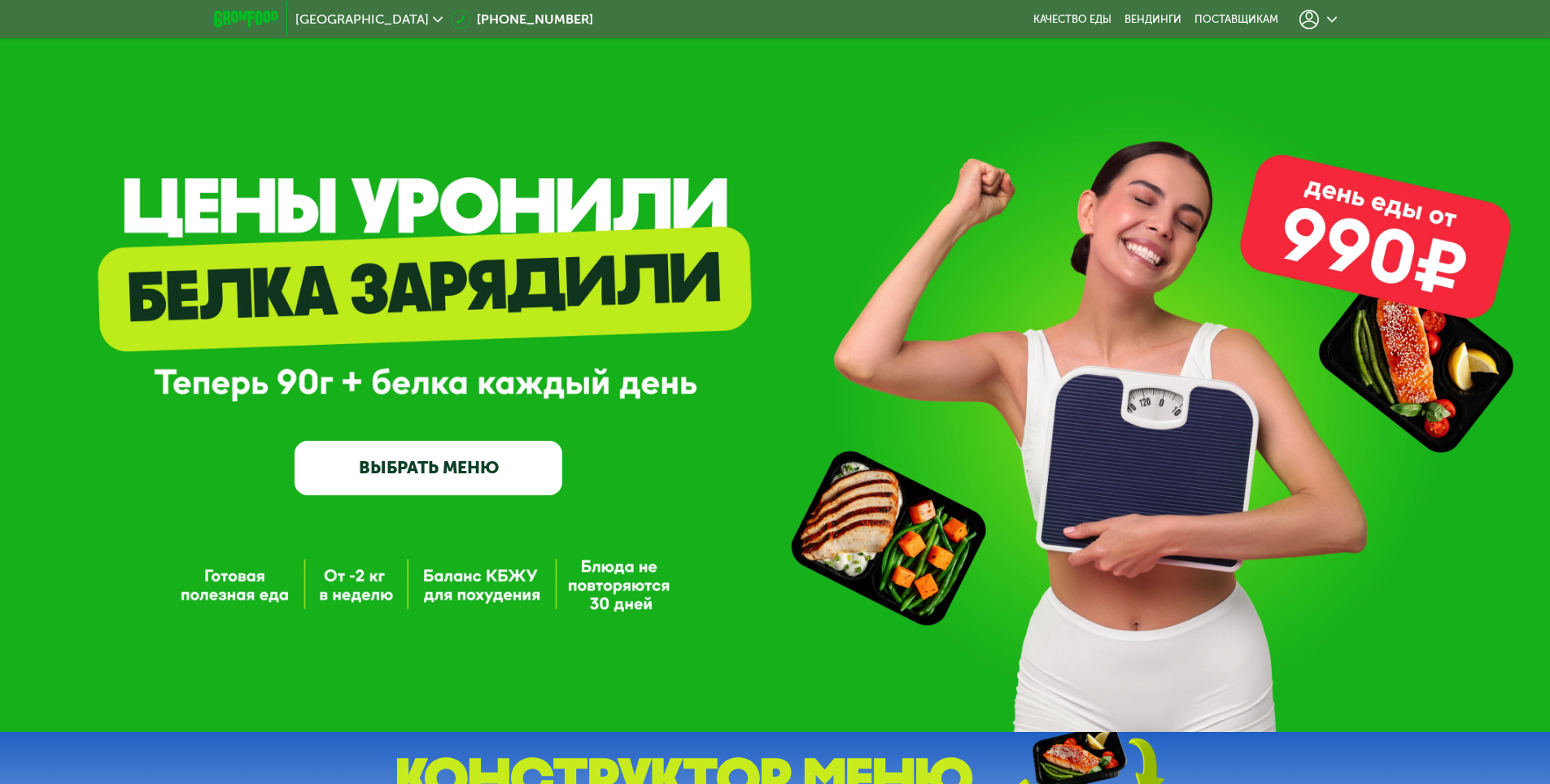 click on "Москва  [PHONE_NUMBER]   Качество еды   [PERSON_NAME]   поставщикам" at bounding box center (775, 20) 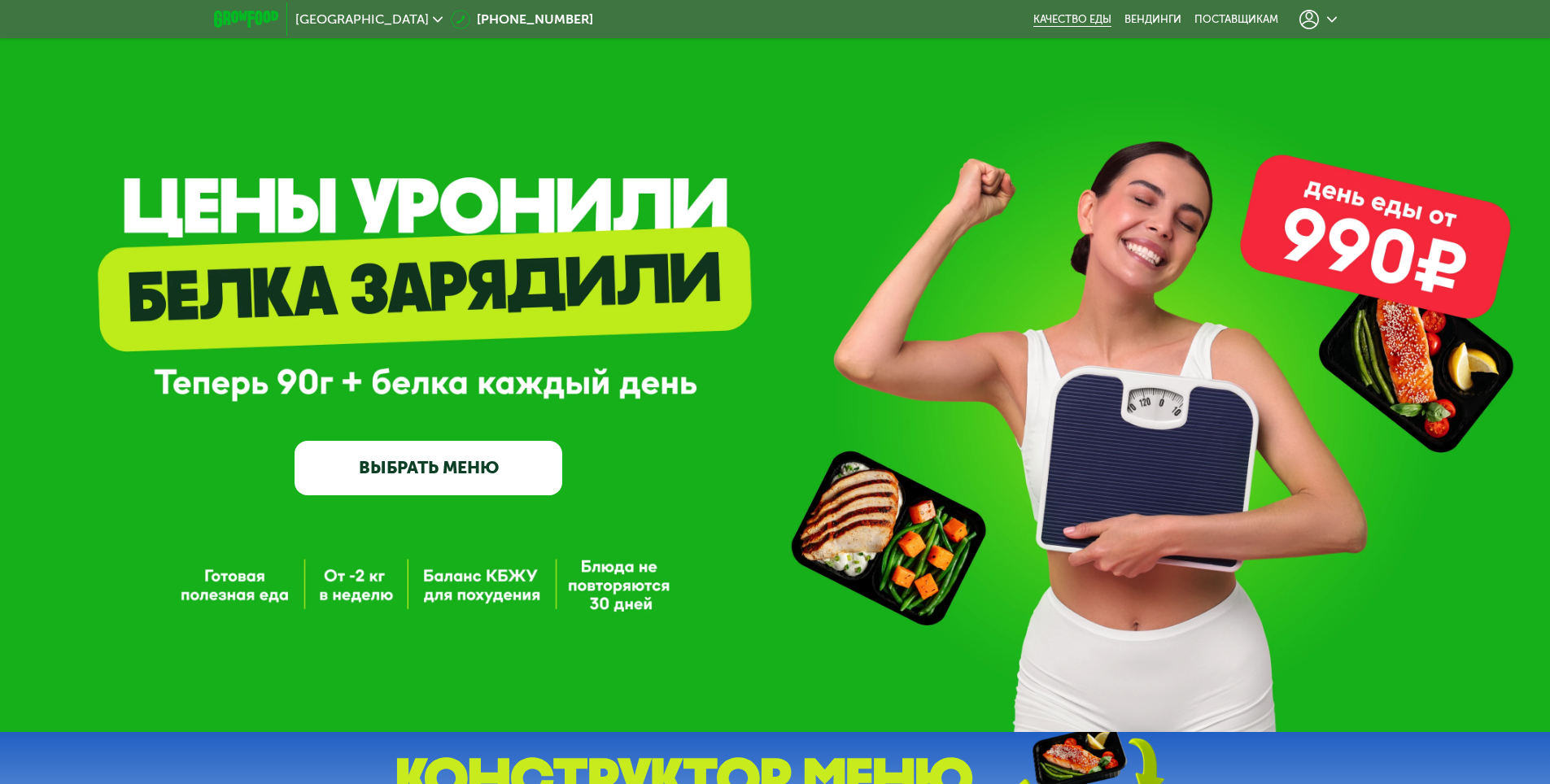 click on "Качество еды" at bounding box center (1072, 20) 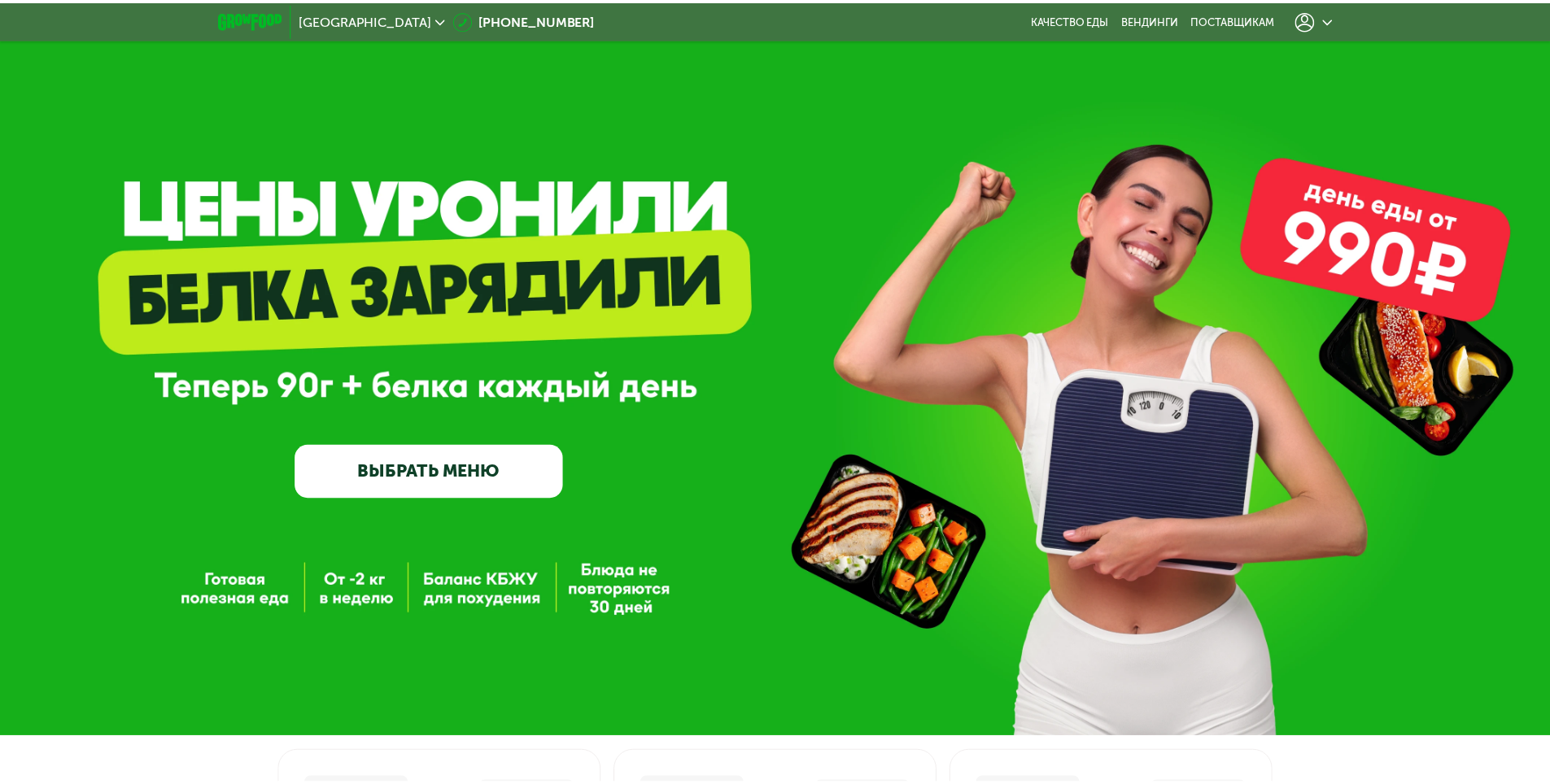 scroll, scrollTop: 0, scrollLeft: 0, axis: both 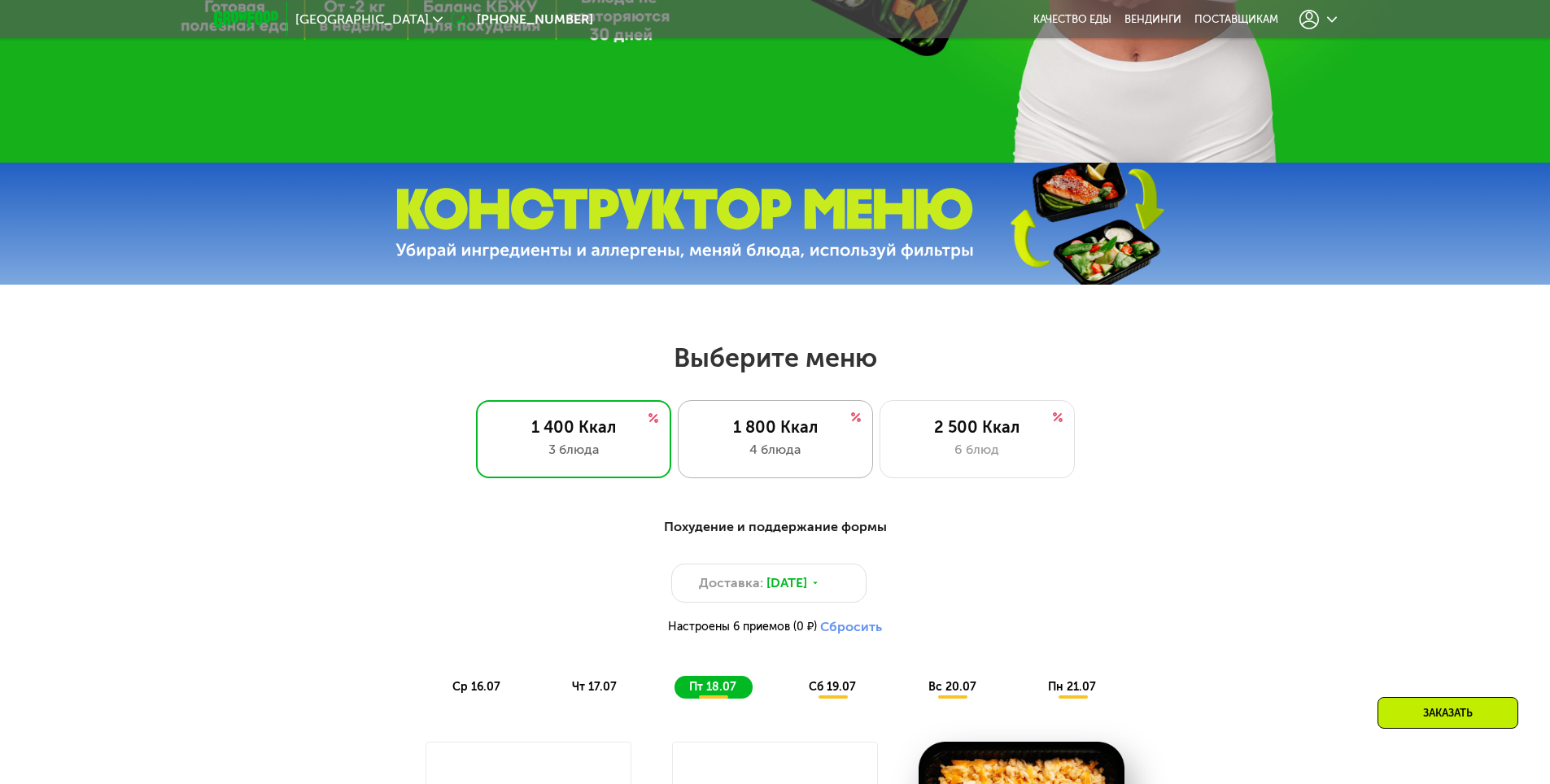click on "1 800 Ккал 4 блюда" 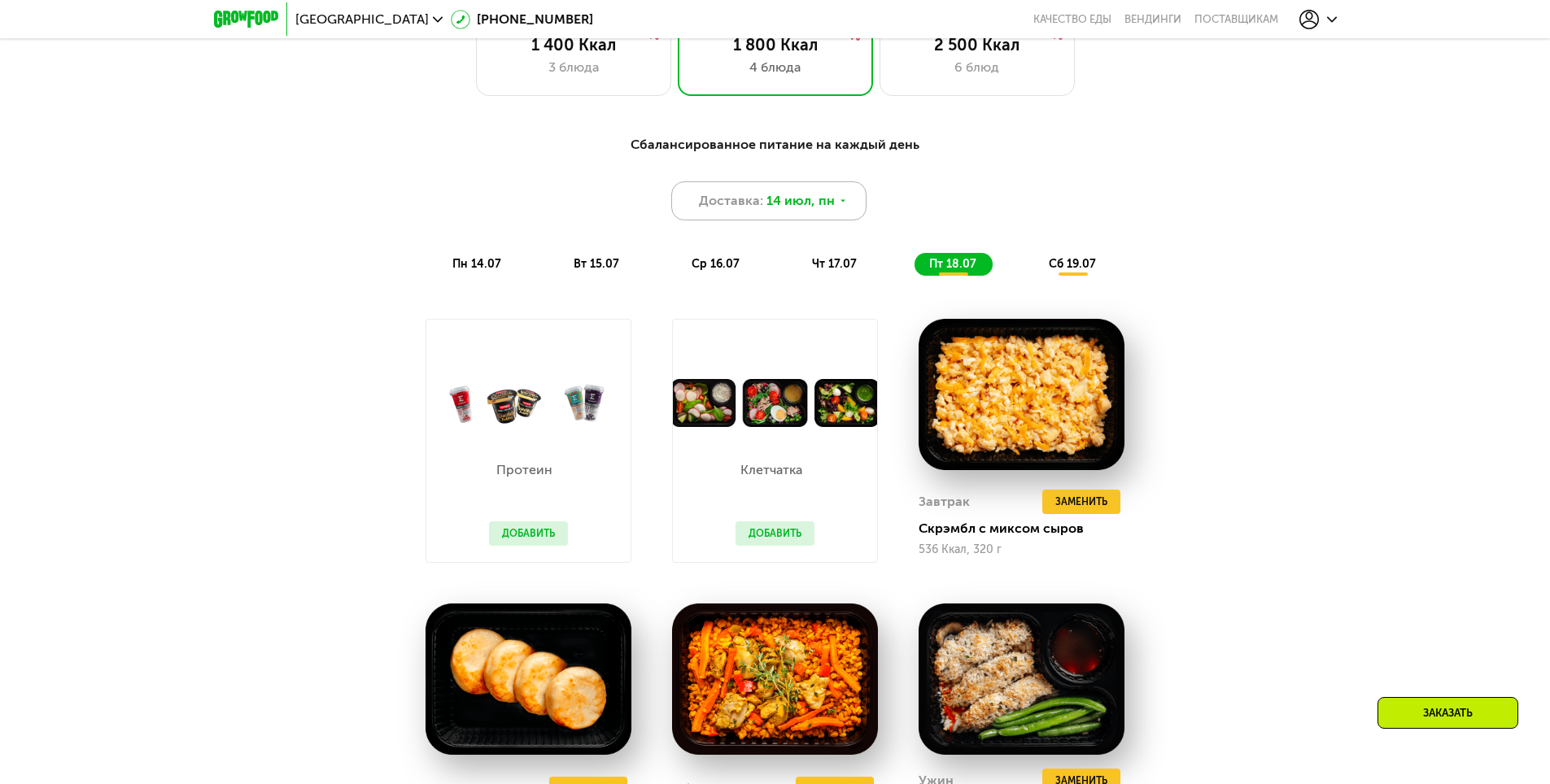 scroll, scrollTop: 895, scrollLeft: 0, axis: vertical 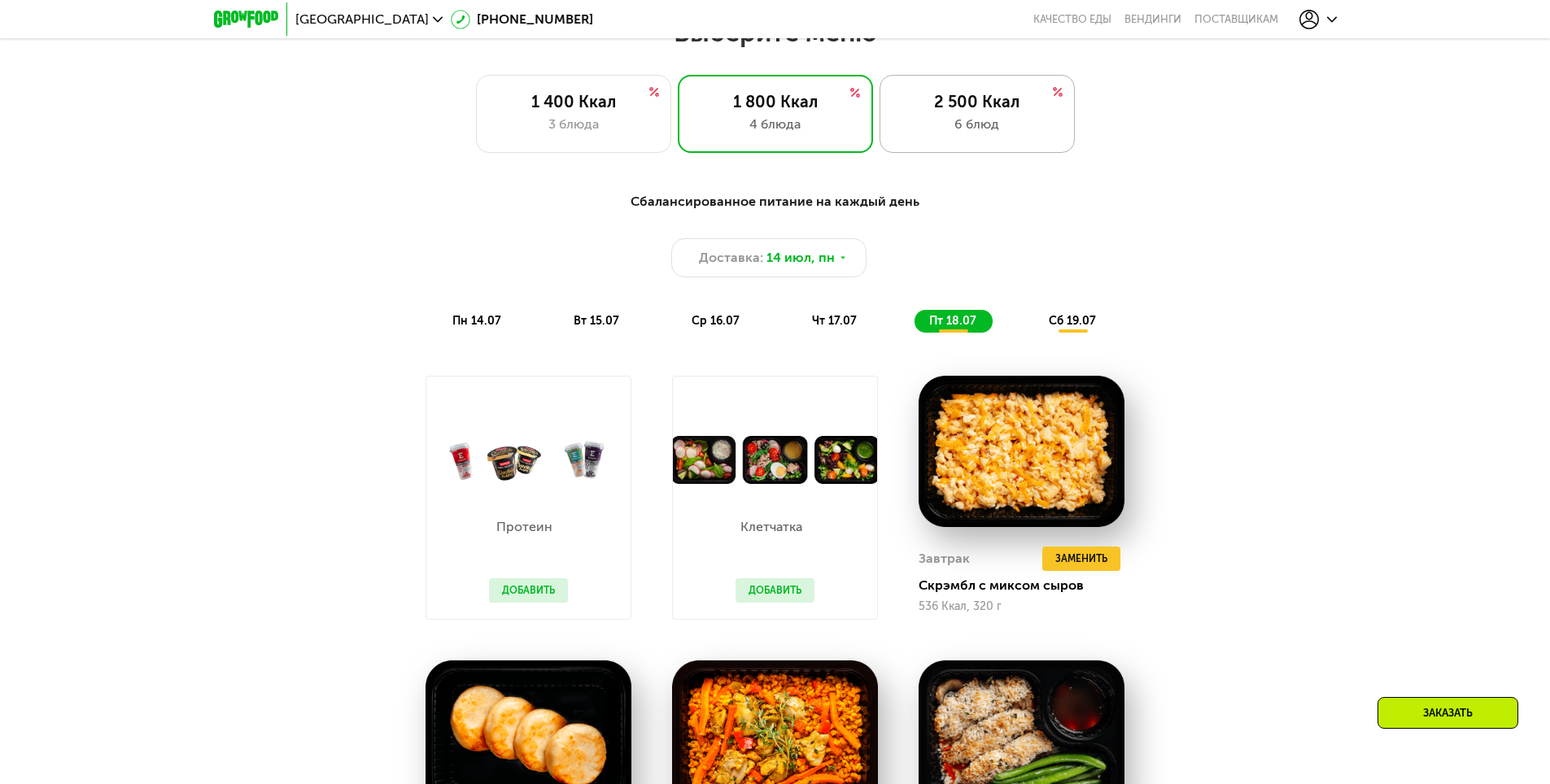 click on "2 500 Ккал 6 блюд" 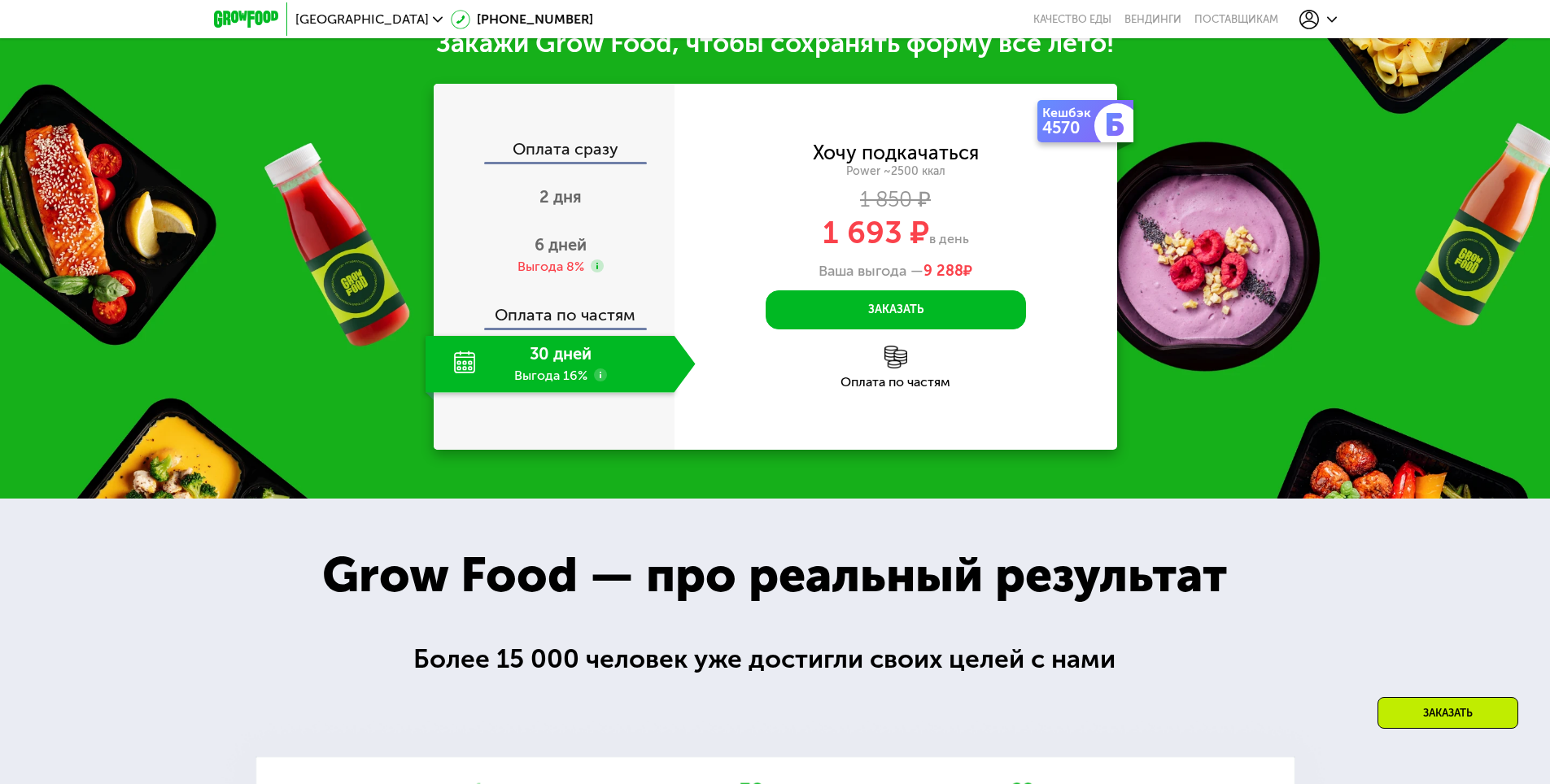 scroll, scrollTop: 1952, scrollLeft: 0, axis: vertical 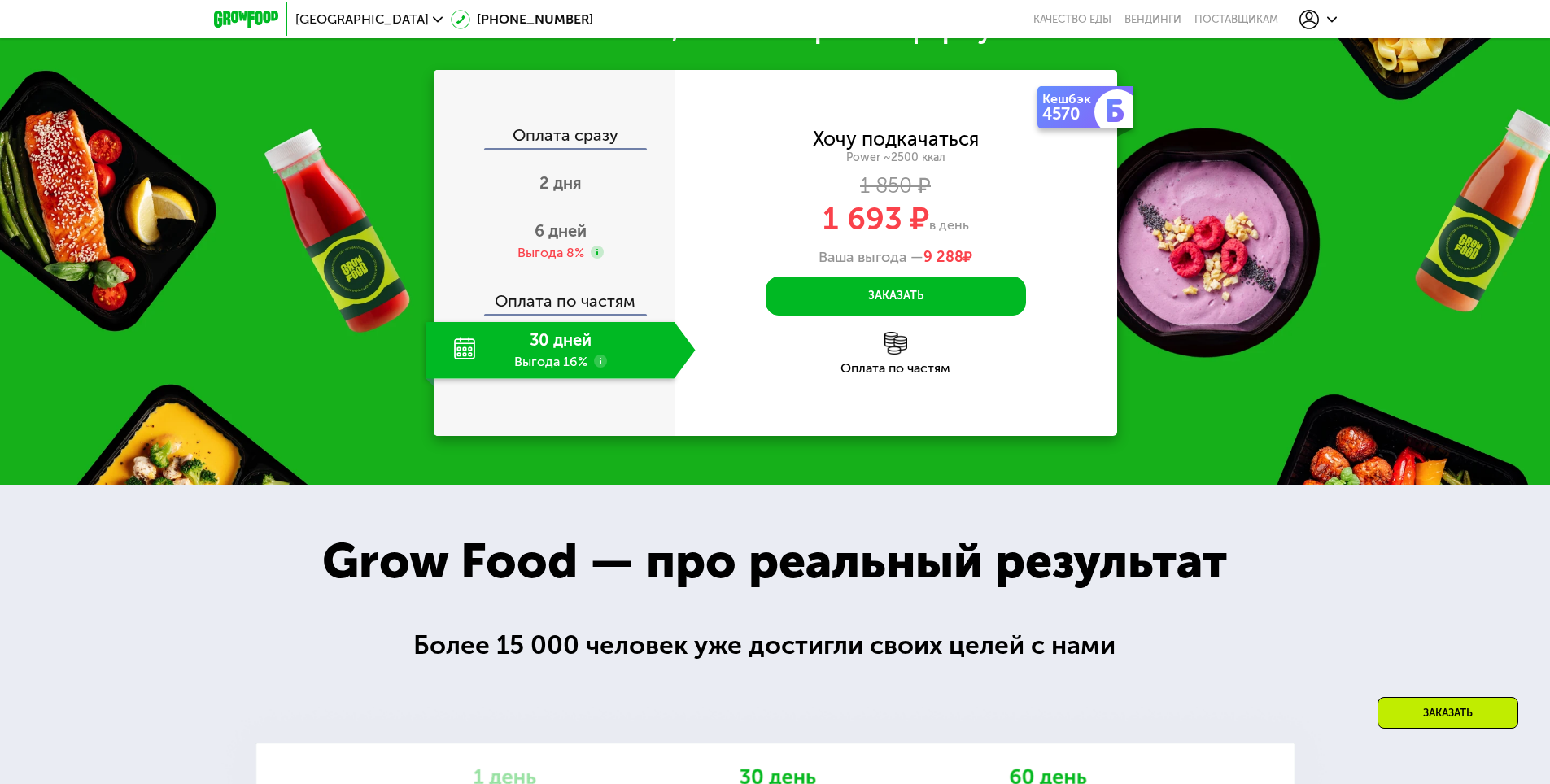 click on "30 дней Выгода 16%" 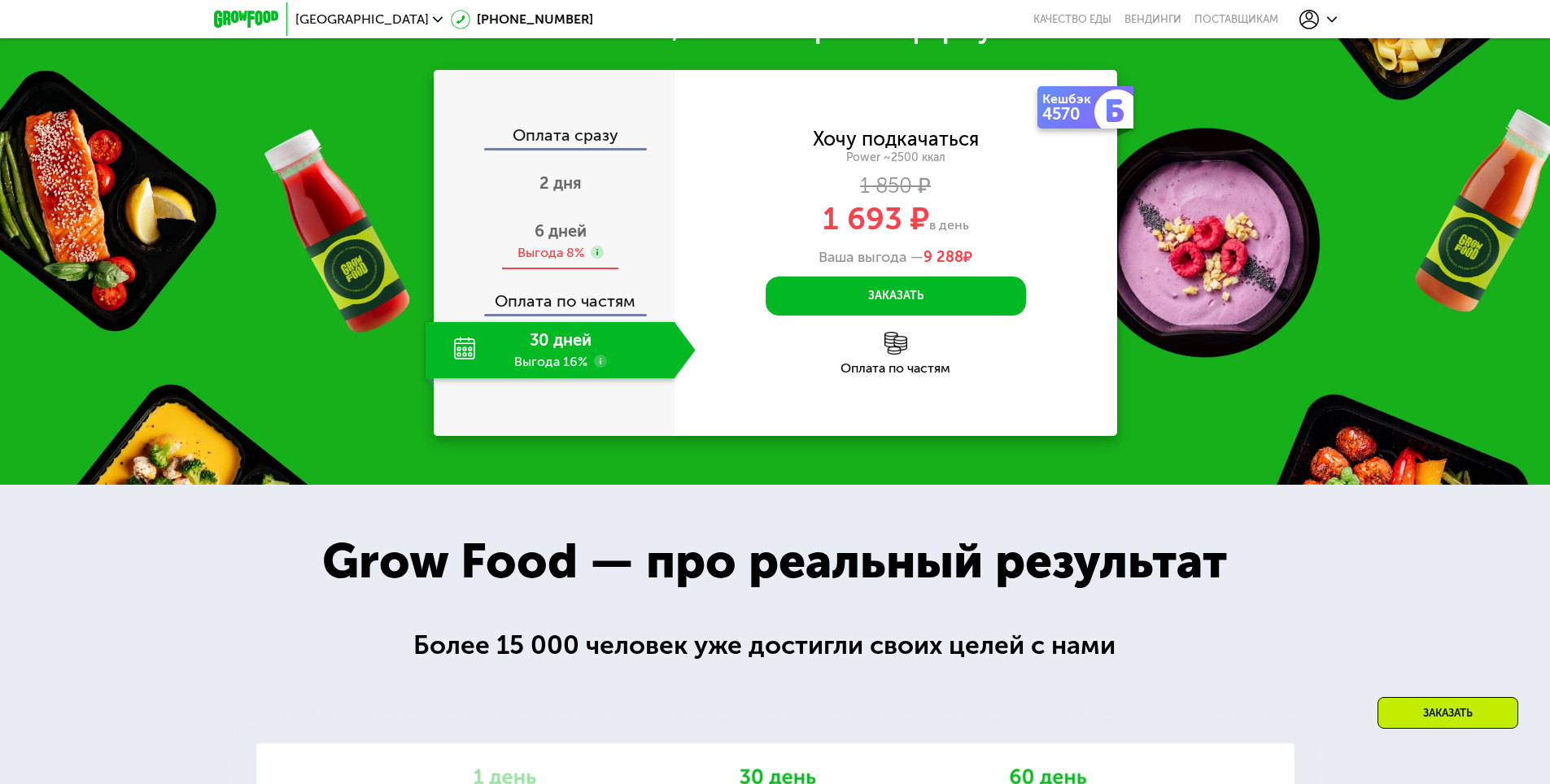 click on "Выгода 8%" at bounding box center (551, 253) 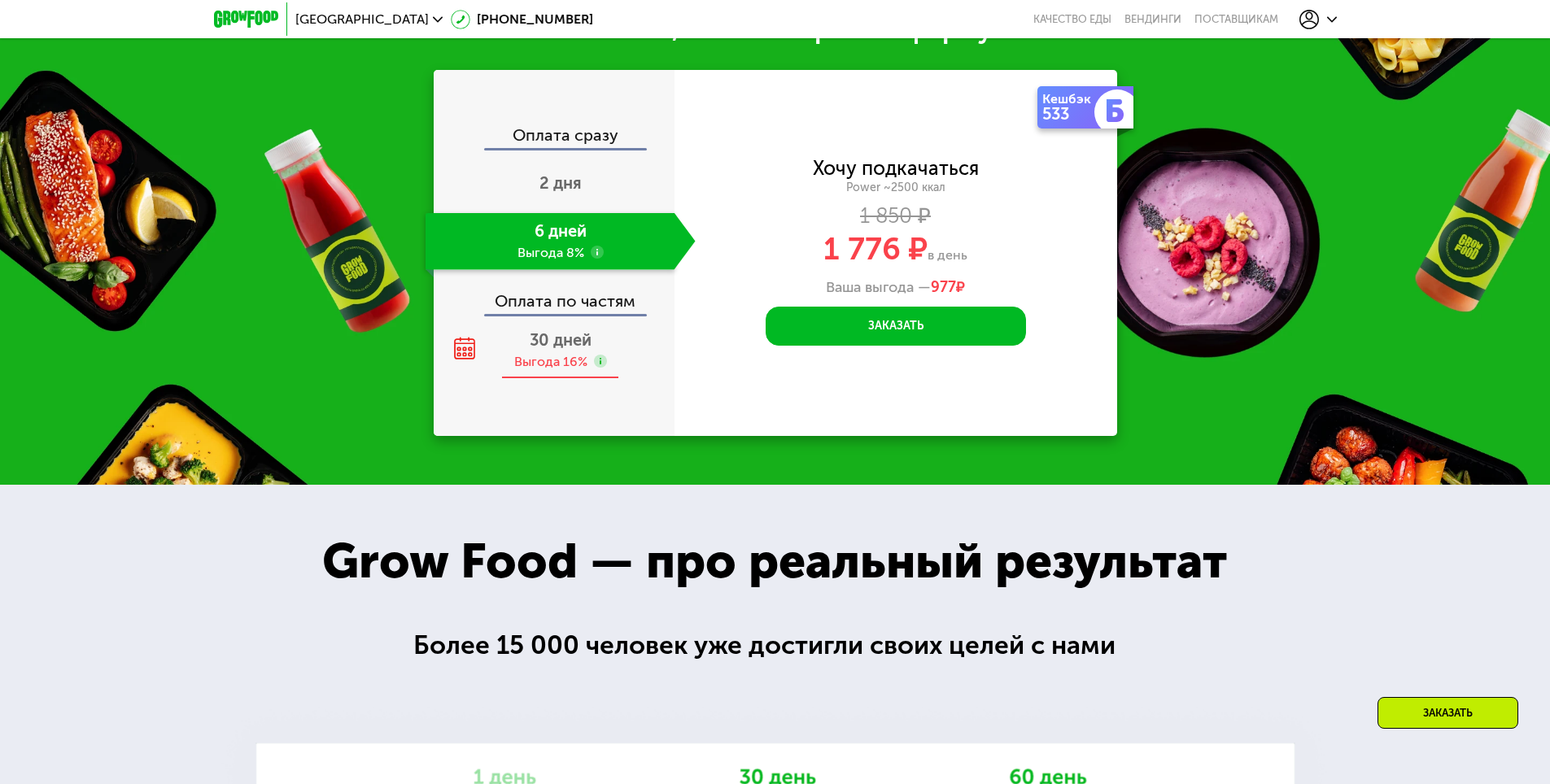 click on "30 дней" at bounding box center (561, 340) 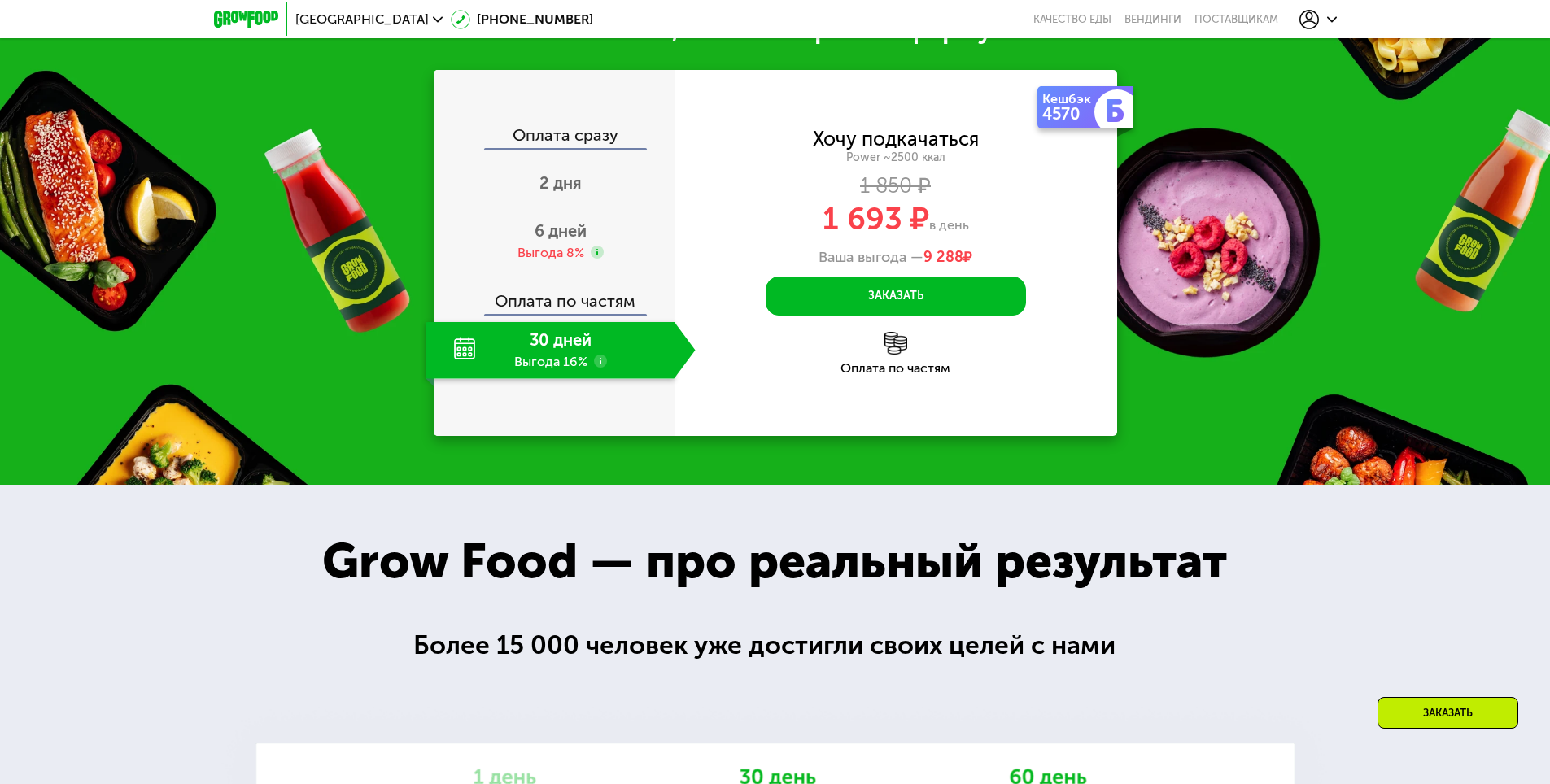 click at bounding box center [896, 343] 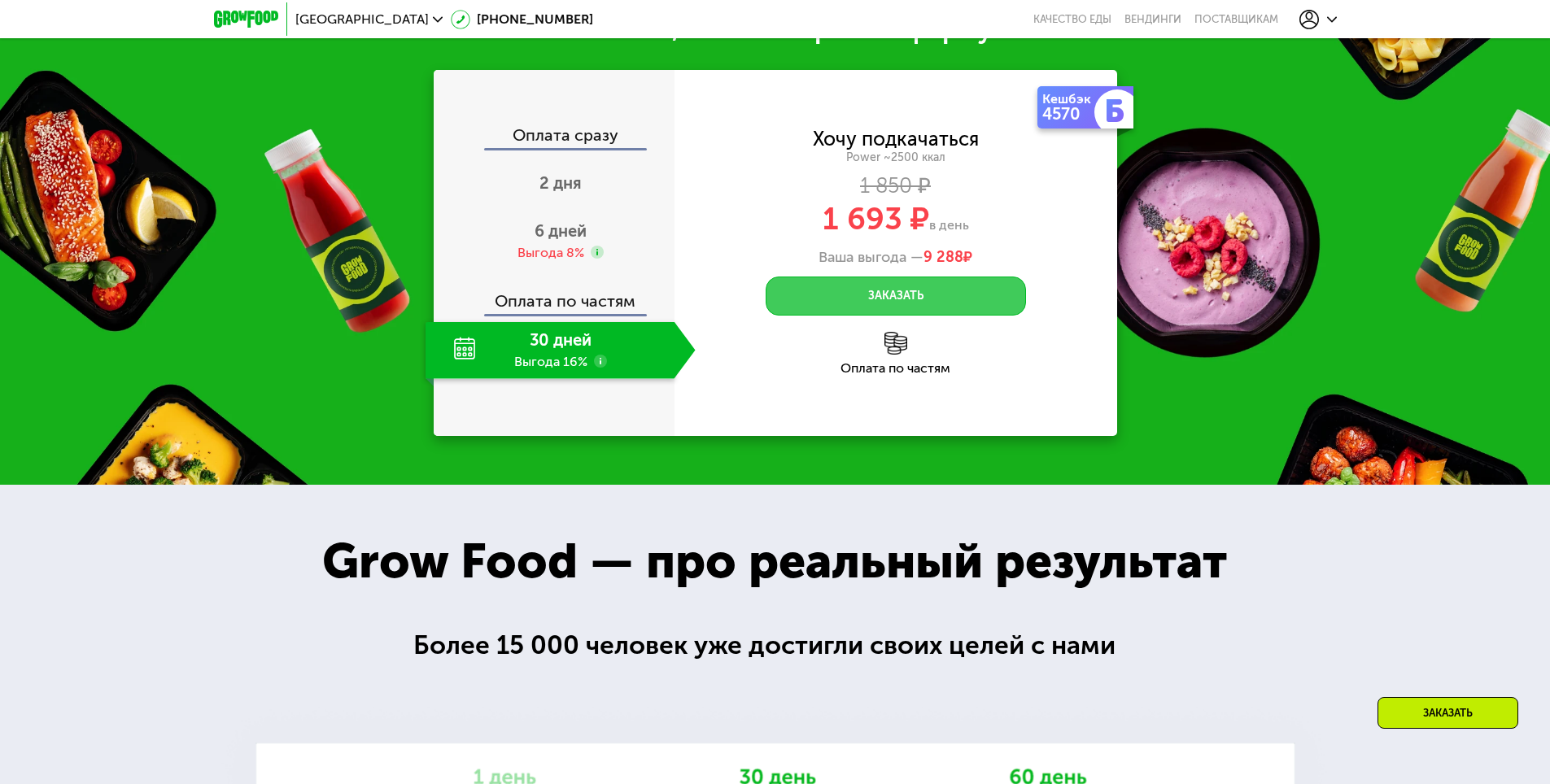 click on "Заказать" at bounding box center (896, 296) 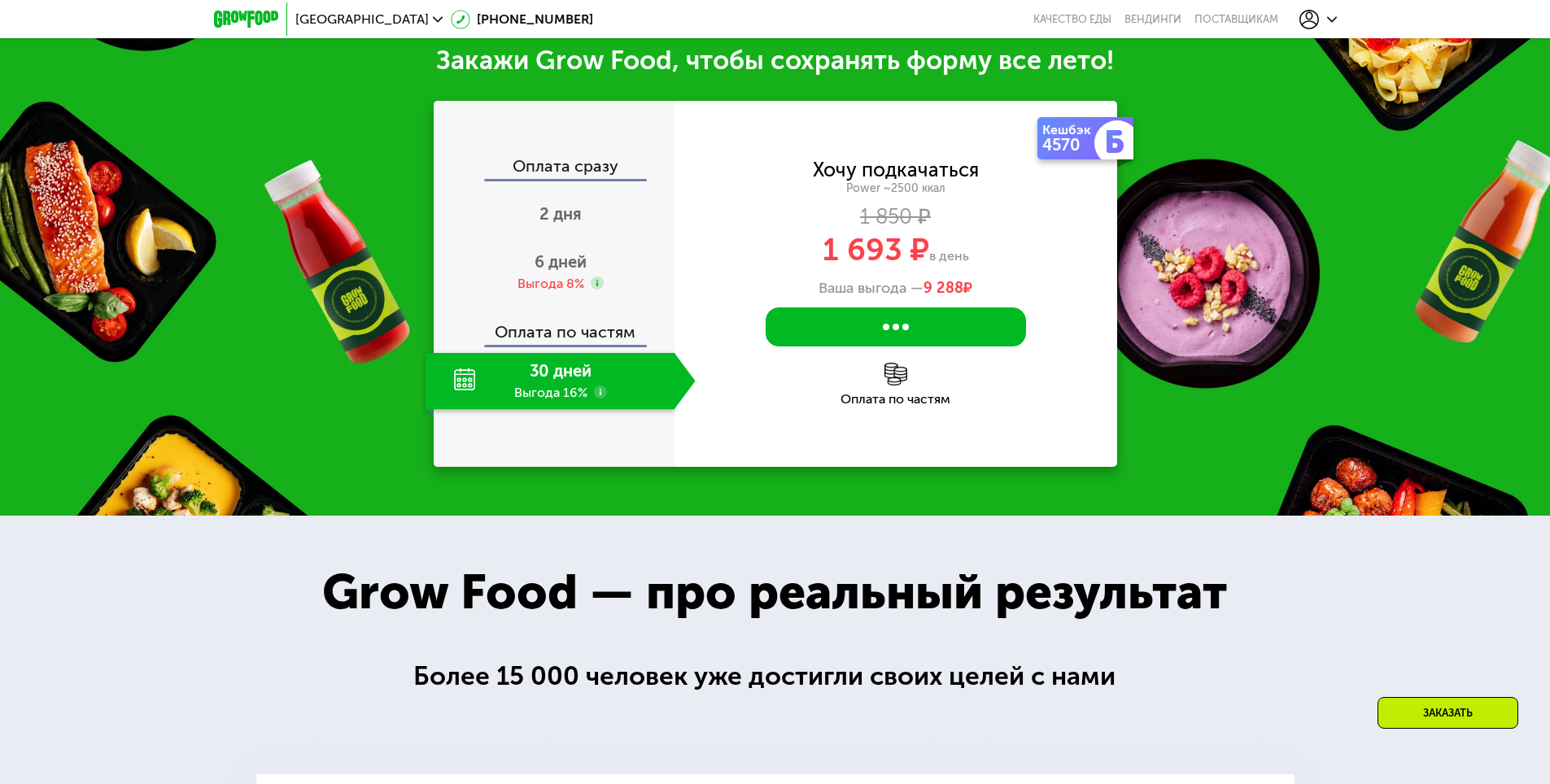 scroll, scrollTop: 1829, scrollLeft: 0, axis: vertical 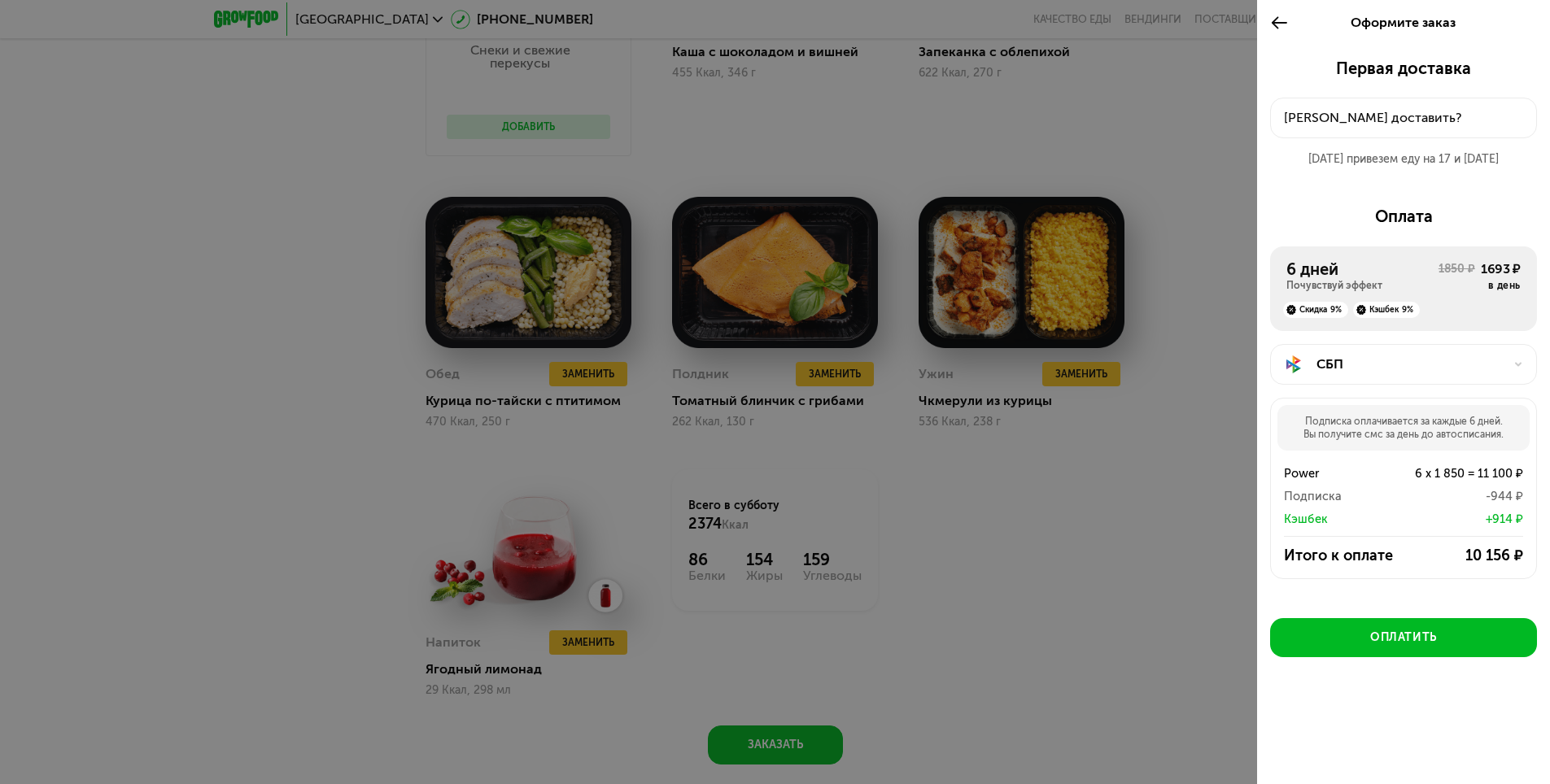 click 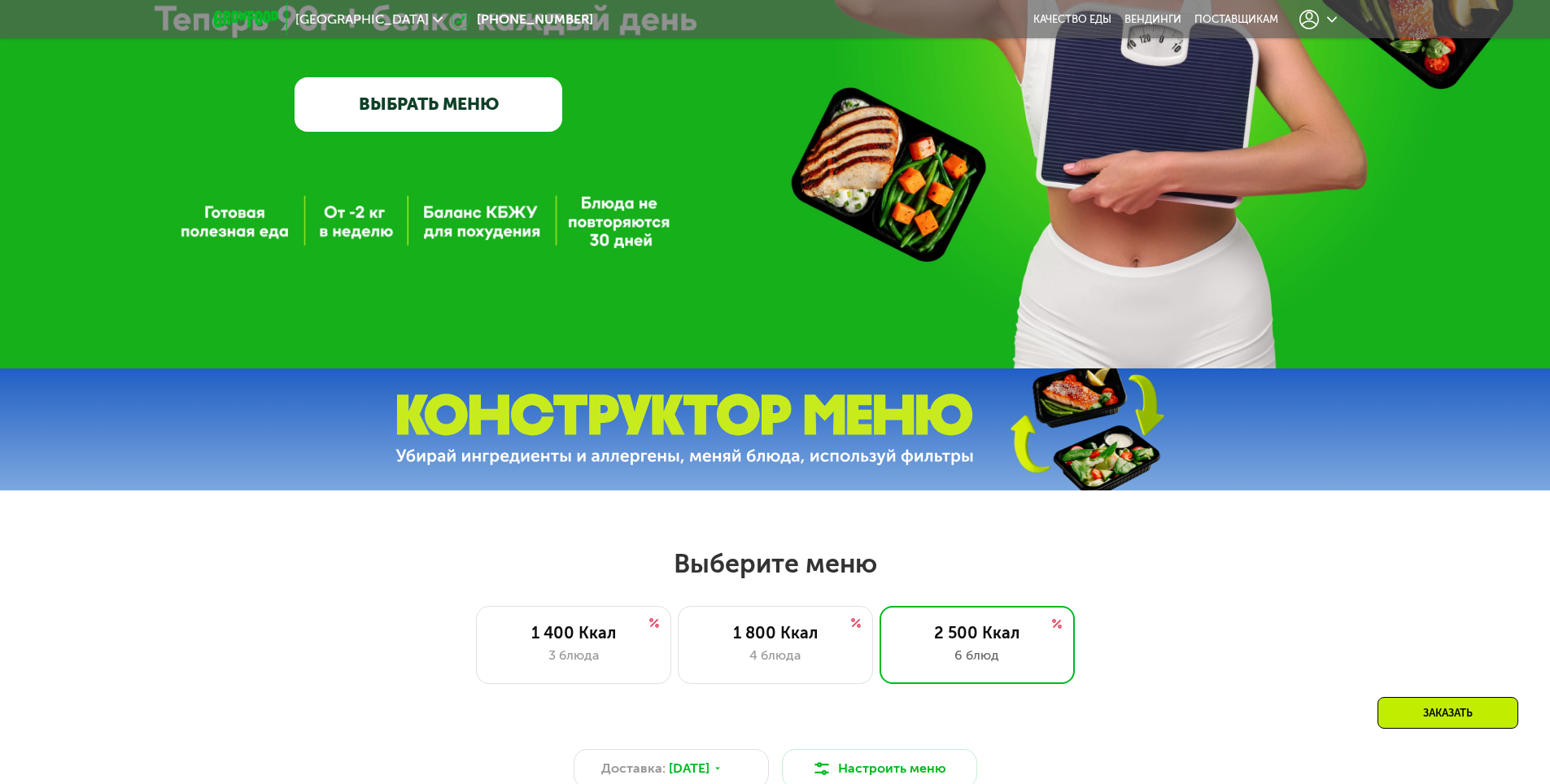 scroll, scrollTop: 362, scrollLeft: 0, axis: vertical 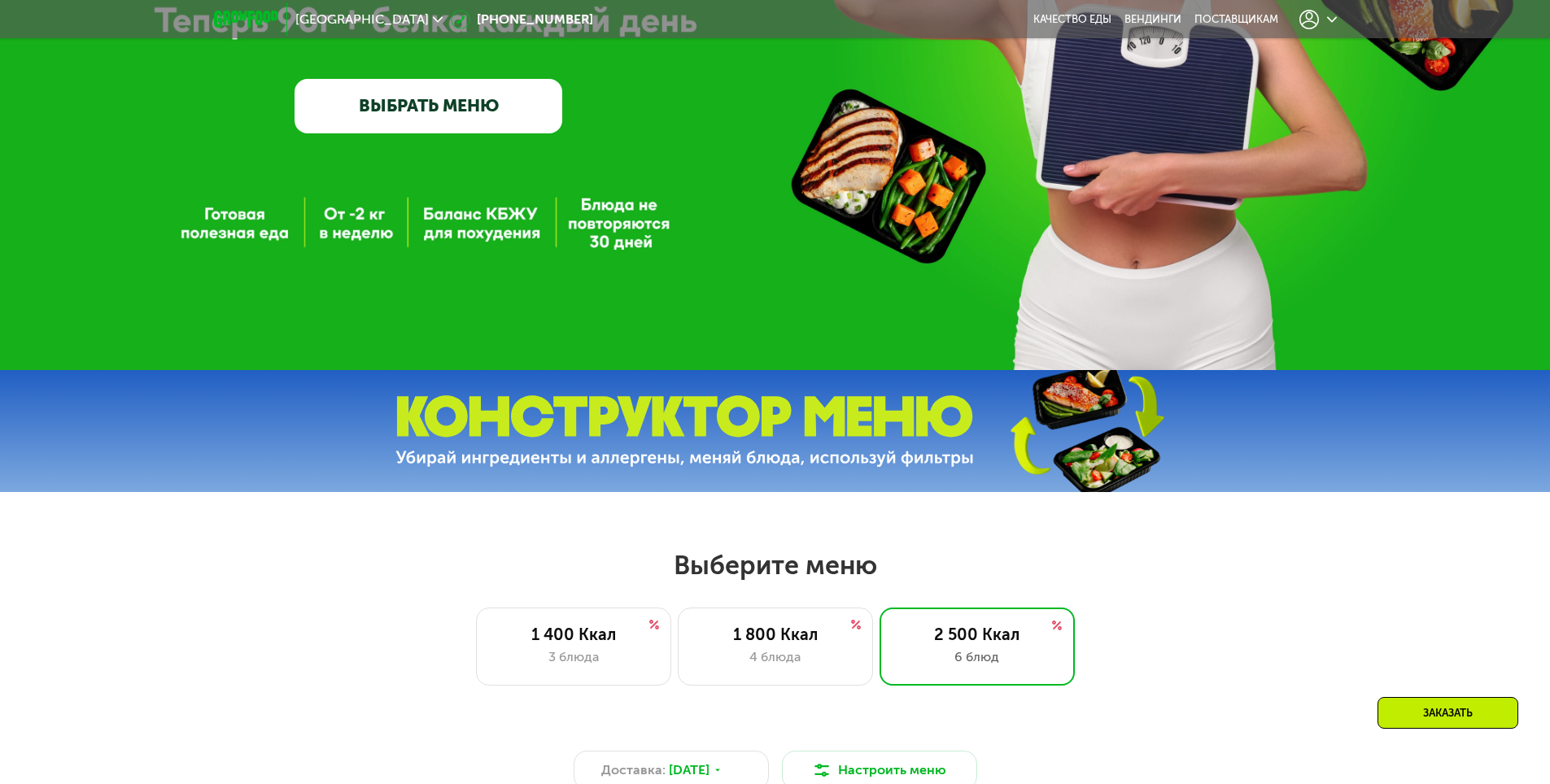 click at bounding box center (684, 431) 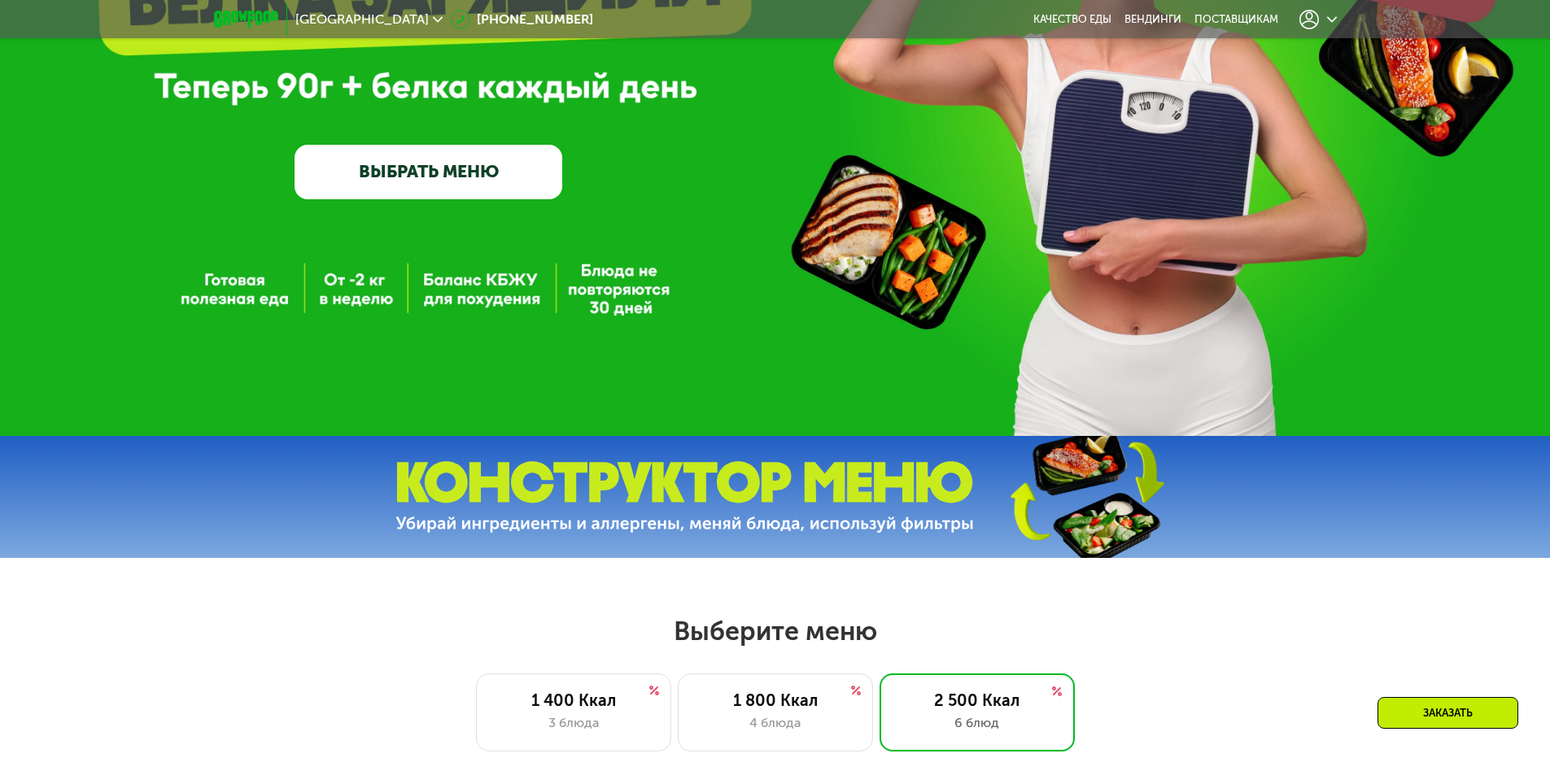 scroll, scrollTop: 281, scrollLeft: 0, axis: vertical 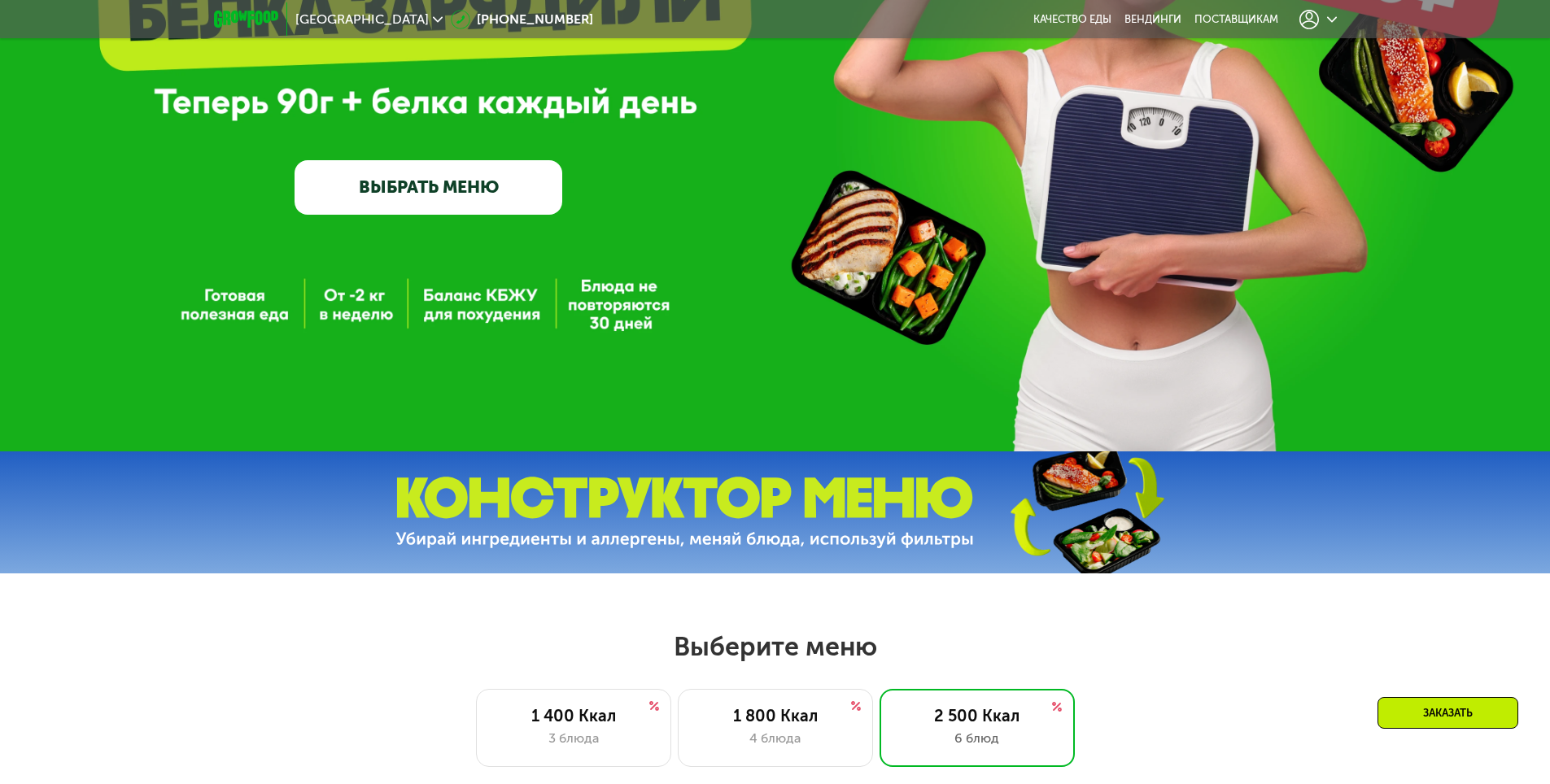 click on "ВЫБРАТЬ МЕНЮ" at bounding box center (428, 187) 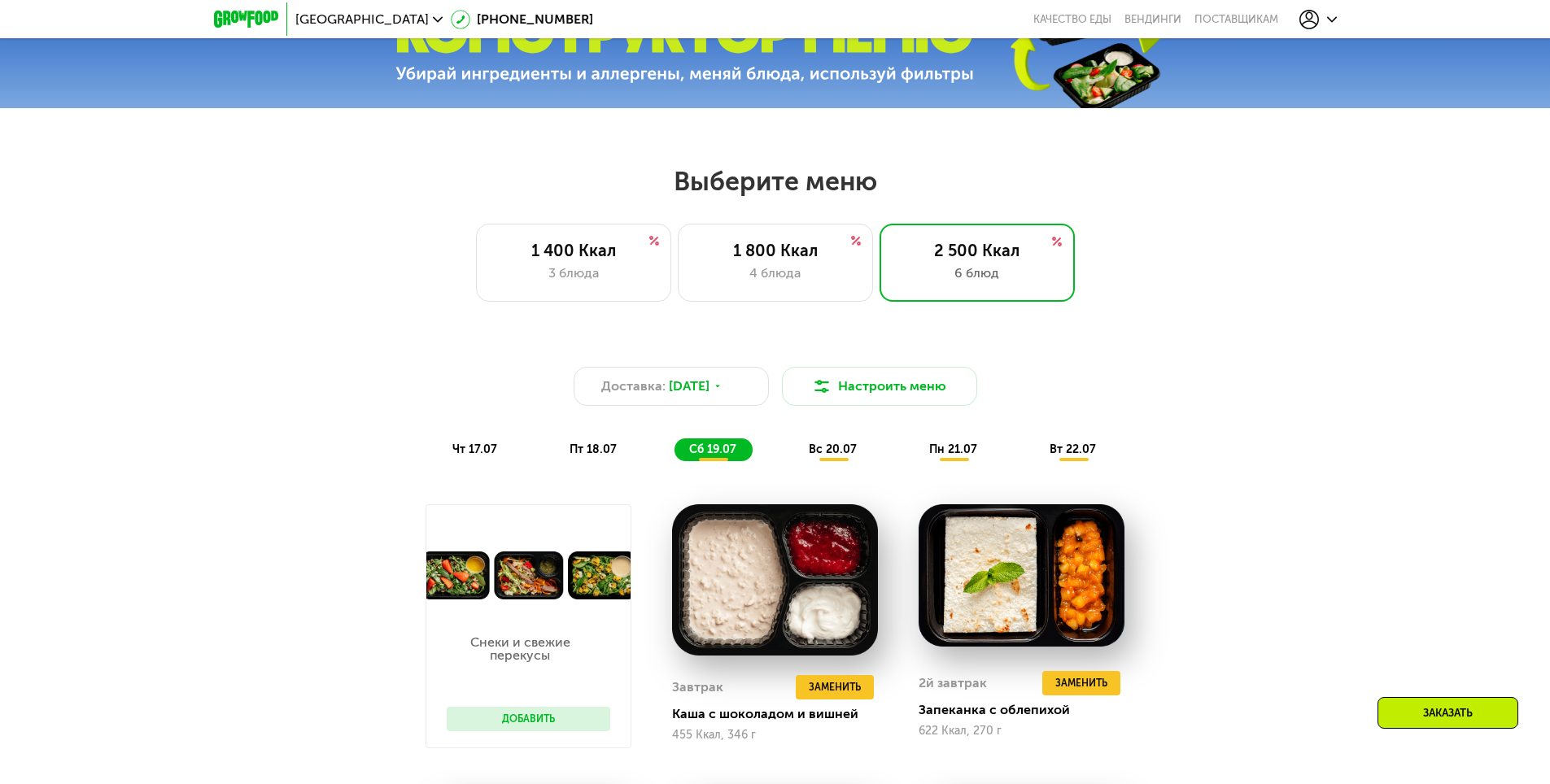 scroll, scrollTop: 744, scrollLeft: 0, axis: vertical 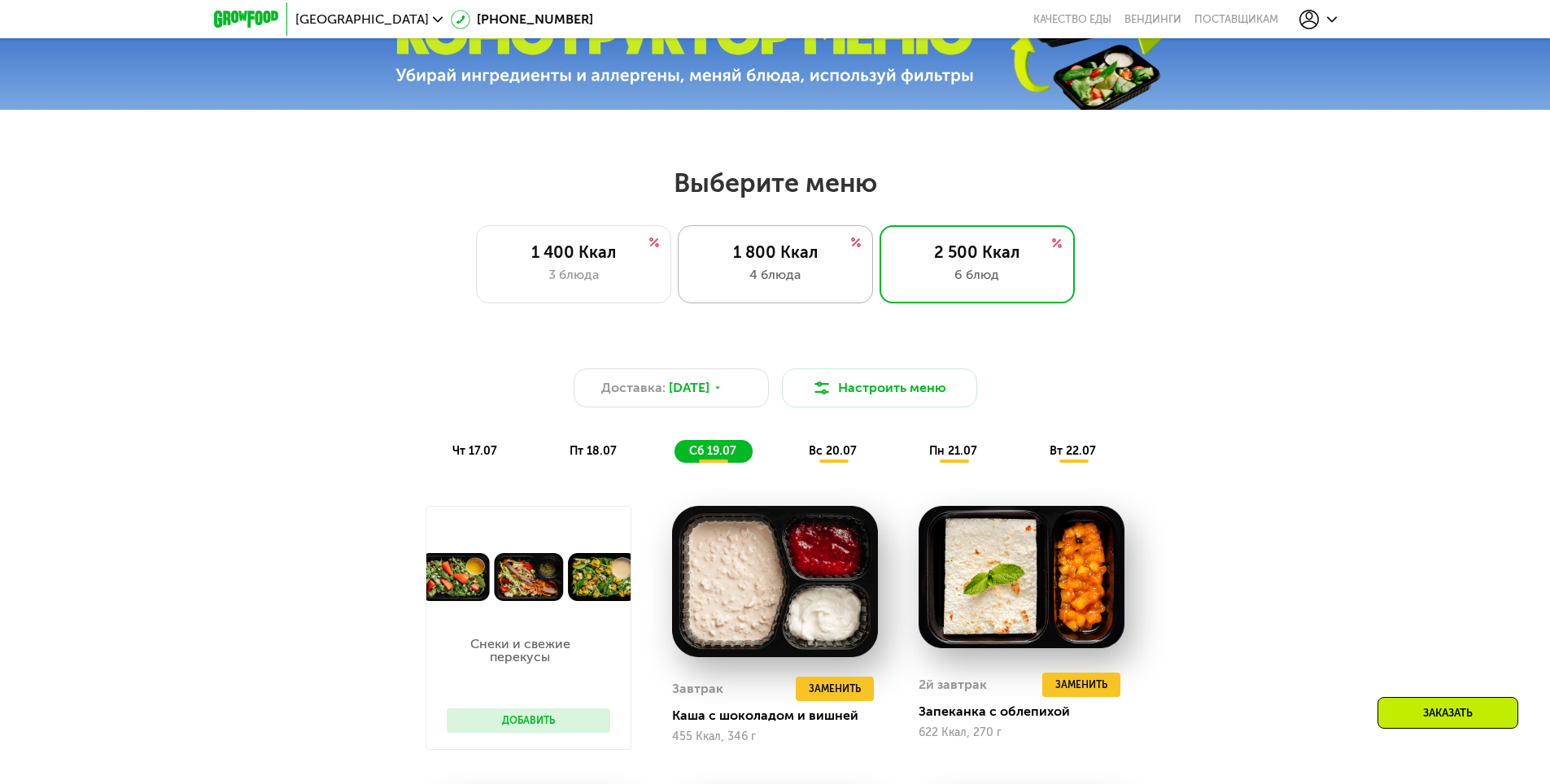 click on "4 блюда" at bounding box center [775, 275] 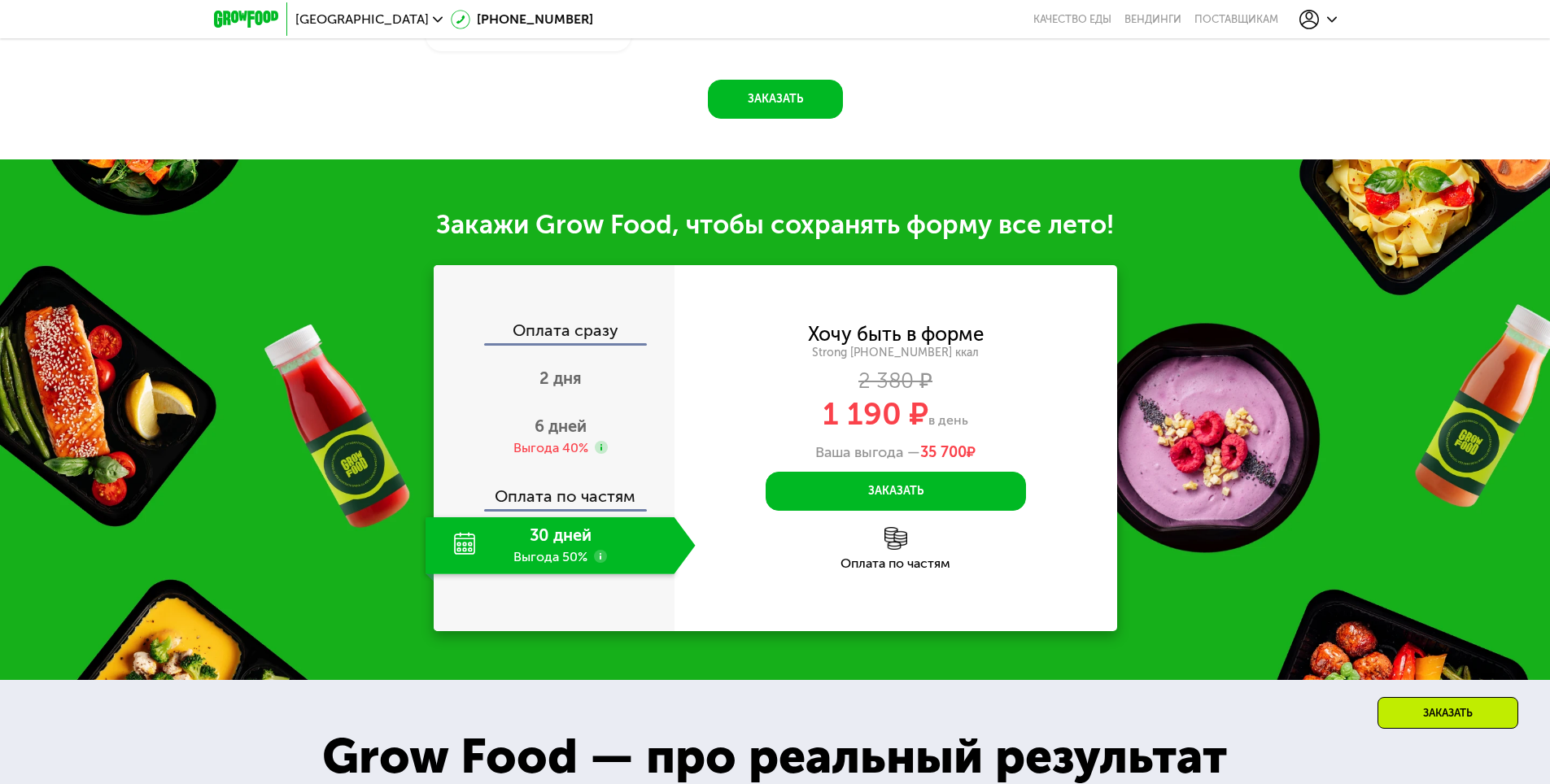 scroll, scrollTop: 1964, scrollLeft: 0, axis: vertical 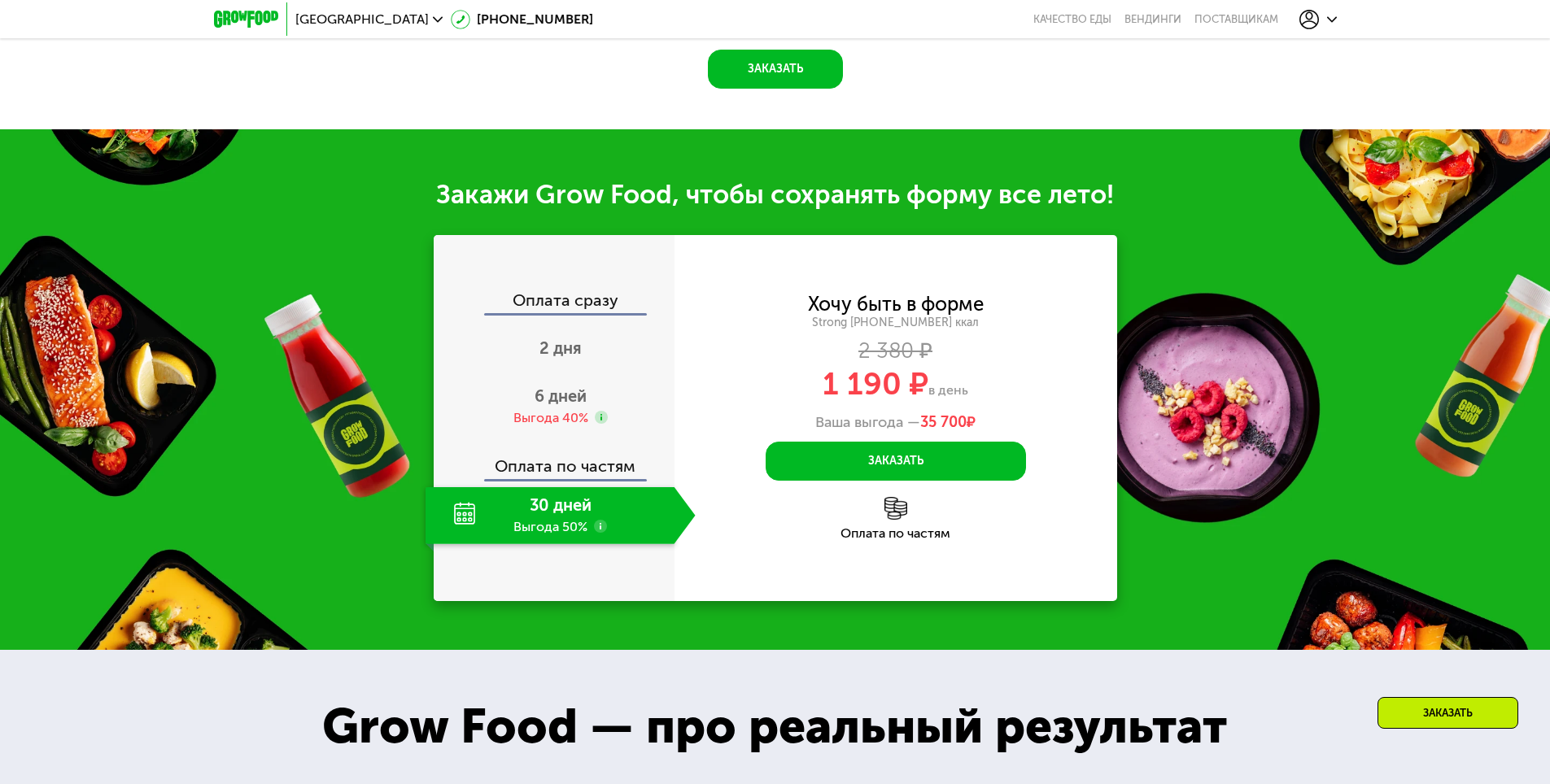 click on "Оплата по частям" 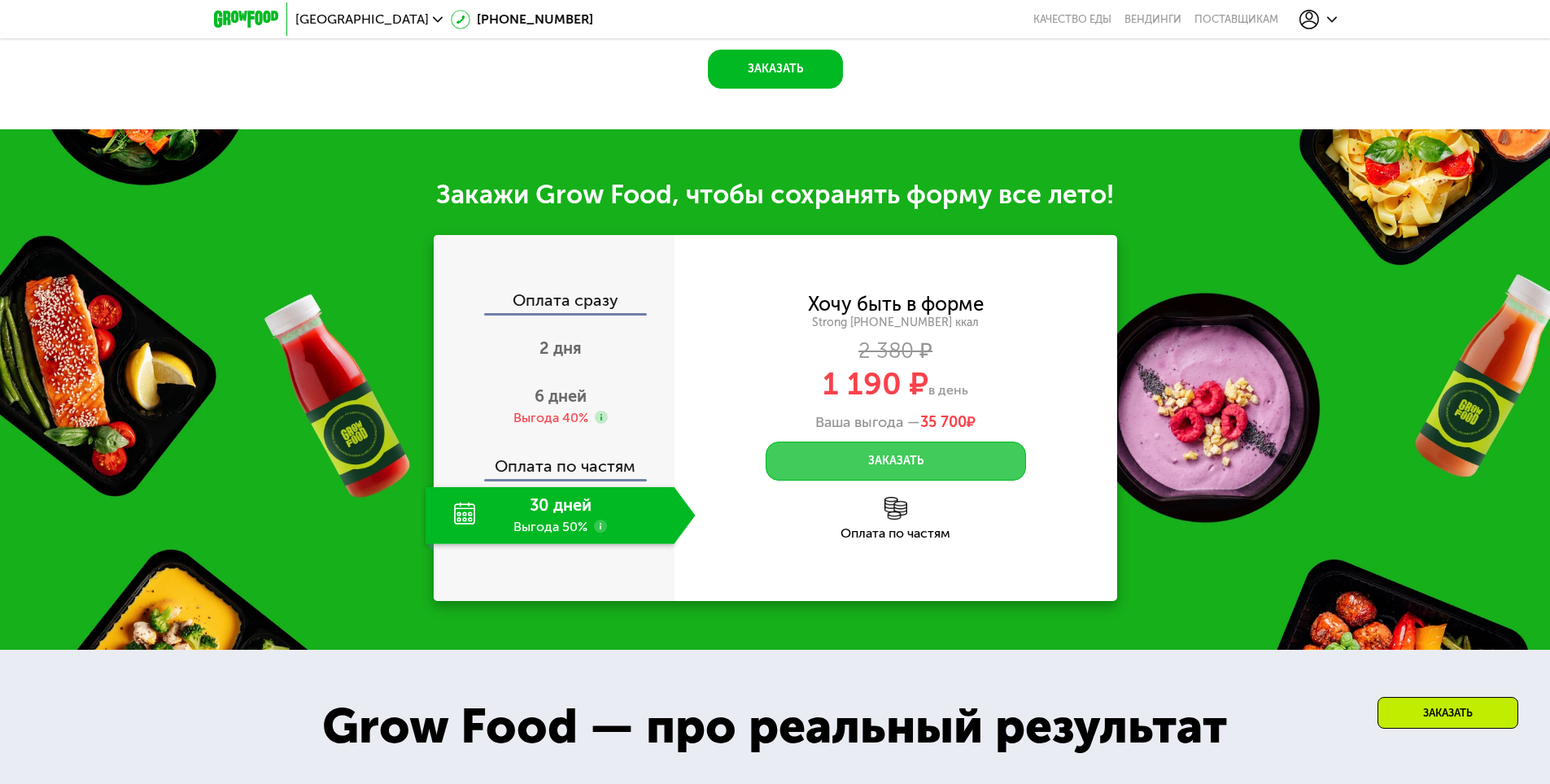 click on "Заказать" at bounding box center (896, 461) 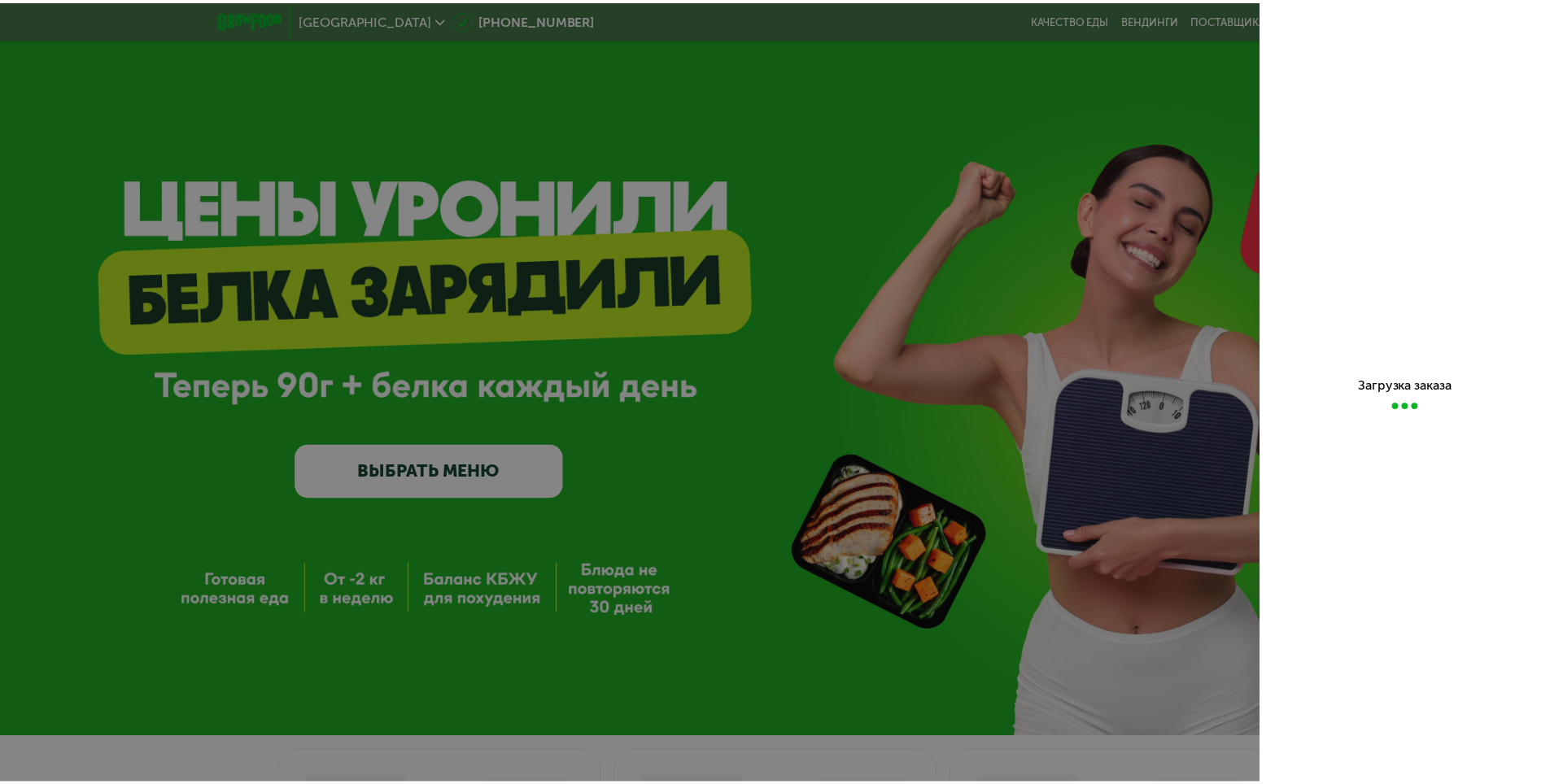 scroll, scrollTop: 0, scrollLeft: 0, axis: both 